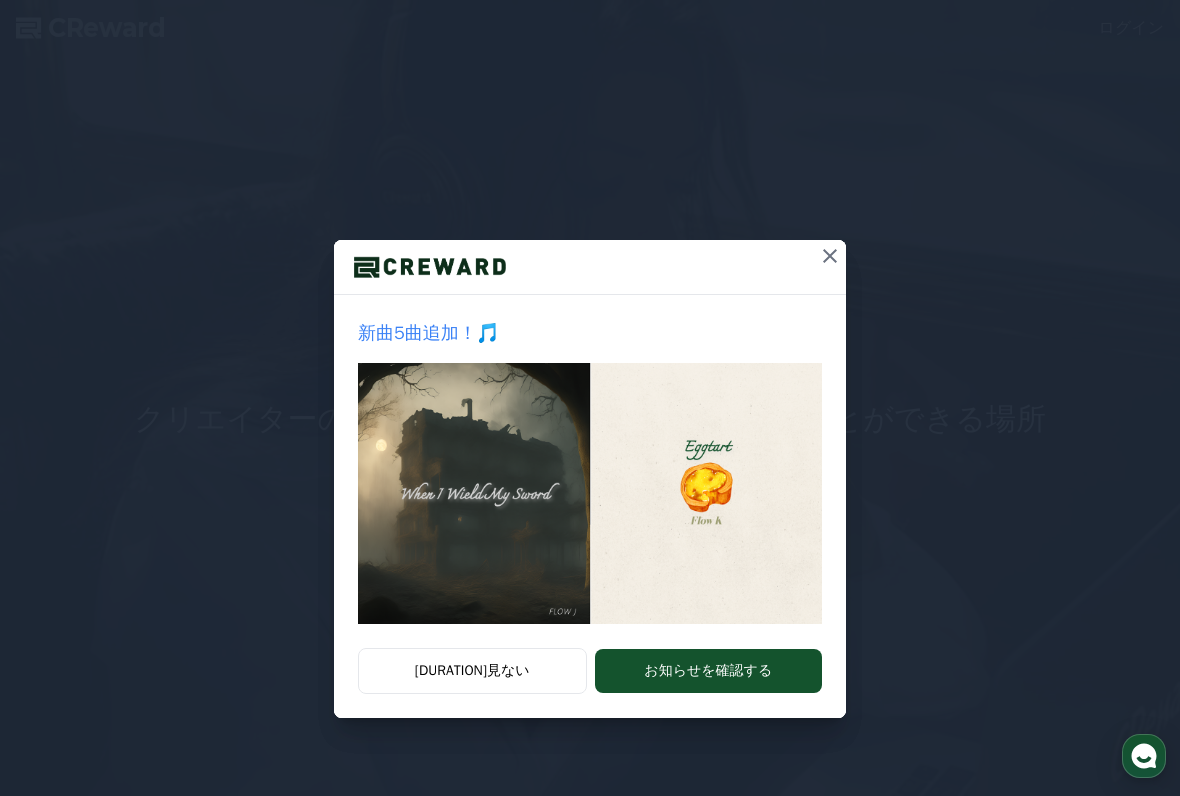 scroll, scrollTop: 0, scrollLeft: 0, axis: both 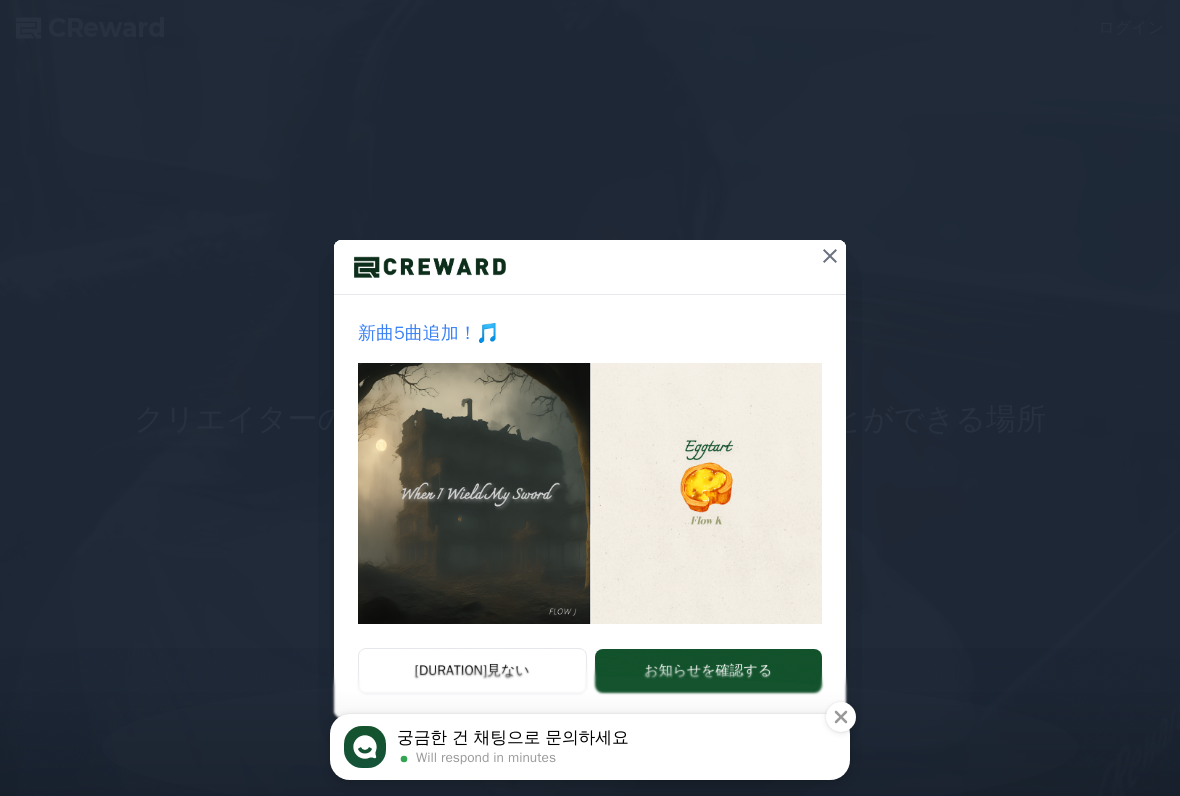 click at bounding box center (830, 256) 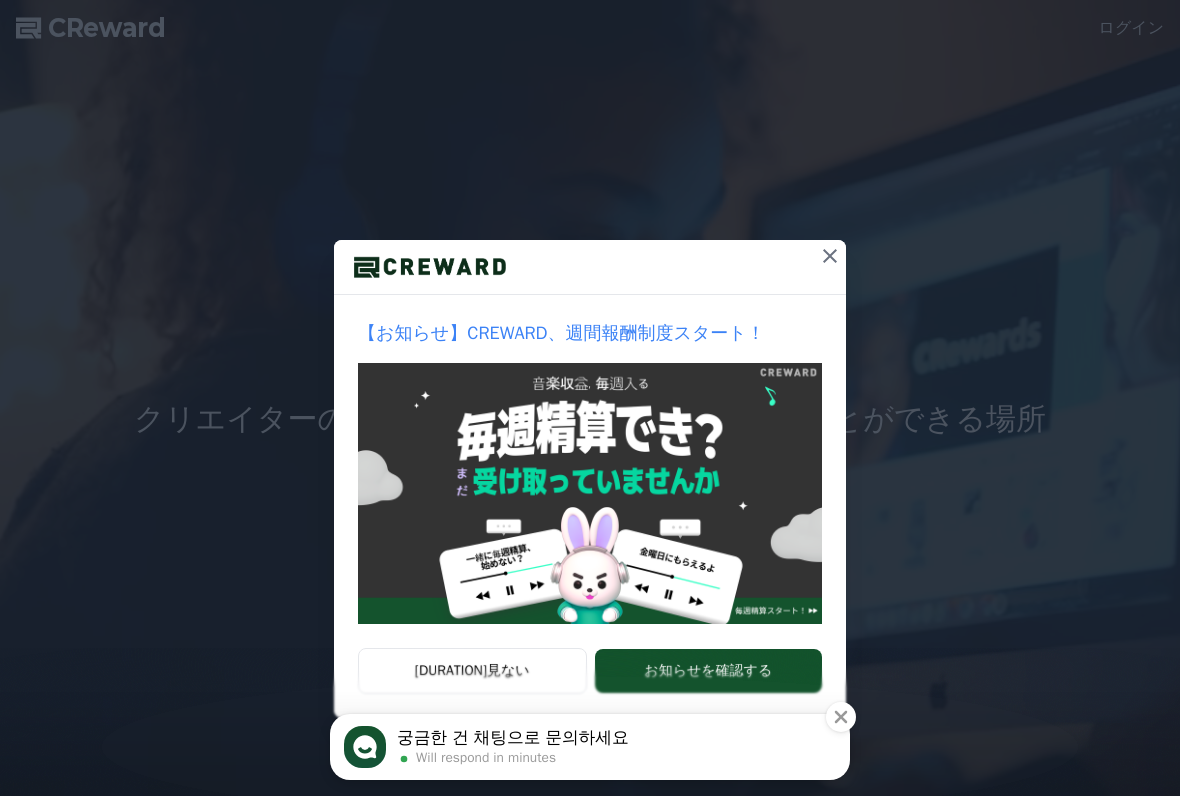click 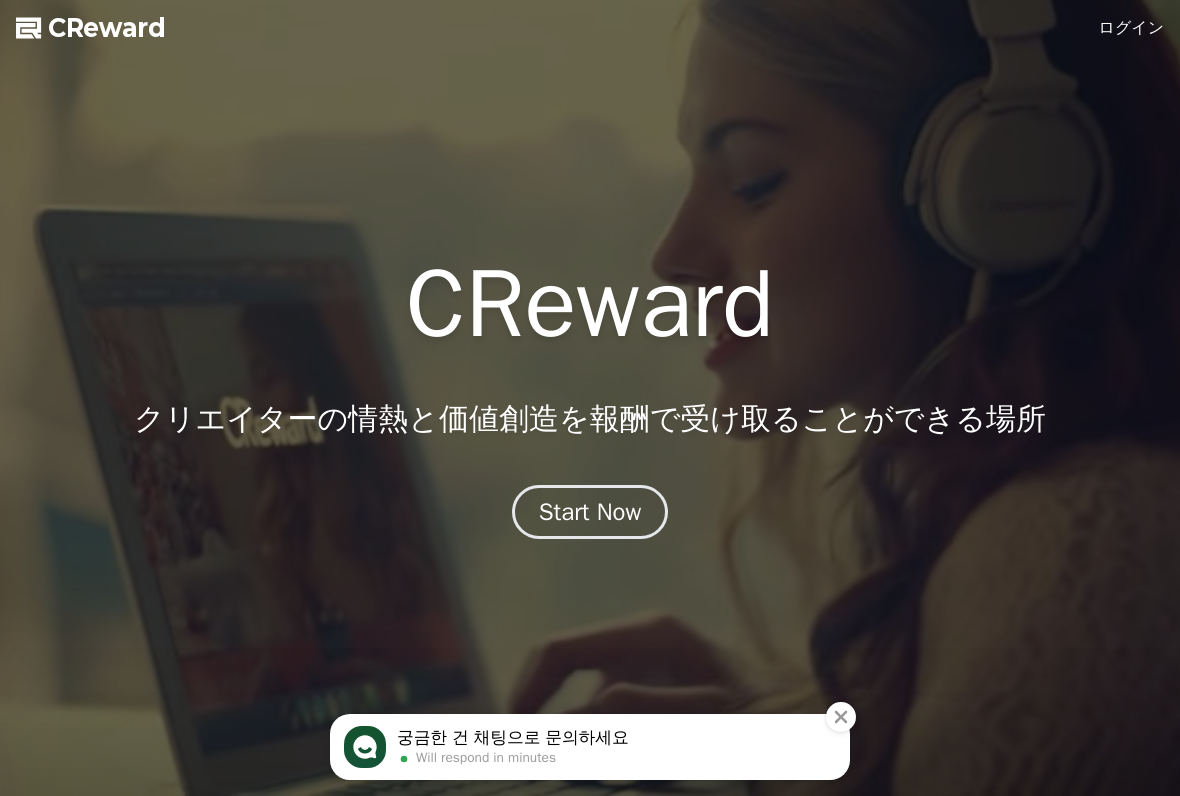 click on "ログイン" at bounding box center [1132, 28] 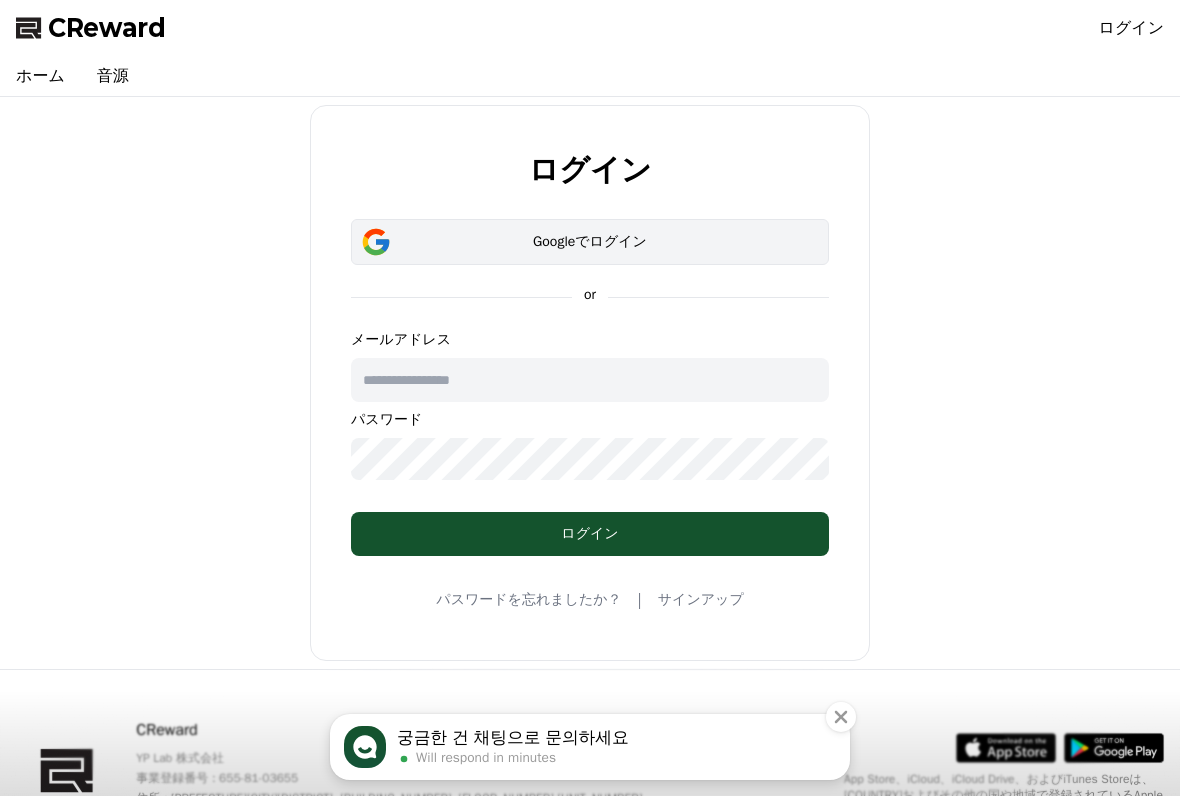 click on "Googleでログイン" at bounding box center (590, 242) 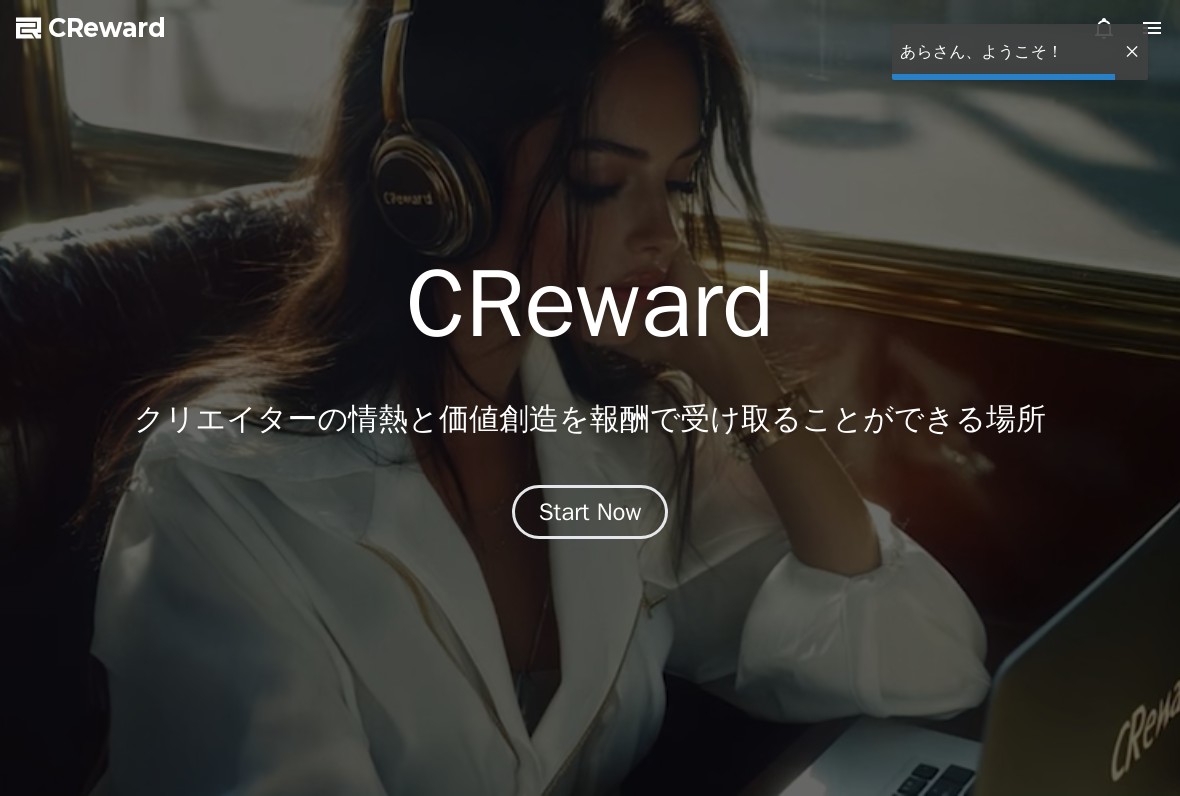 scroll, scrollTop: 0, scrollLeft: 0, axis: both 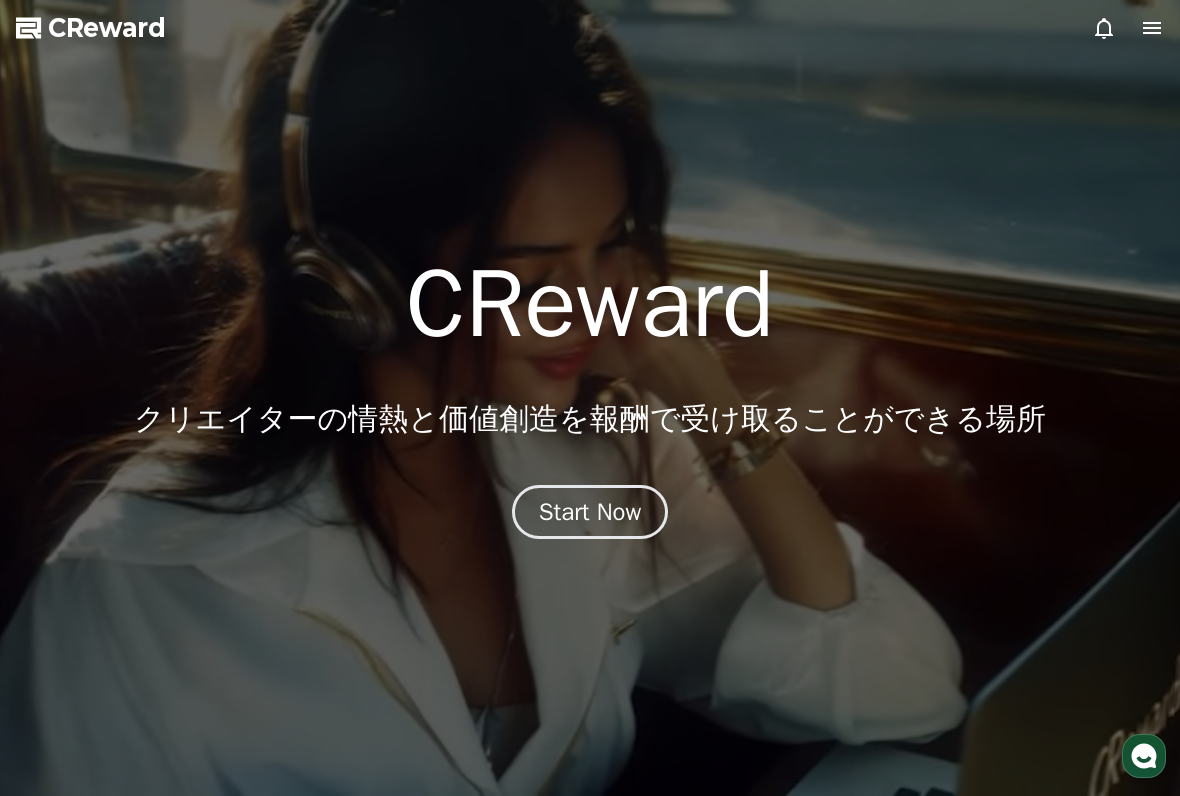 click 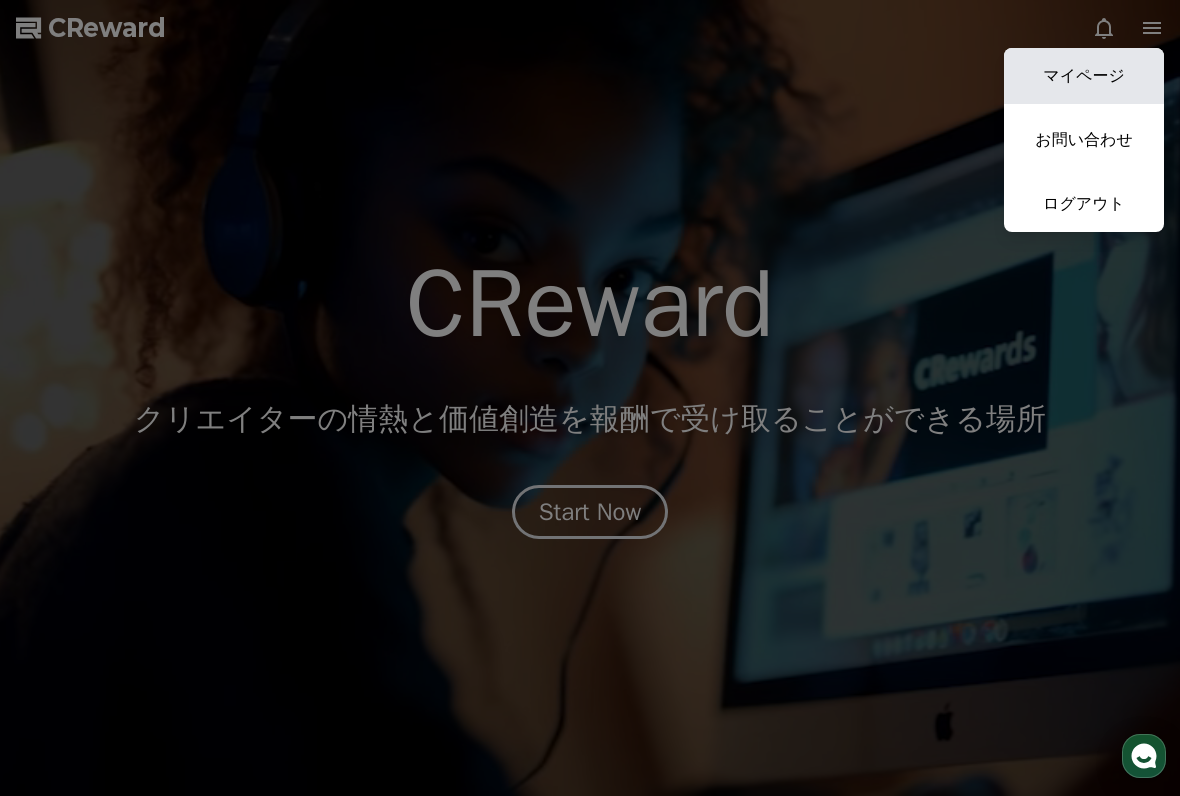 click on "マイページ" at bounding box center (1084, 76) 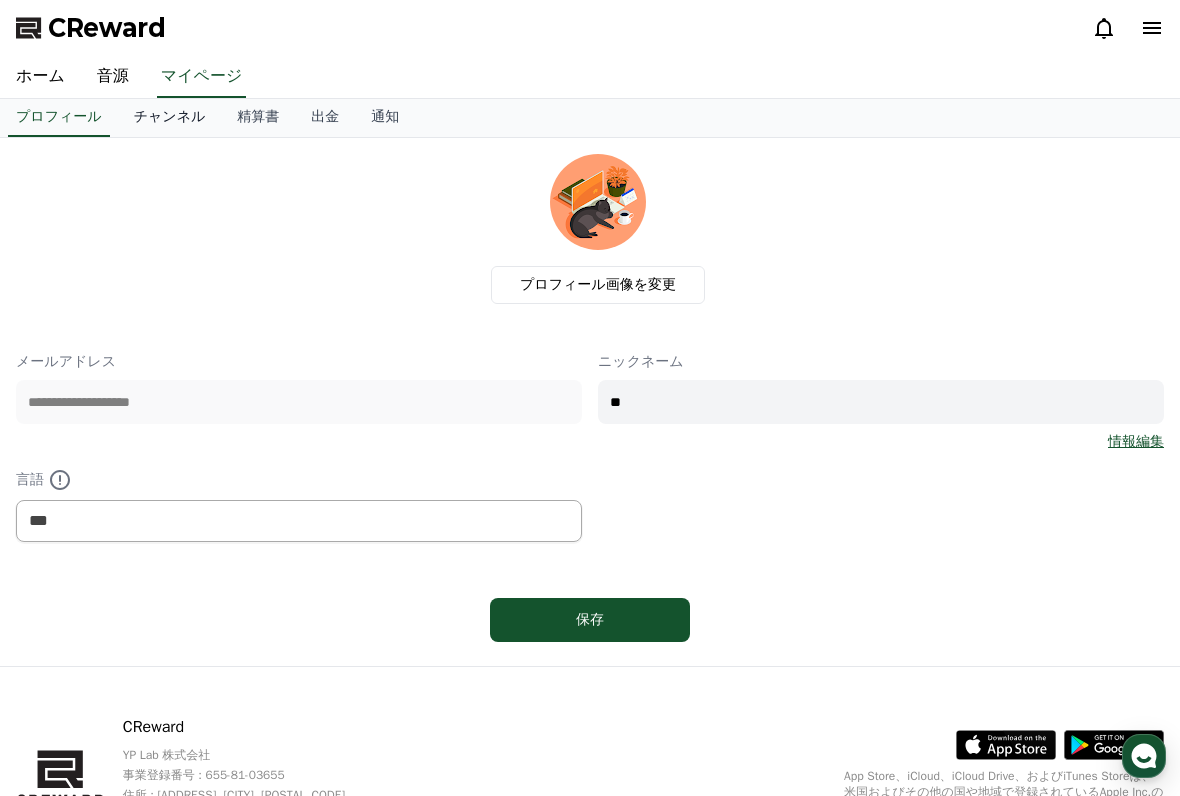 click on "チャンネル" at bounding box center (170, 118) 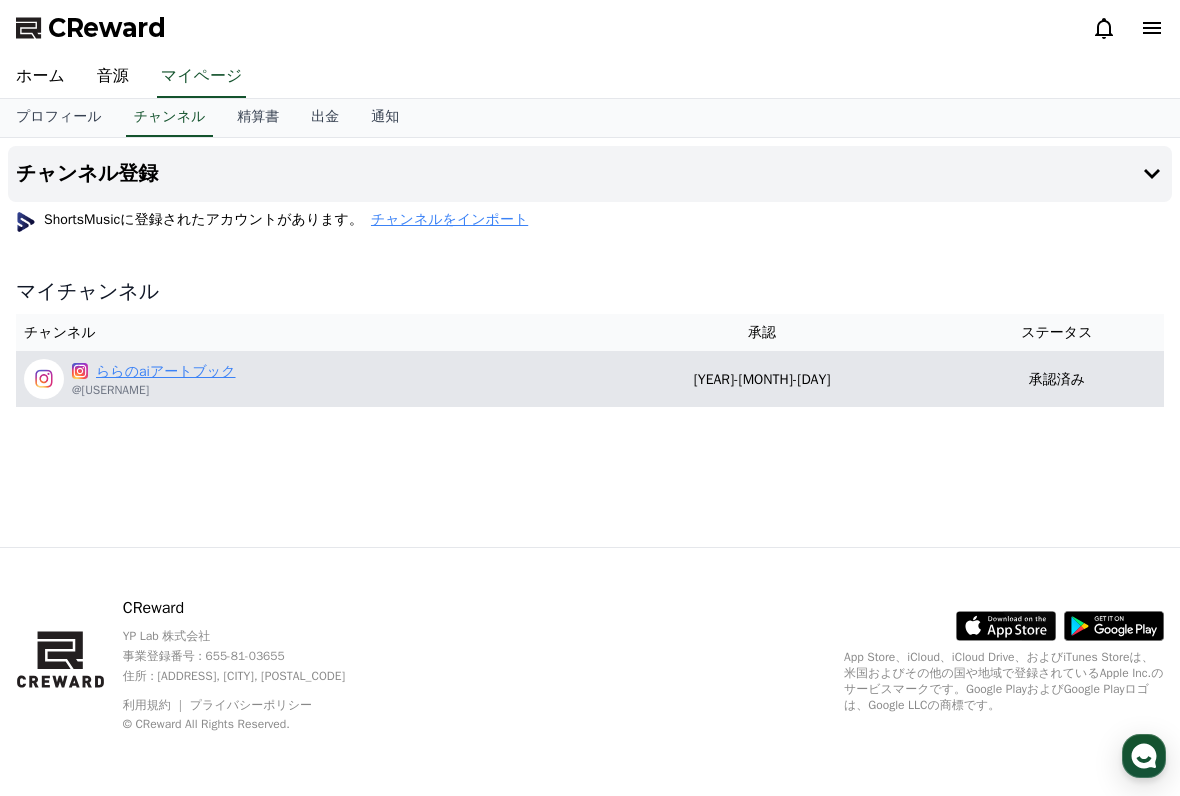 click on "ららのaiアートブック" at bounding box center [166, 371] 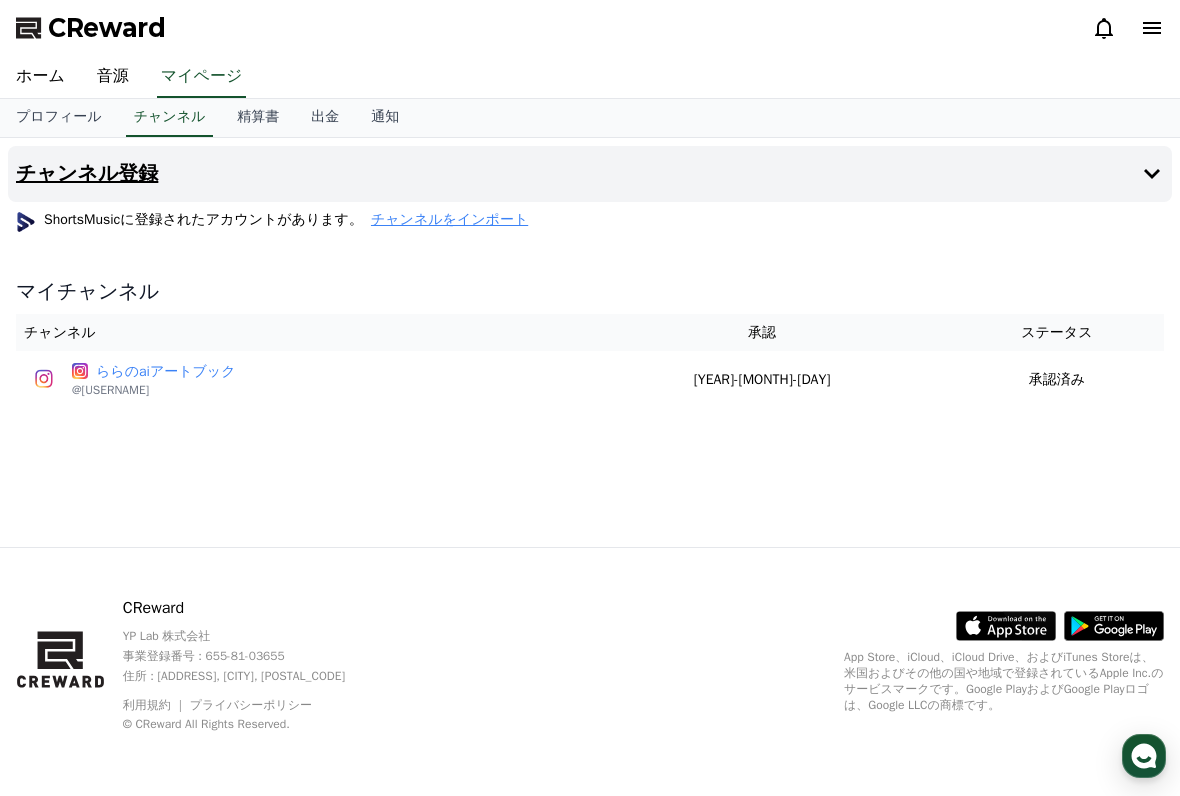 click on "チャンネル登録" at bounding box center [87, 174] 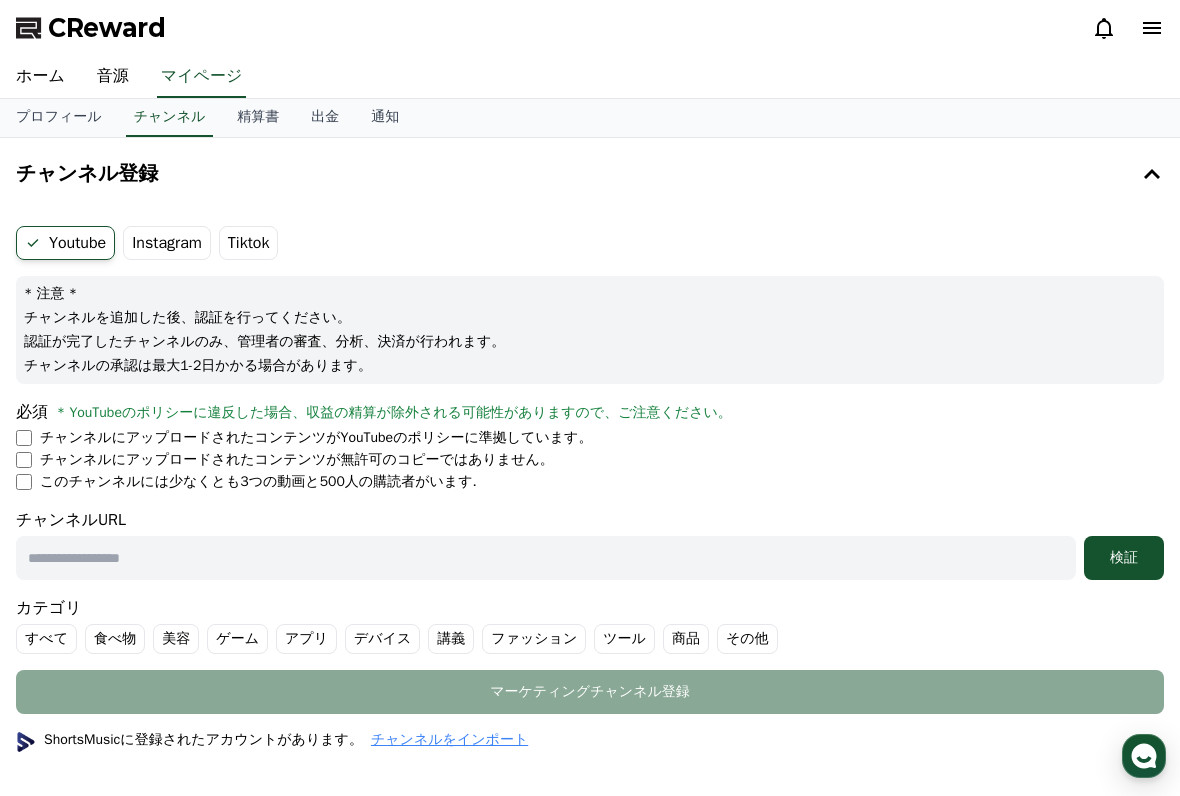click on "Instagram" at bounding box center [167, 243] 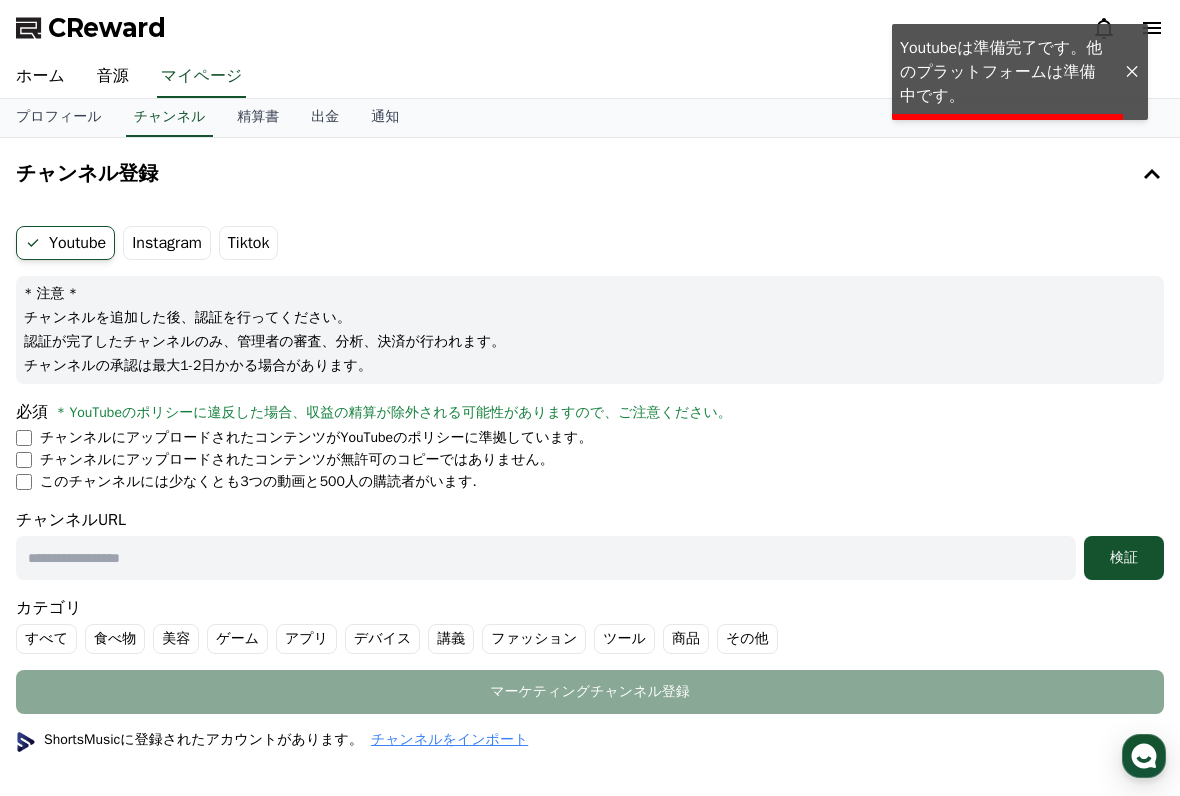 click on "Instagram" at bounding box center (167, 243) 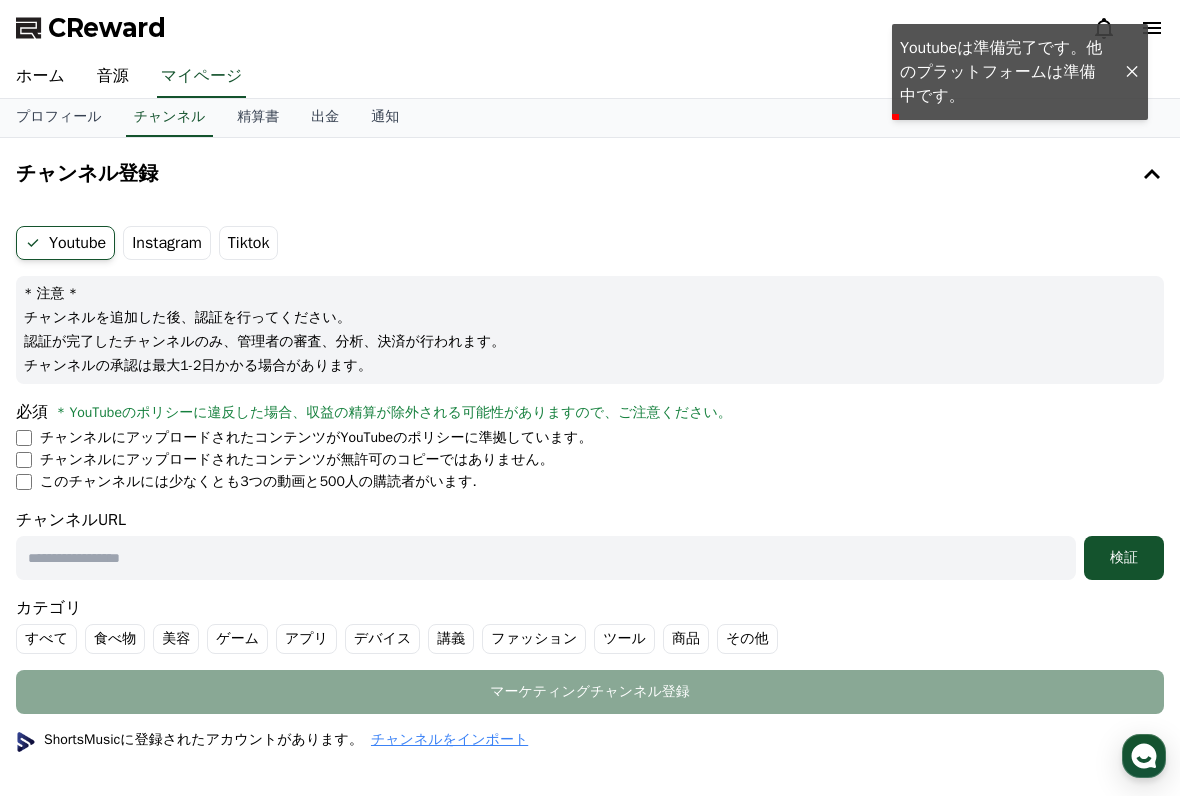 click on "Instagram" at bounding box center [167, 243] 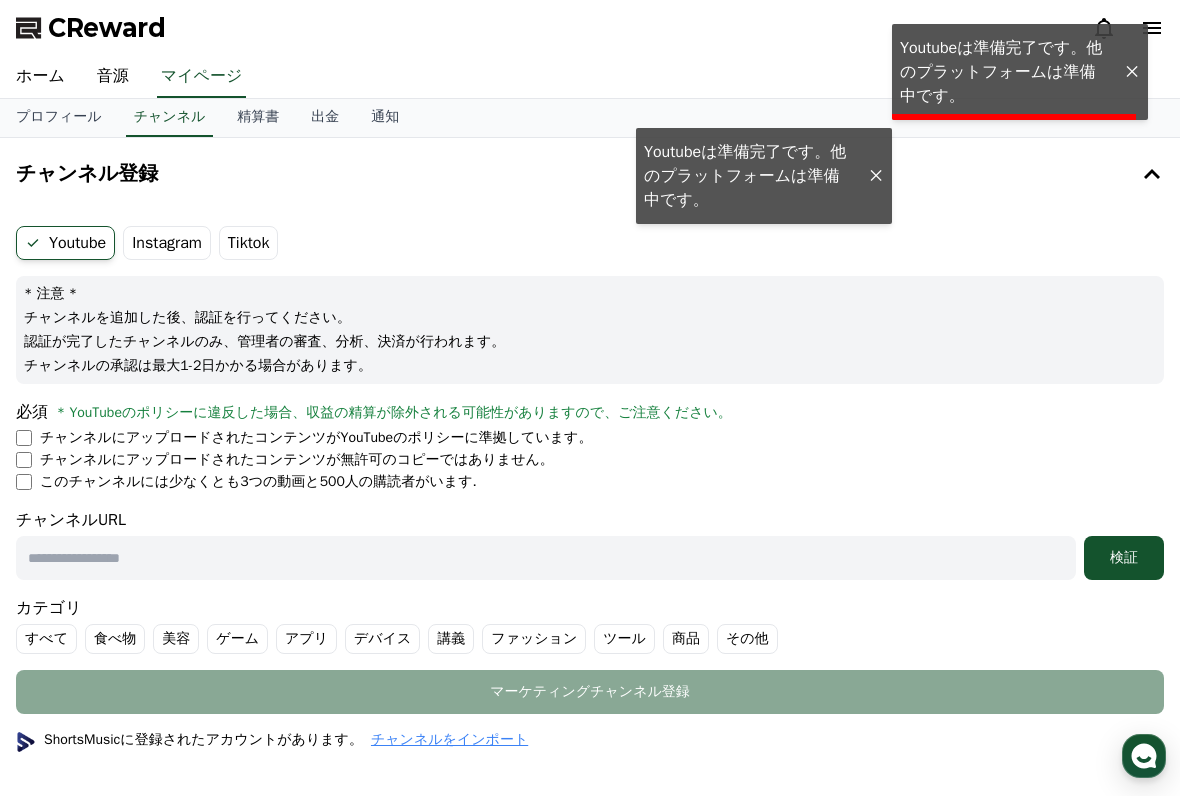 click on "Instagram" at bounding box center (167, 243) 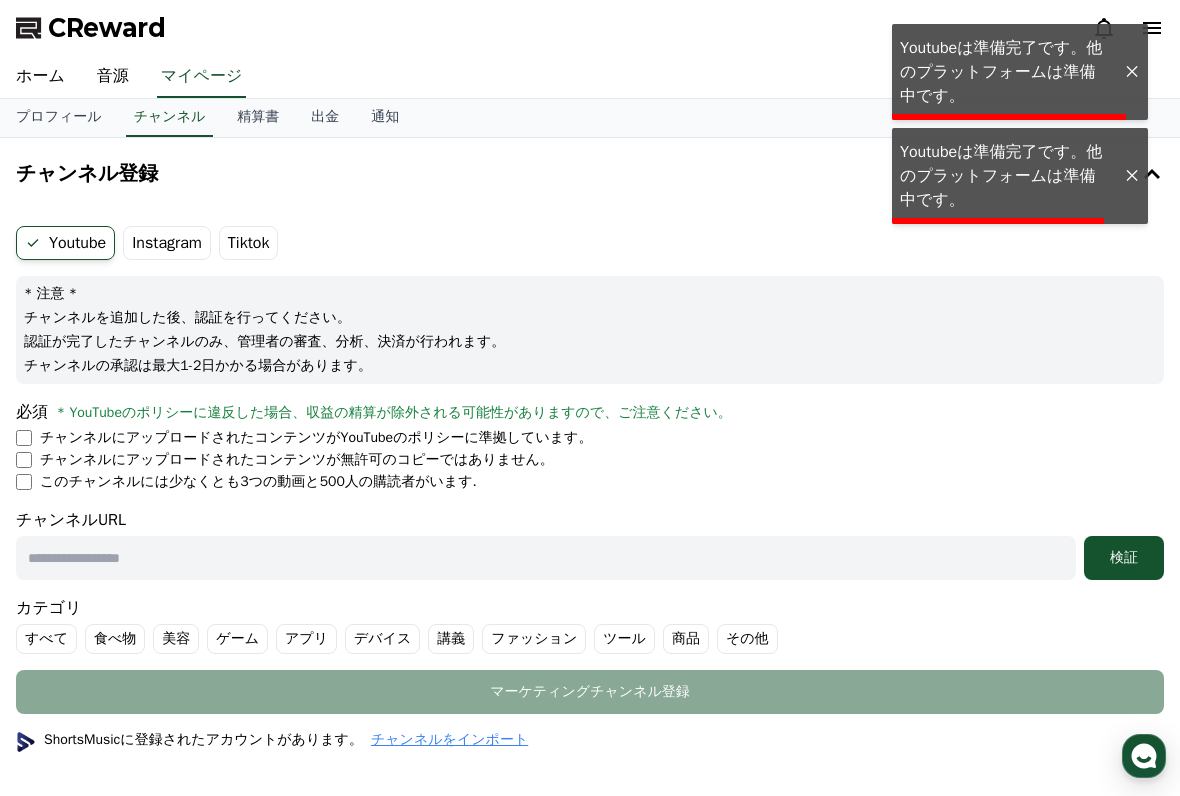 click on "Instagram" at bounding box center [167, 243] 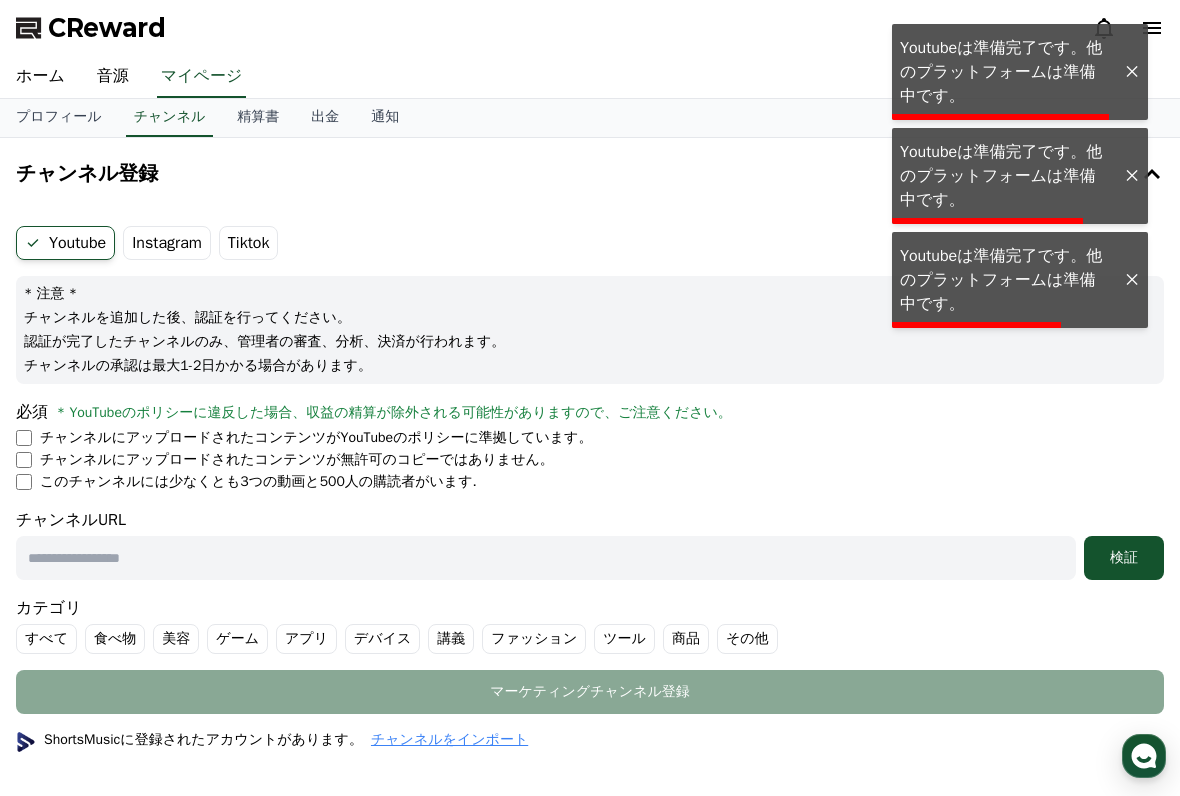click at bounding box center [1132, 280] 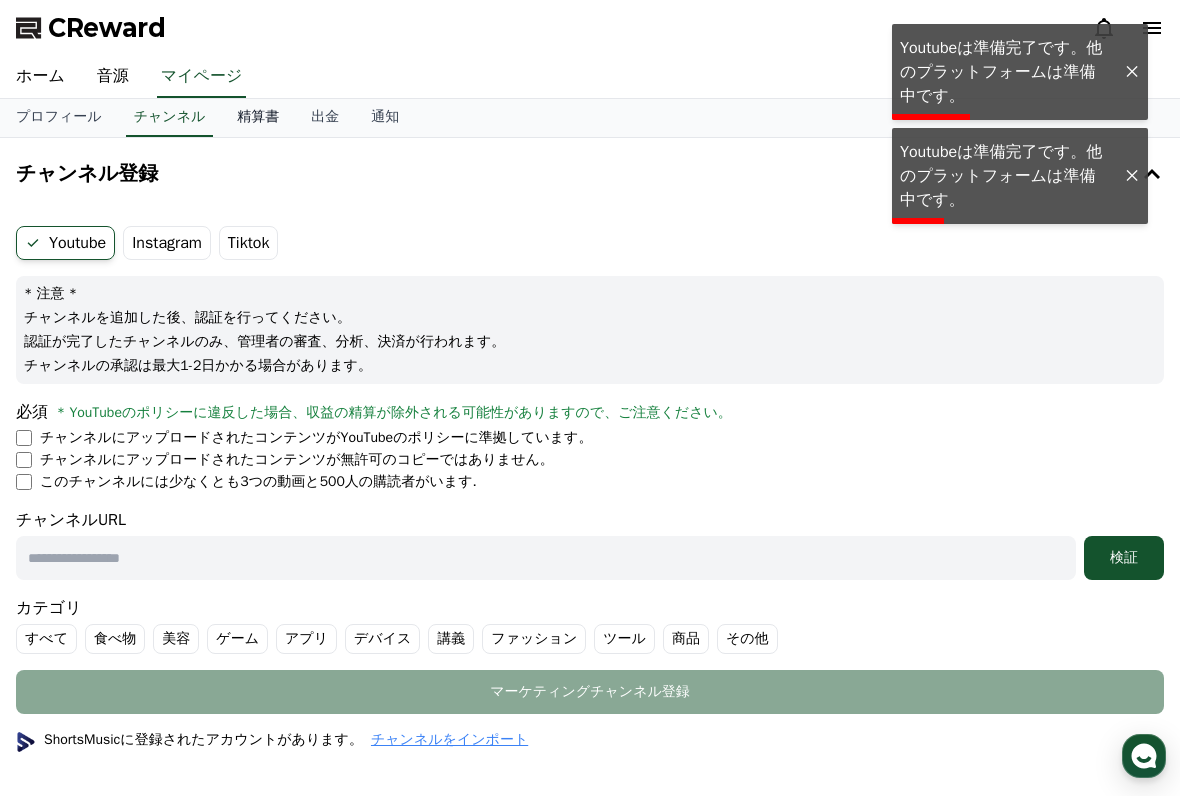 click on "精算書" at bounding box center [258, 118] 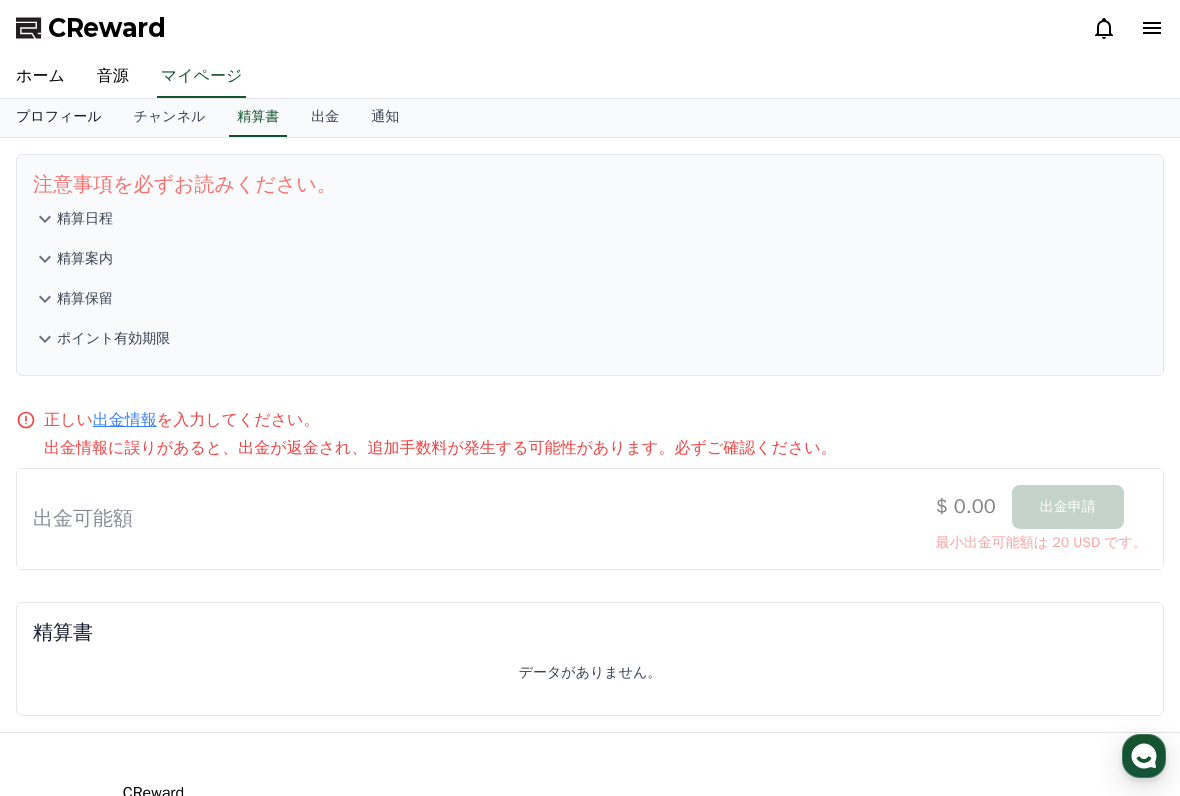 click on "プロフィール" at bounding box center (59, 118) 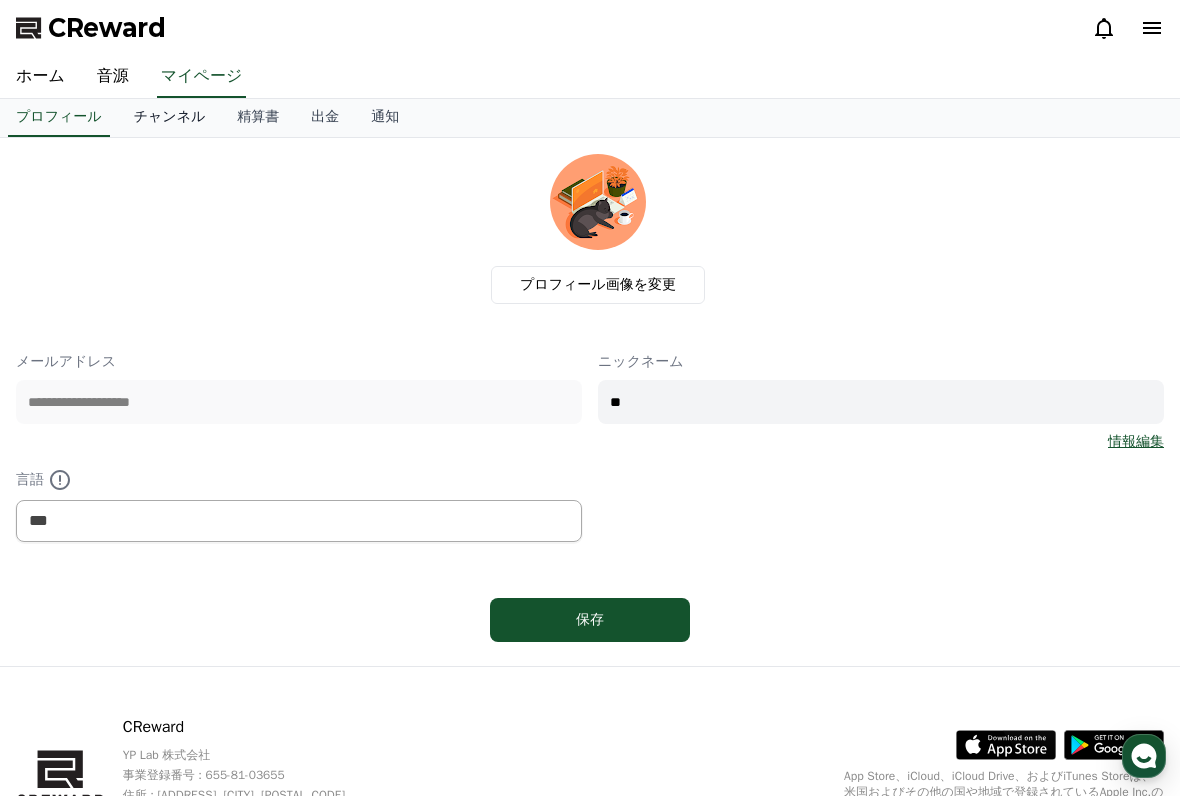 click on "チャンネル" at bounding box center (170, 118) 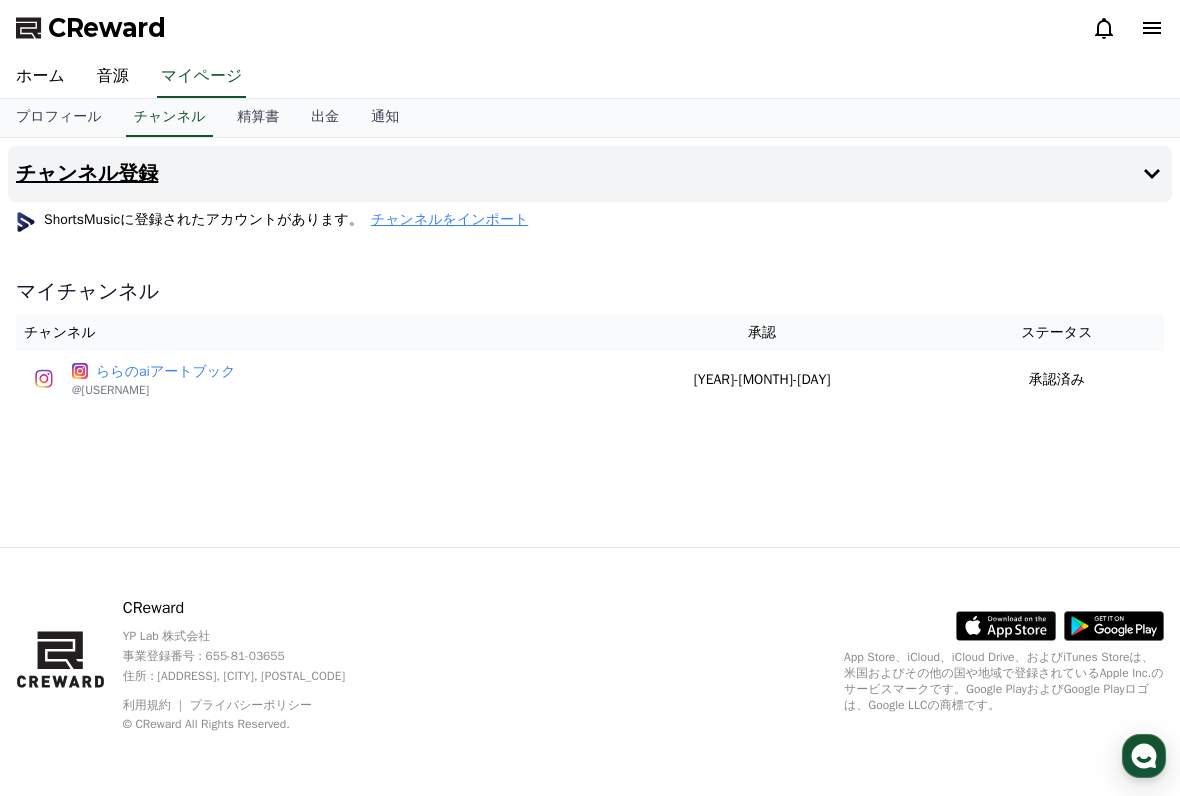 click on "チャンネル登録" at bounding box center [87, 174] 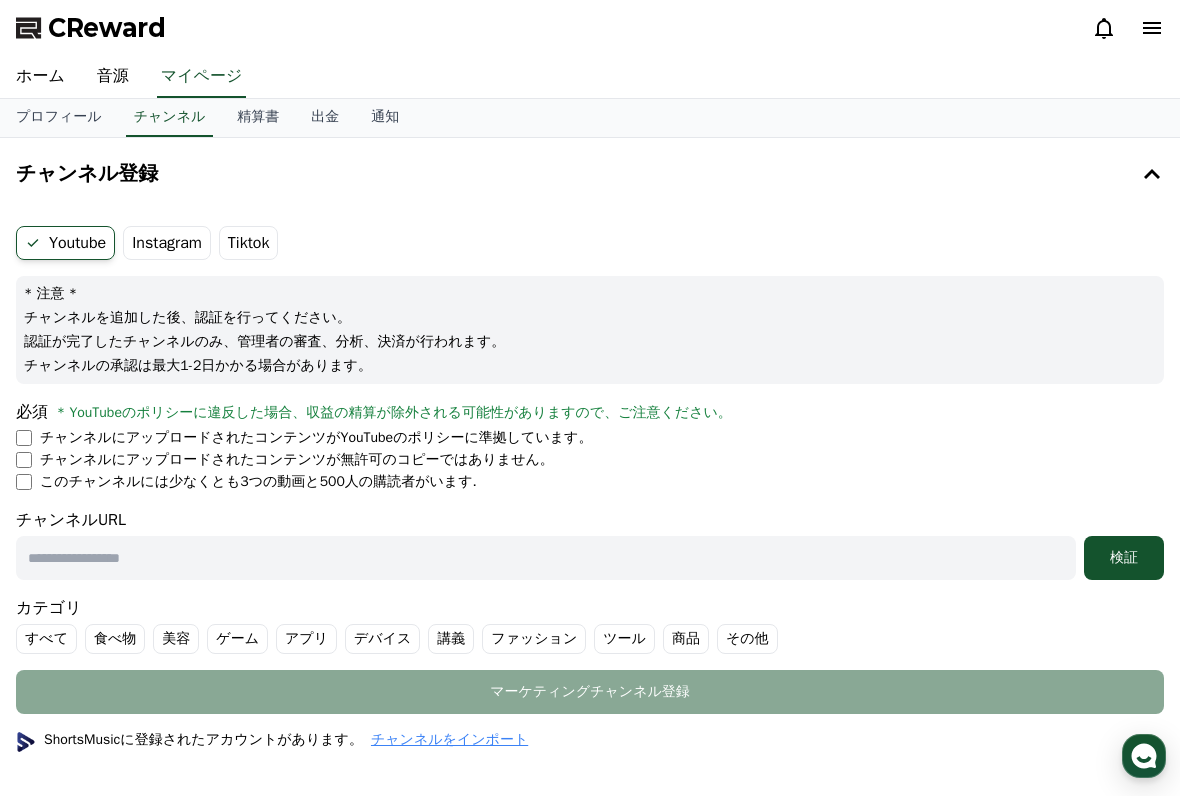 click on "Instagram" at bounding box center [167, 243] 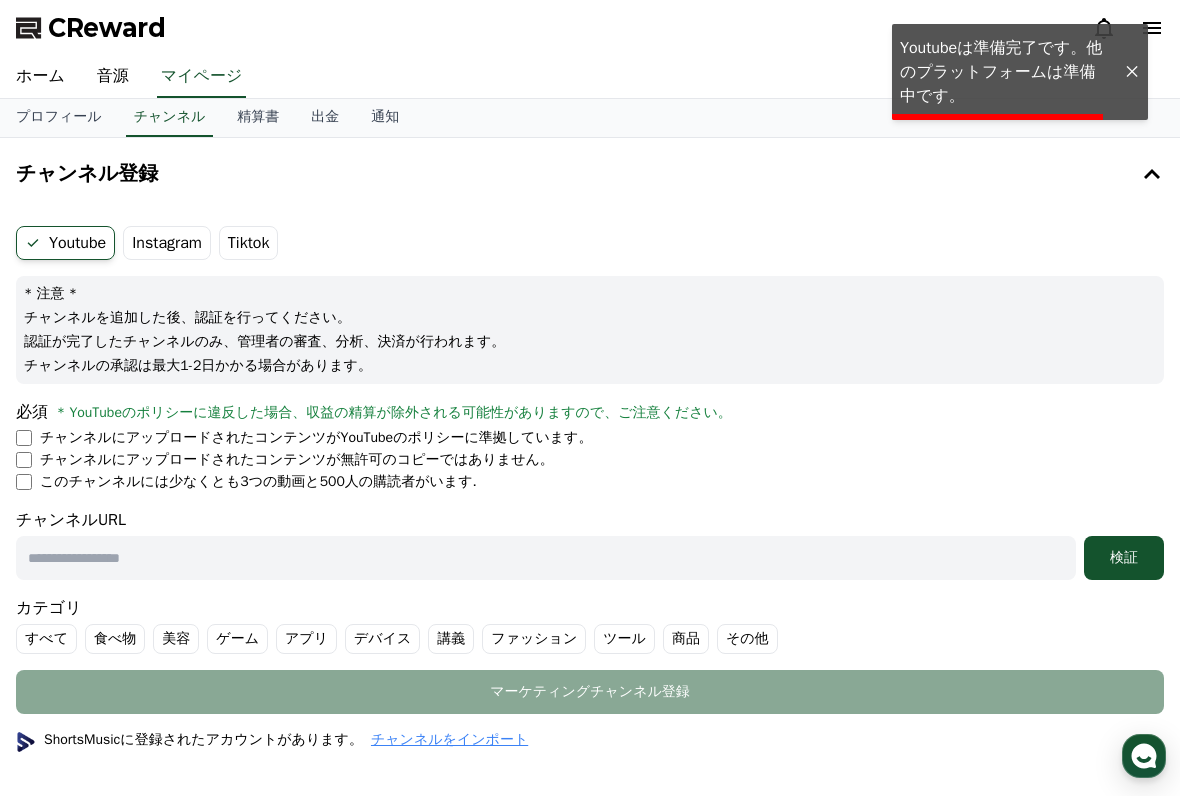 click at bounding box center [1132, 72] 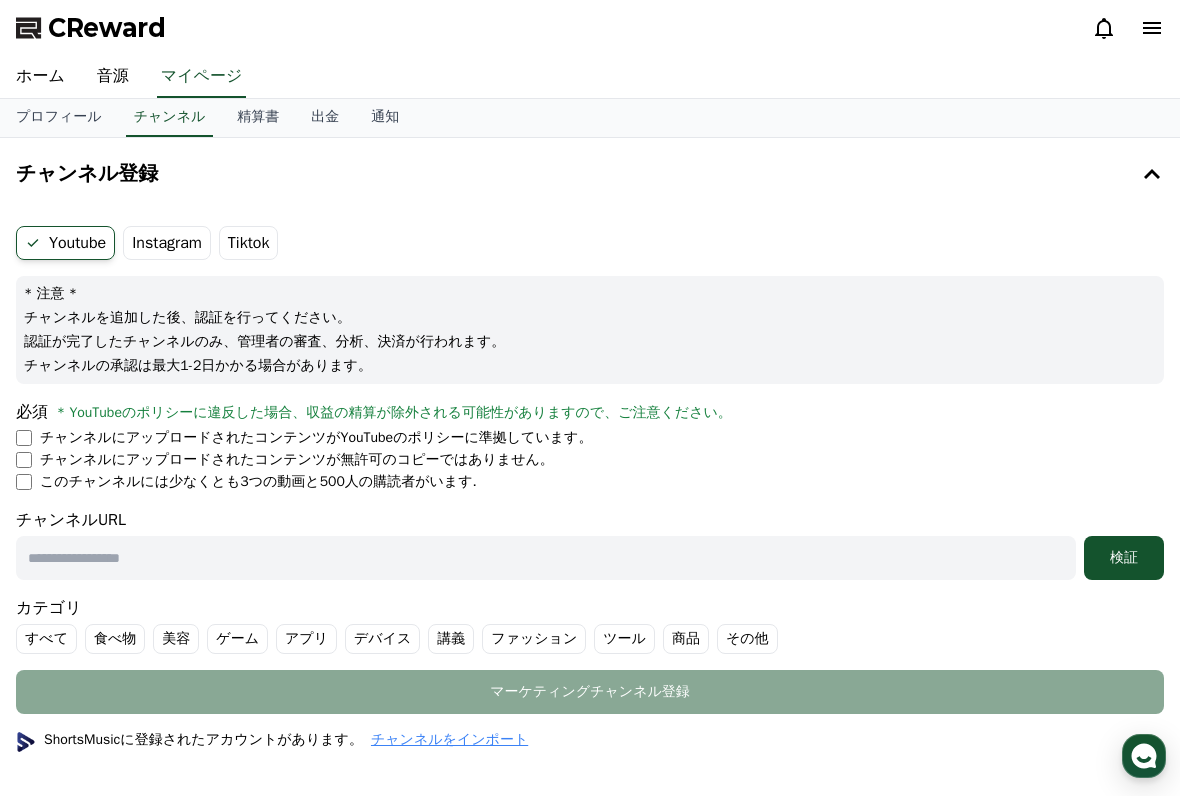 click at bounding box center [546, 558] 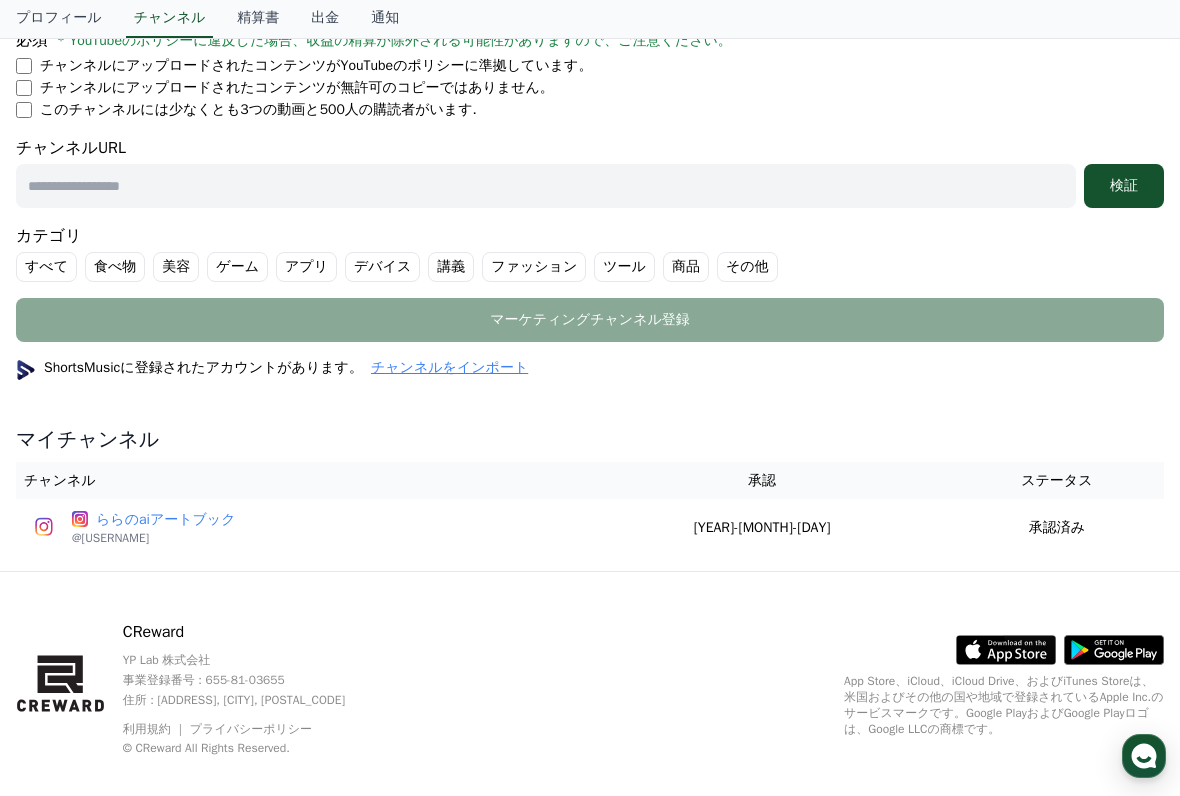 scroll, scrollTop: 387, scrollLeft: 0, axis: vertical 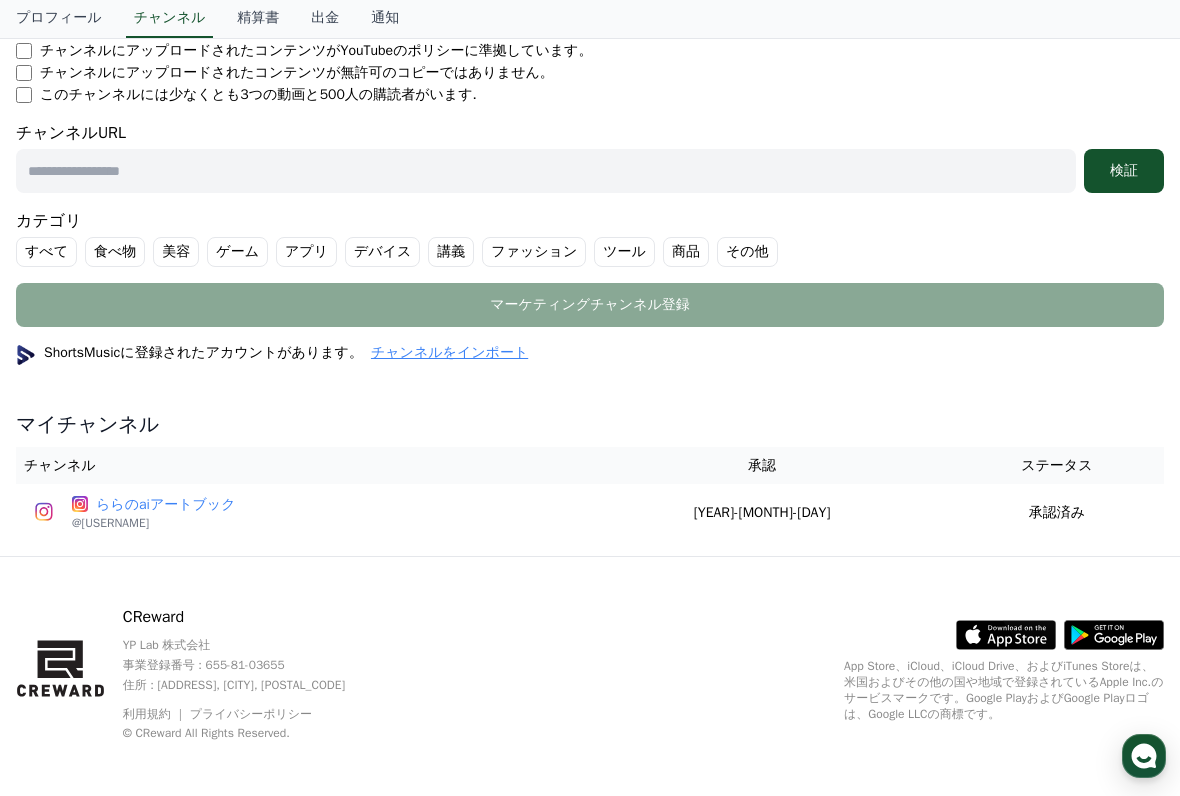 click on "チャンネルをインポート" at bounding box center [449, 353] 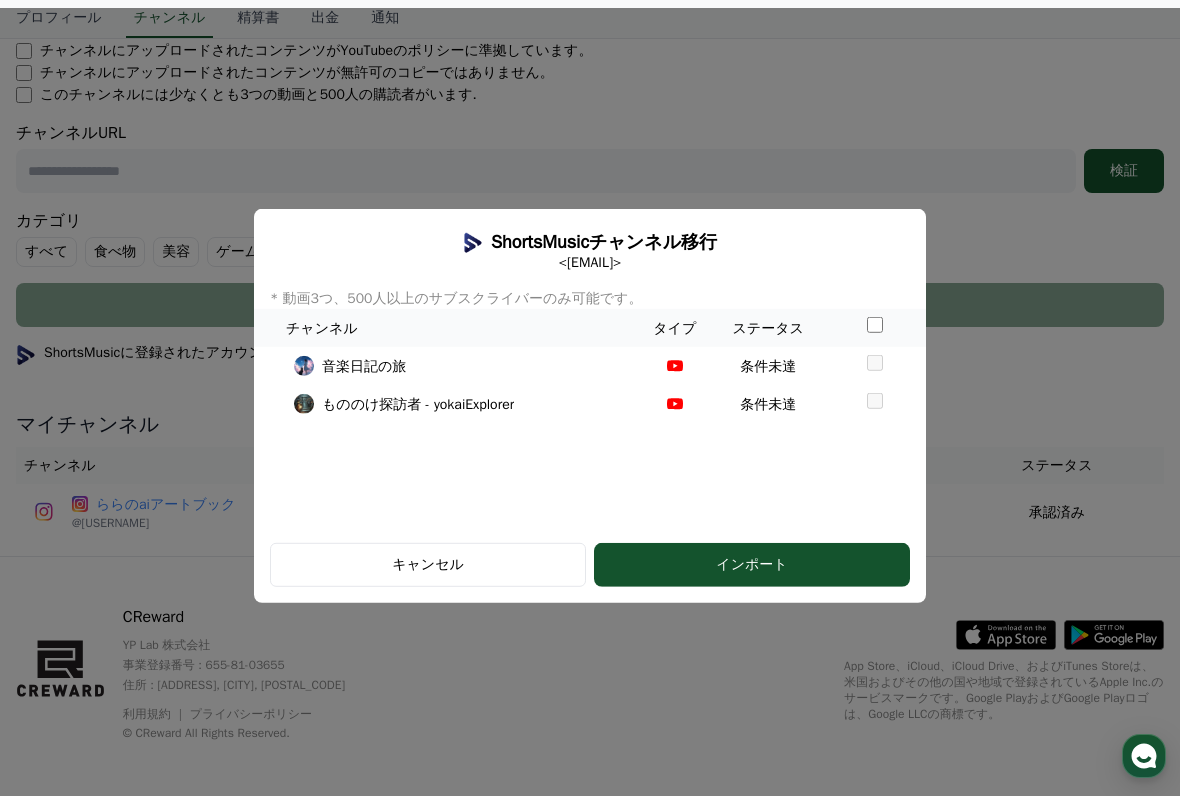 click at bounding box center [590, 406] 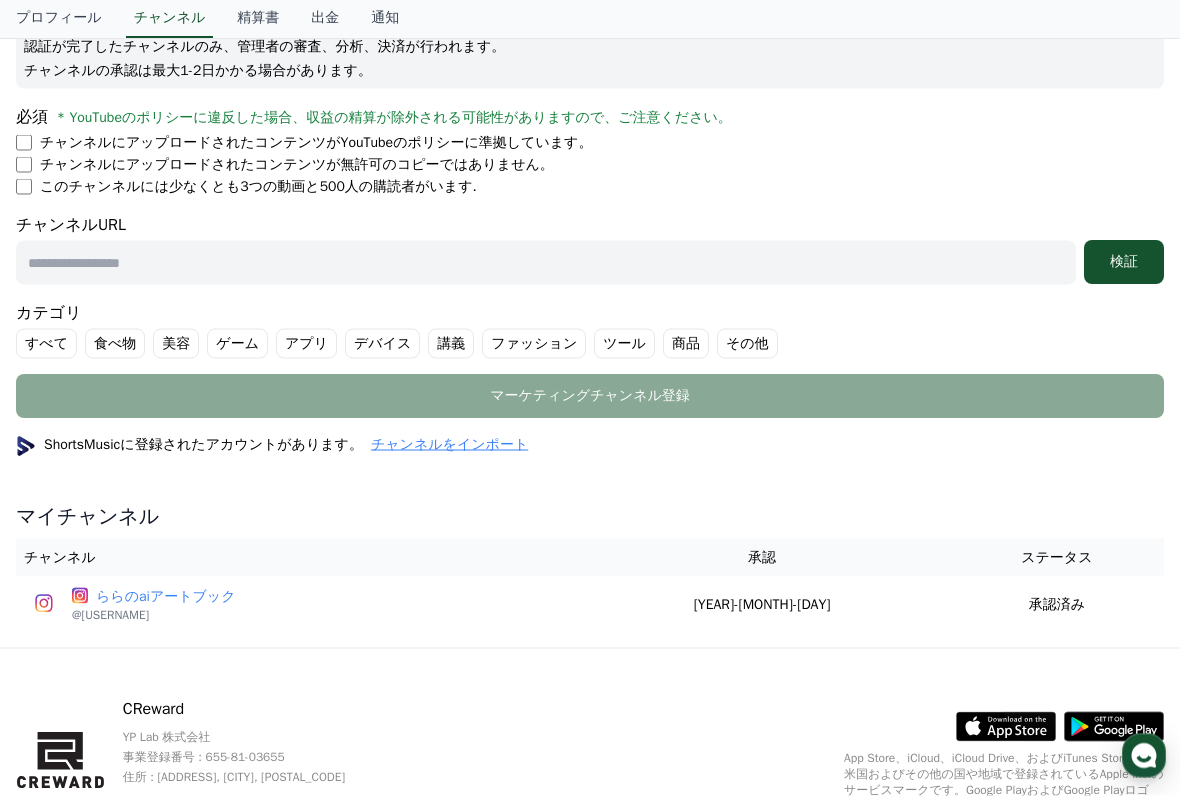 scroll, scrollTop: 0, scrollLeft: 0, axis: both 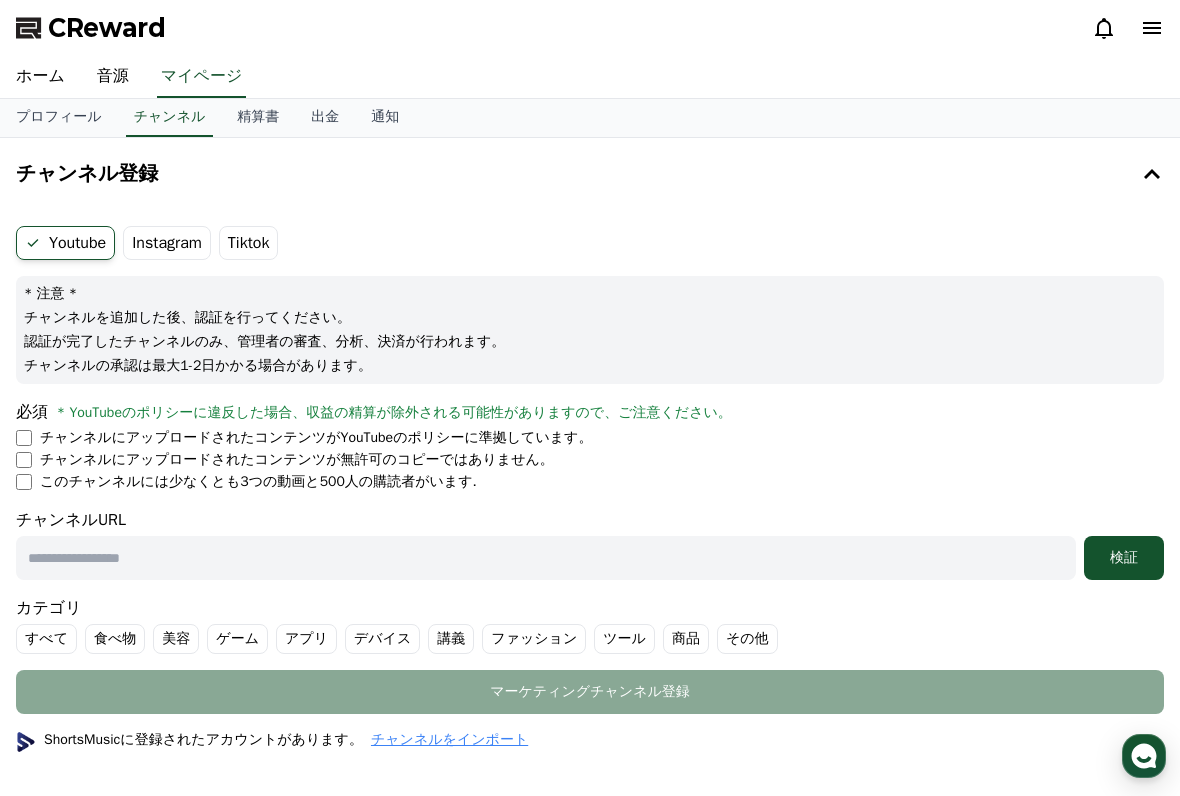 click on "Instagram" at bounding box center [167, 243] 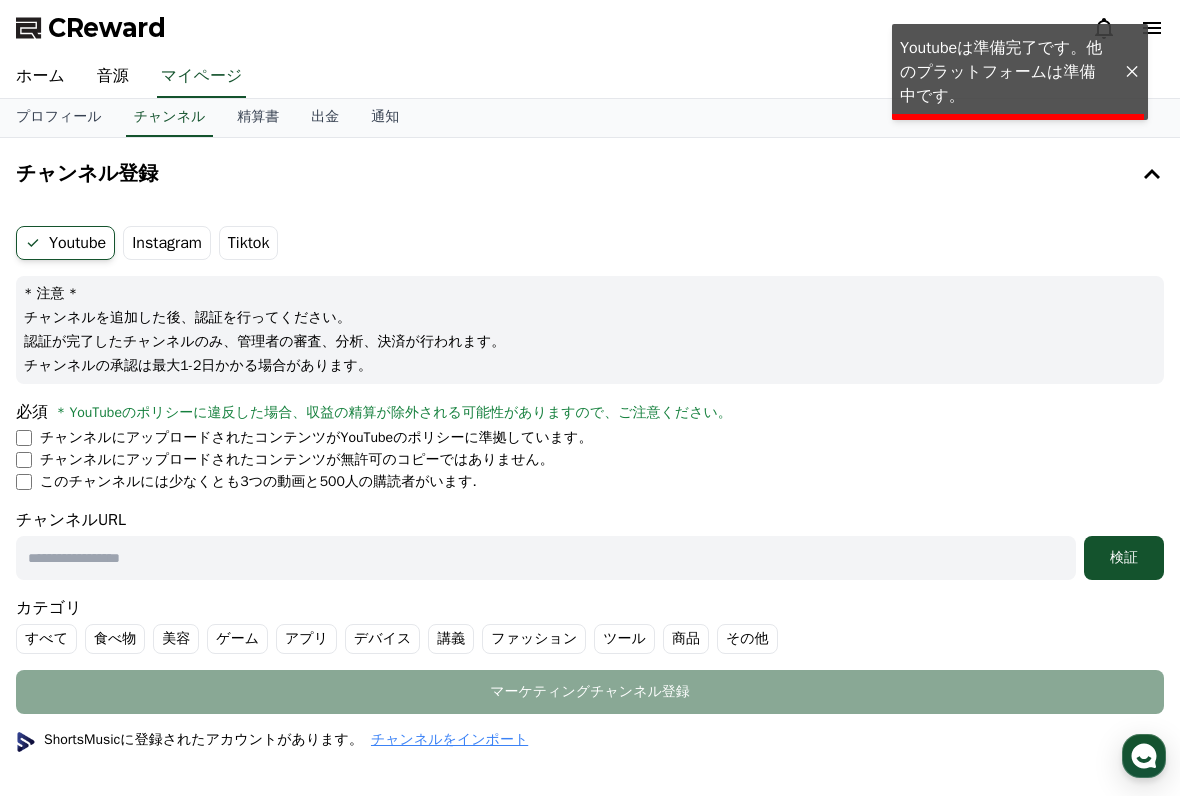 click on "Instagram" at bounding box center [167, 243] 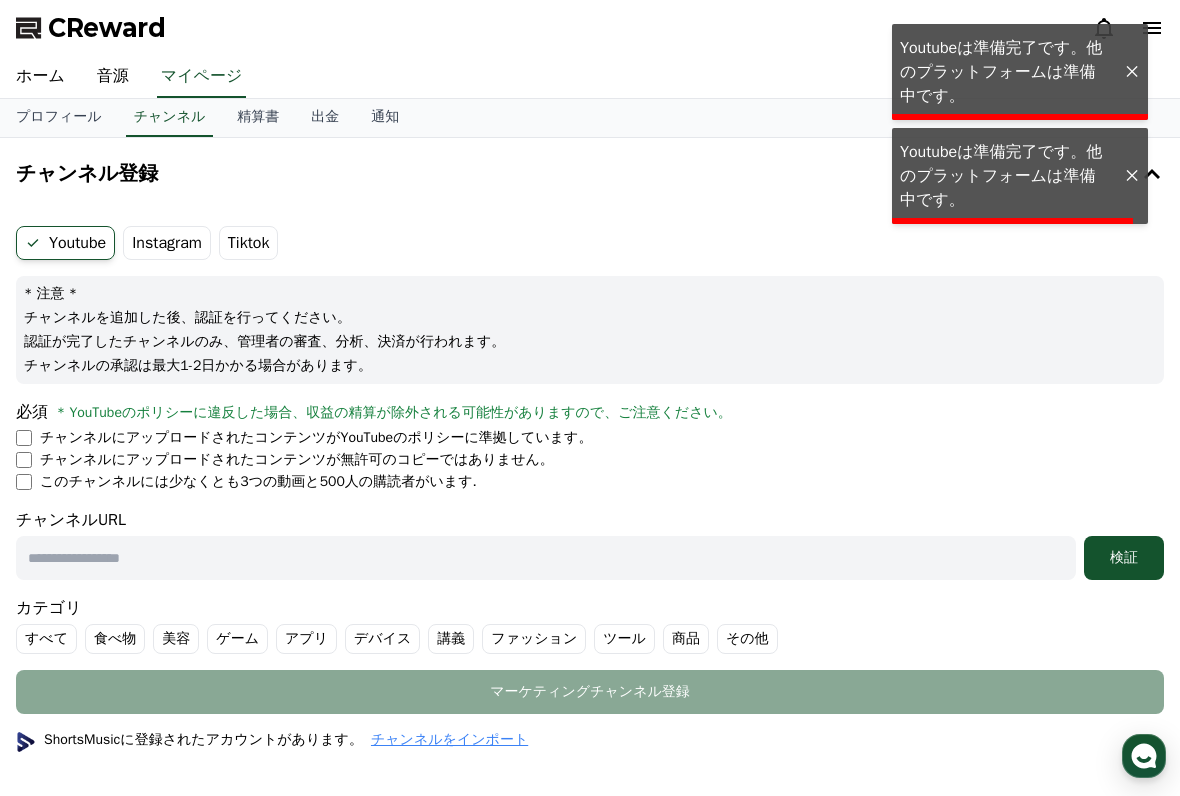 click on "Instagram" at bounding box center (167, 243) 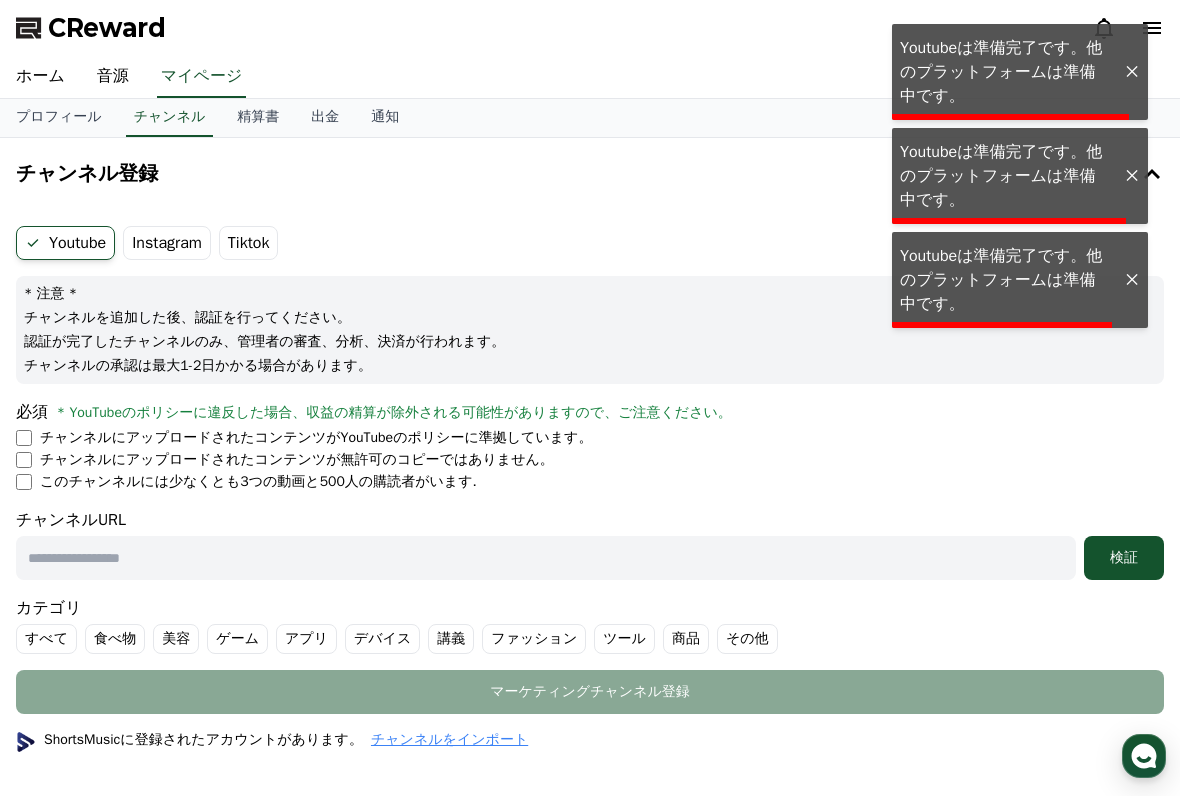 click on "Tiktok" at bounding box center (249, 243) 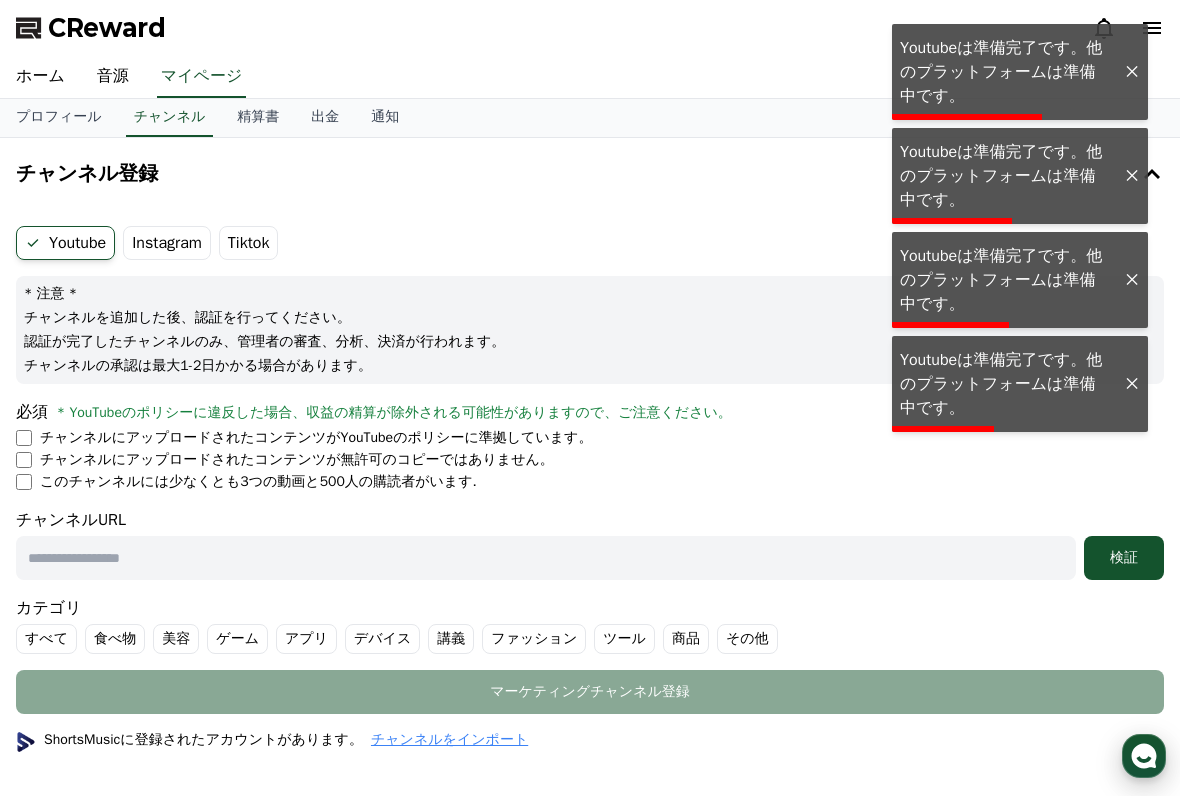 click 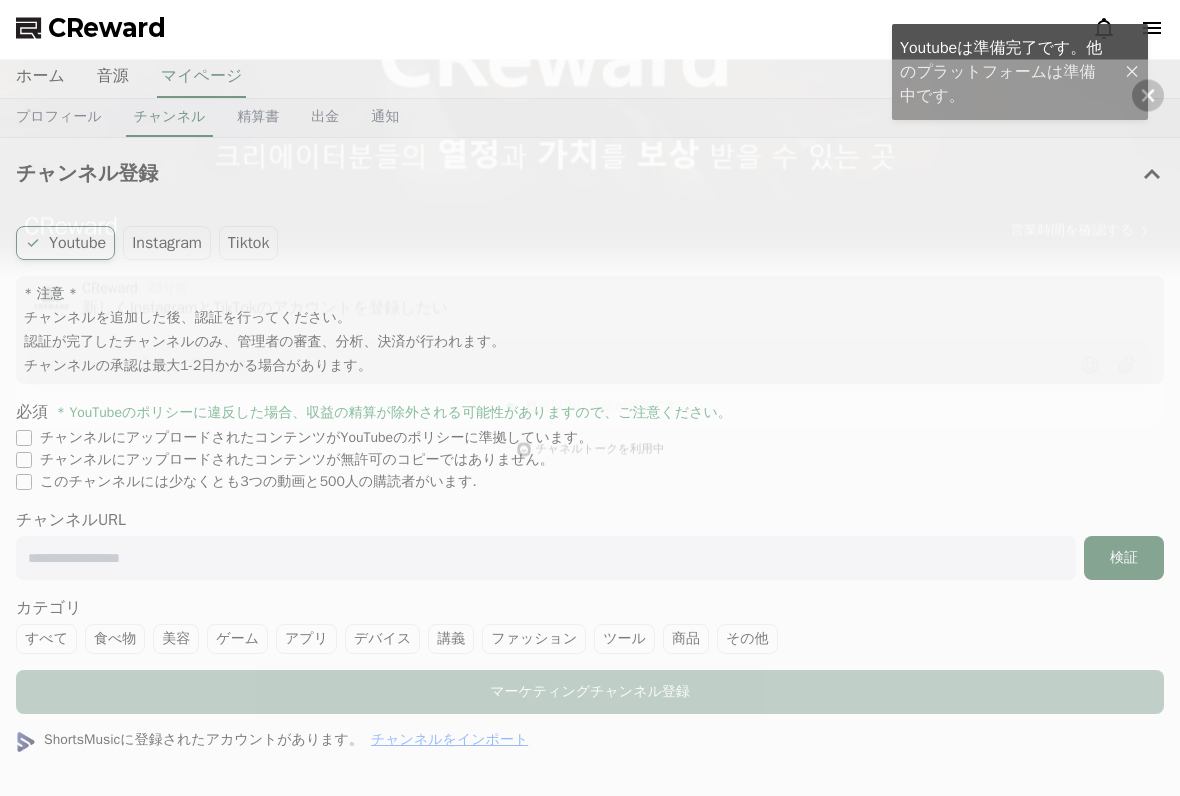 click on "CReward 23分前   新しくInstagramとTikTokのアカウントを登録したい" at bounding box center (611, 235) 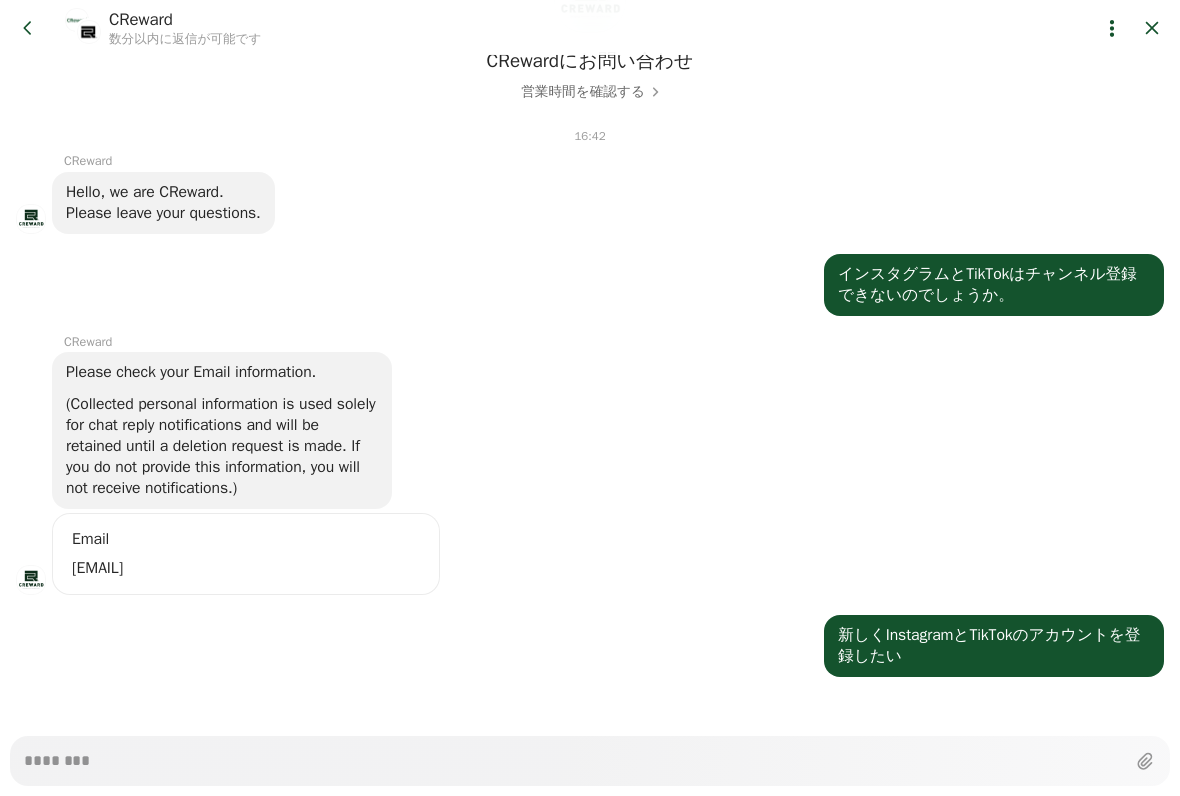 scroll, scrollTop: 191, scrollLeft: 0, axis: vertical 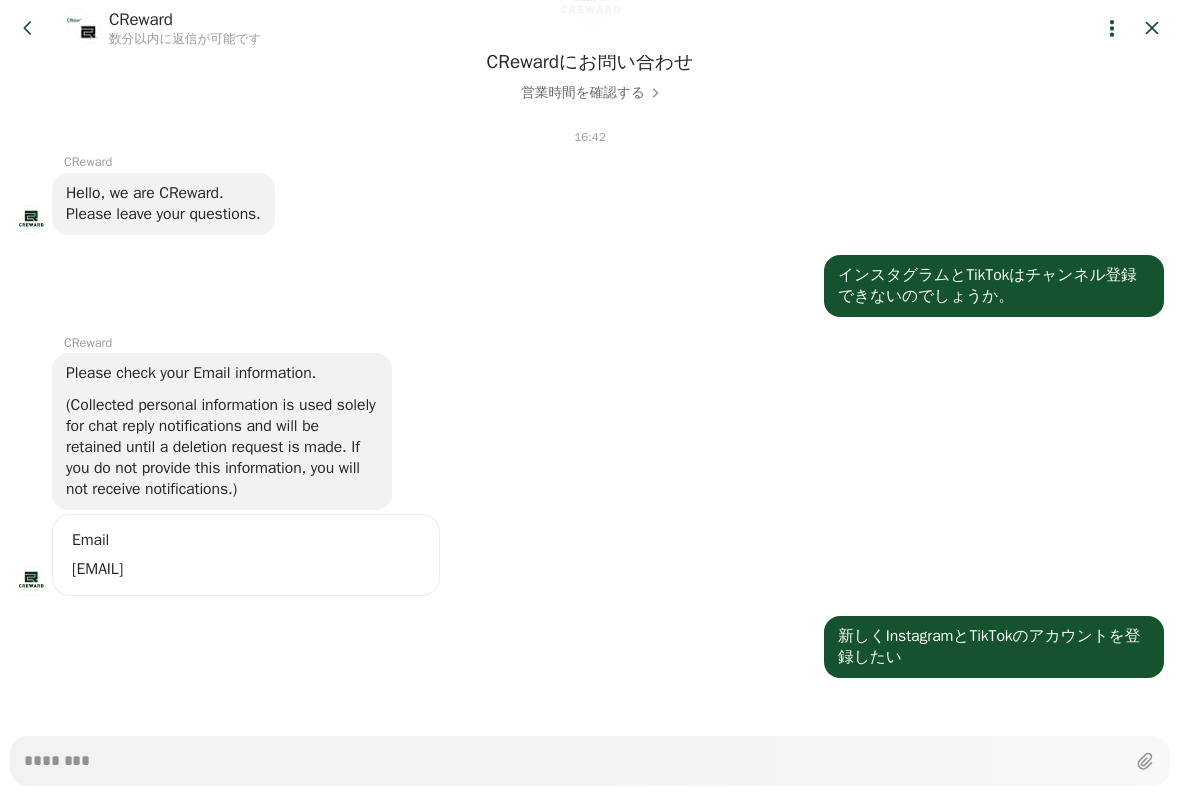 click 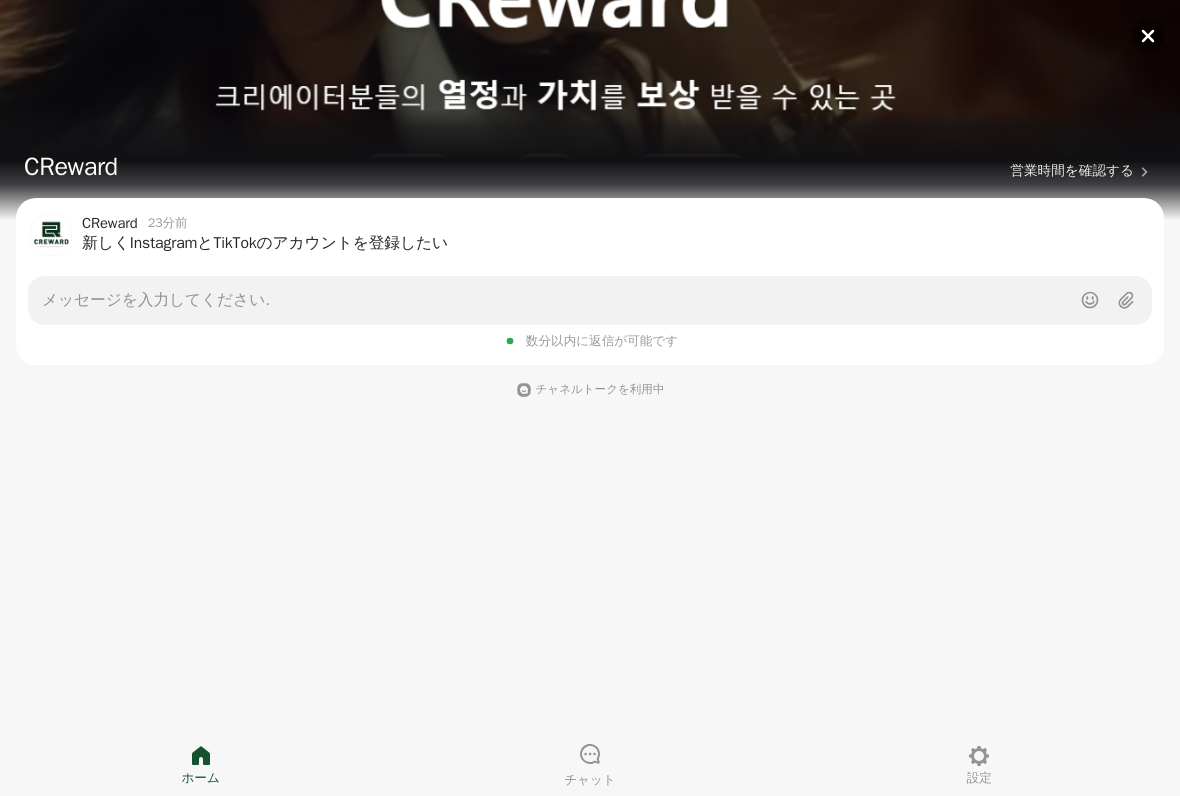 click on "CReward 営業時間を確認する" at bounding box center (590, 99) 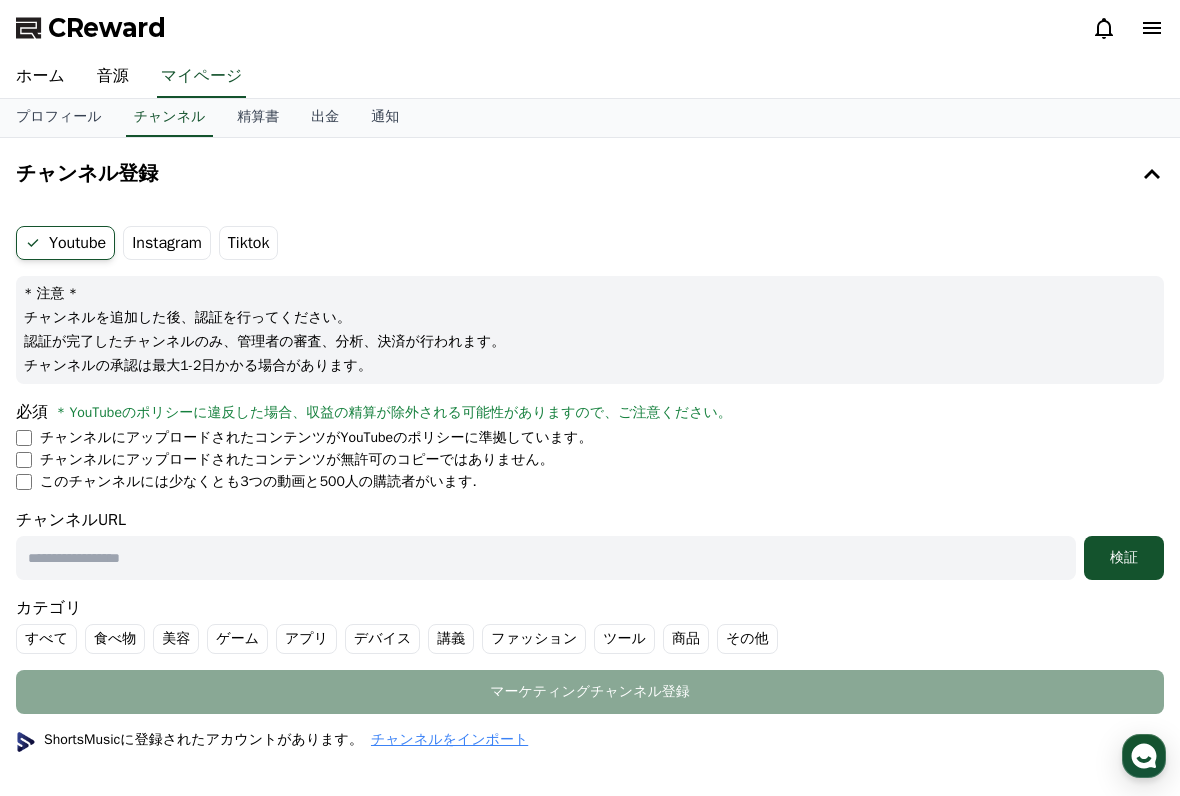 click 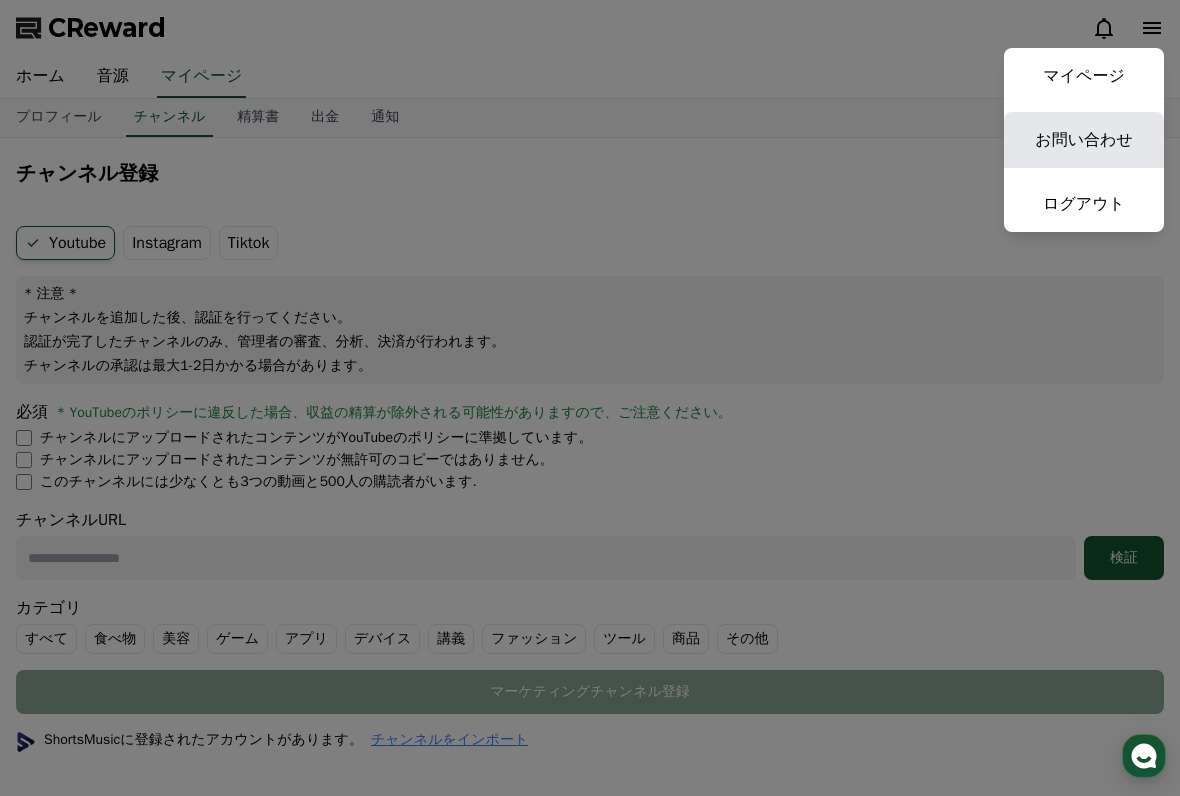 click on "お問い合わせ" at bounding box center [1084, 140] 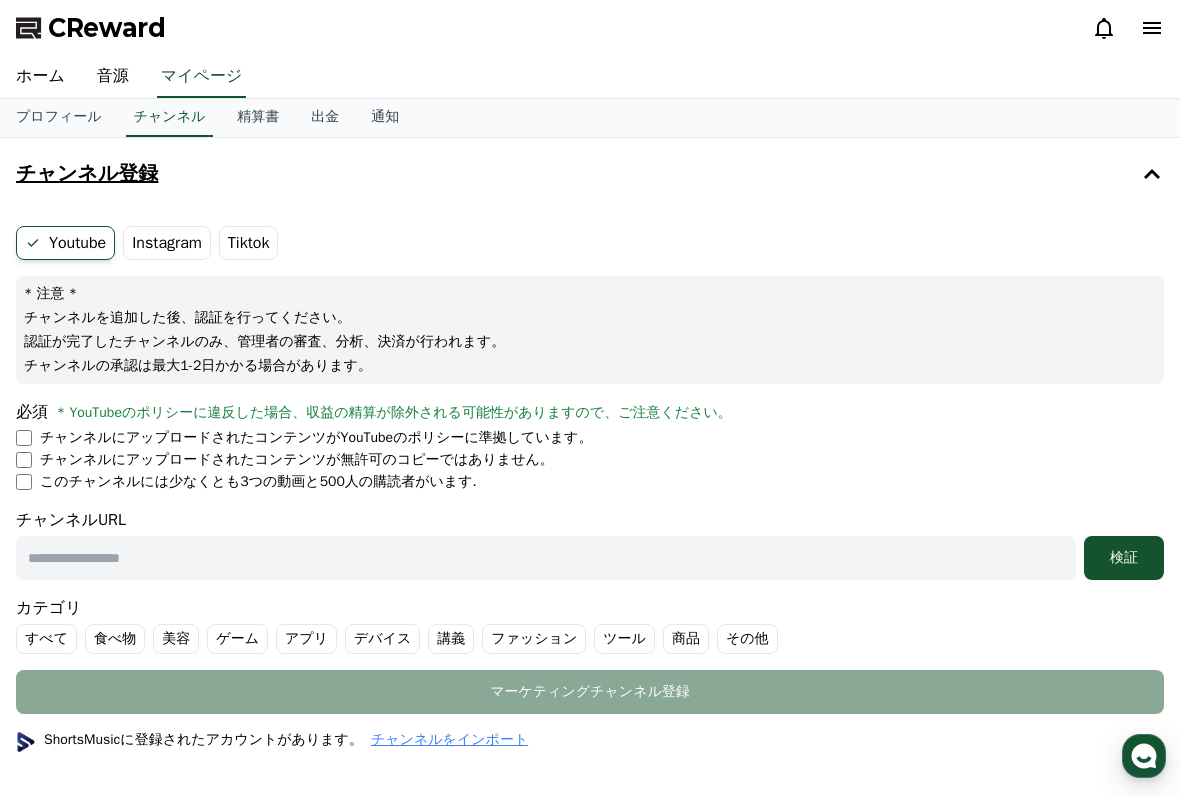 click 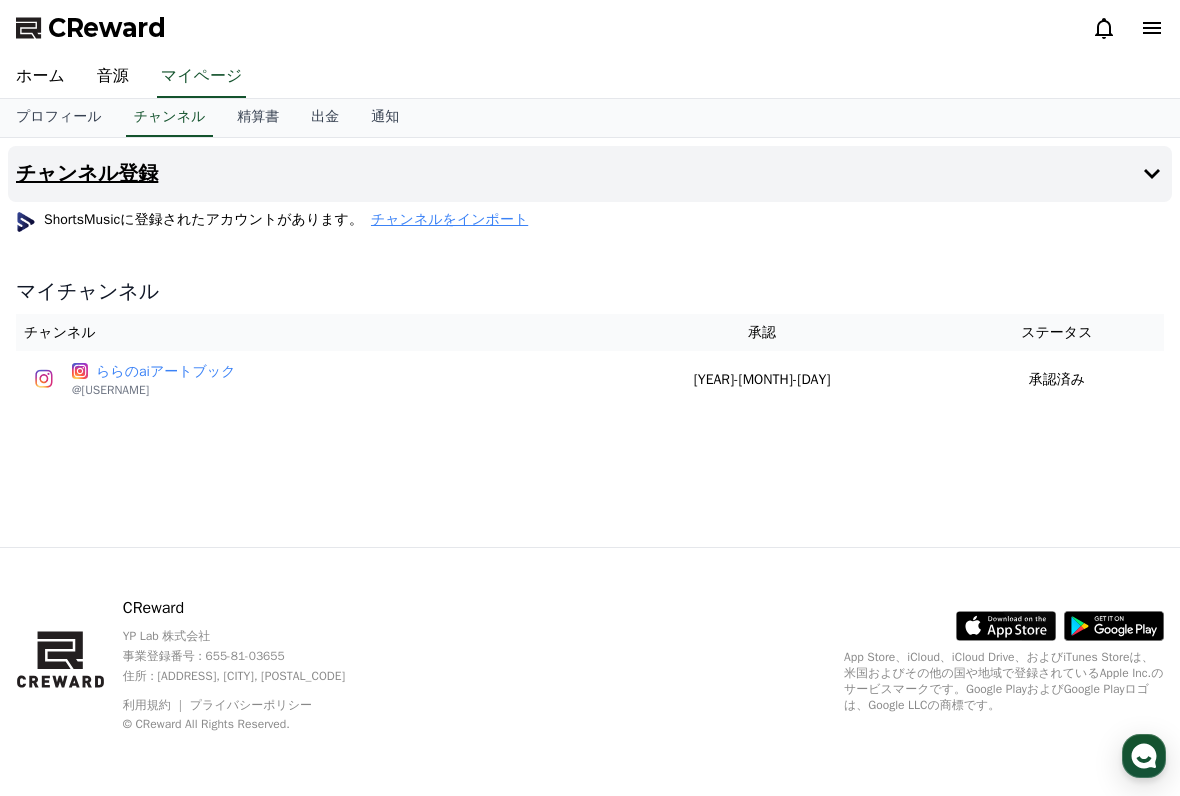 click 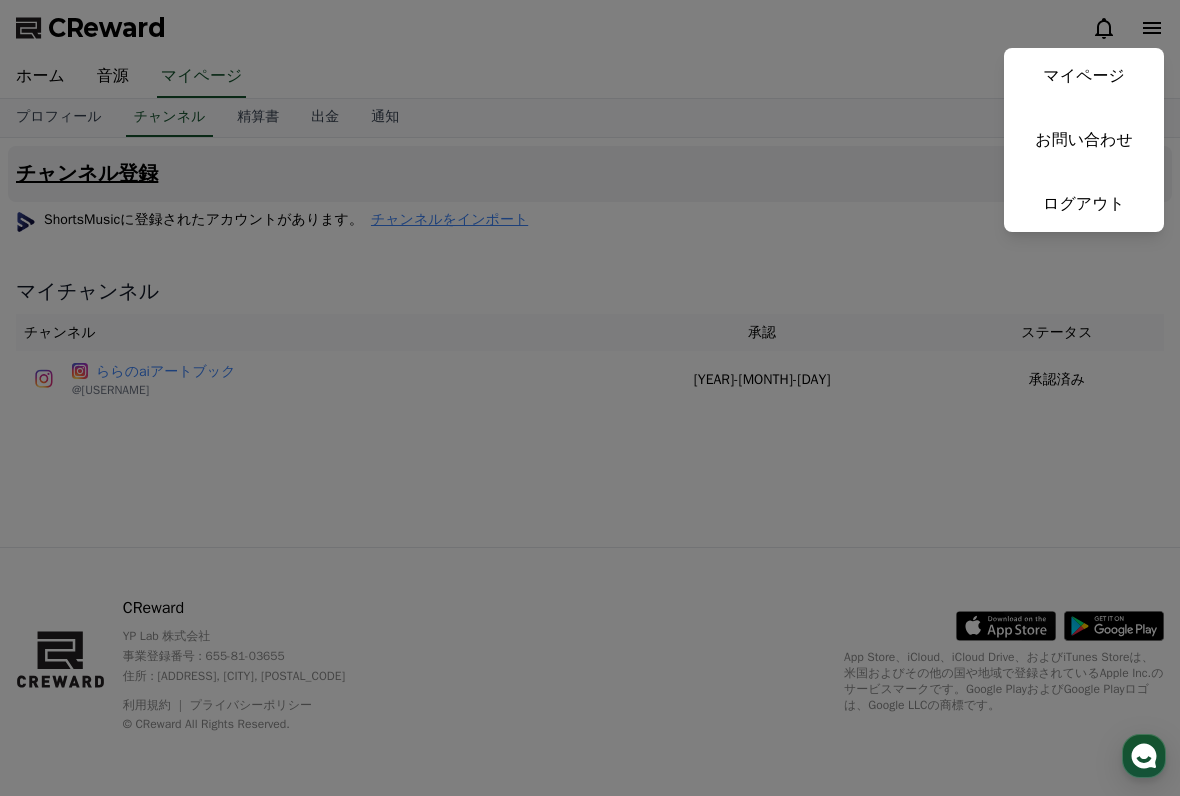 click at bounding box center [590, 398] 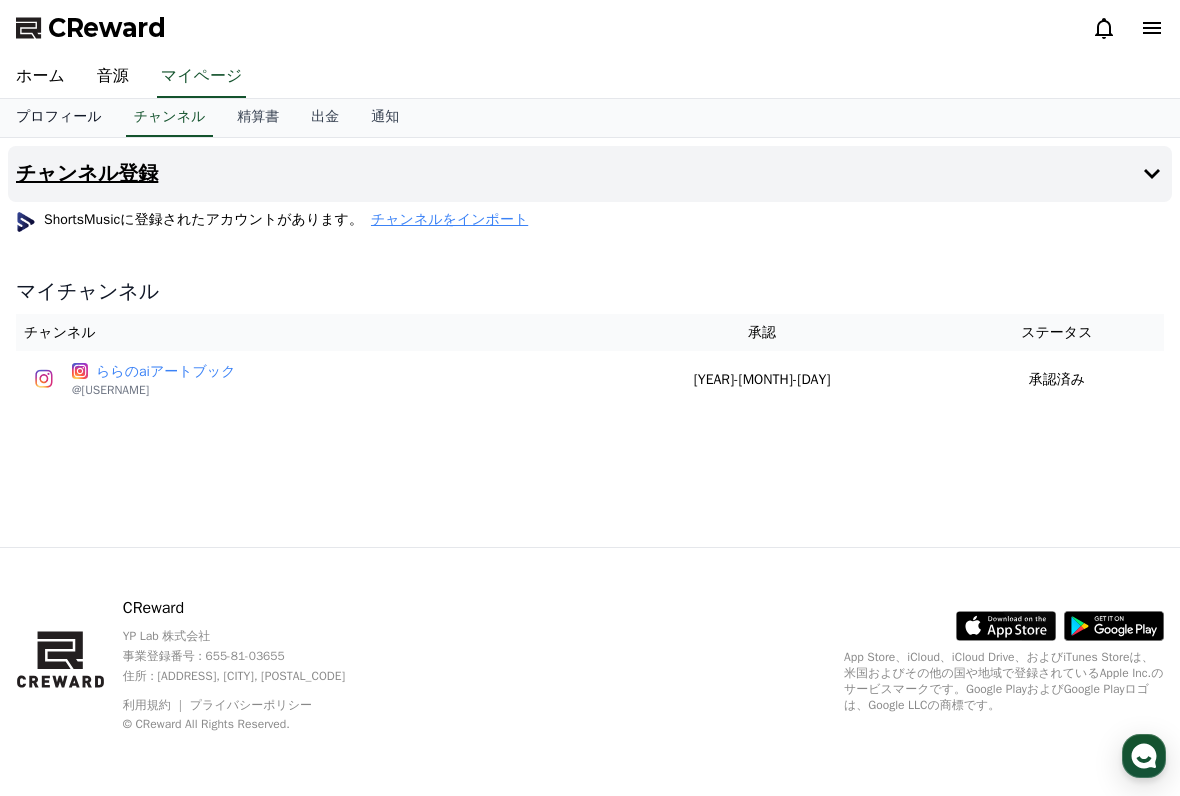 click on "プロフィール" at bounding box center (59, 118) 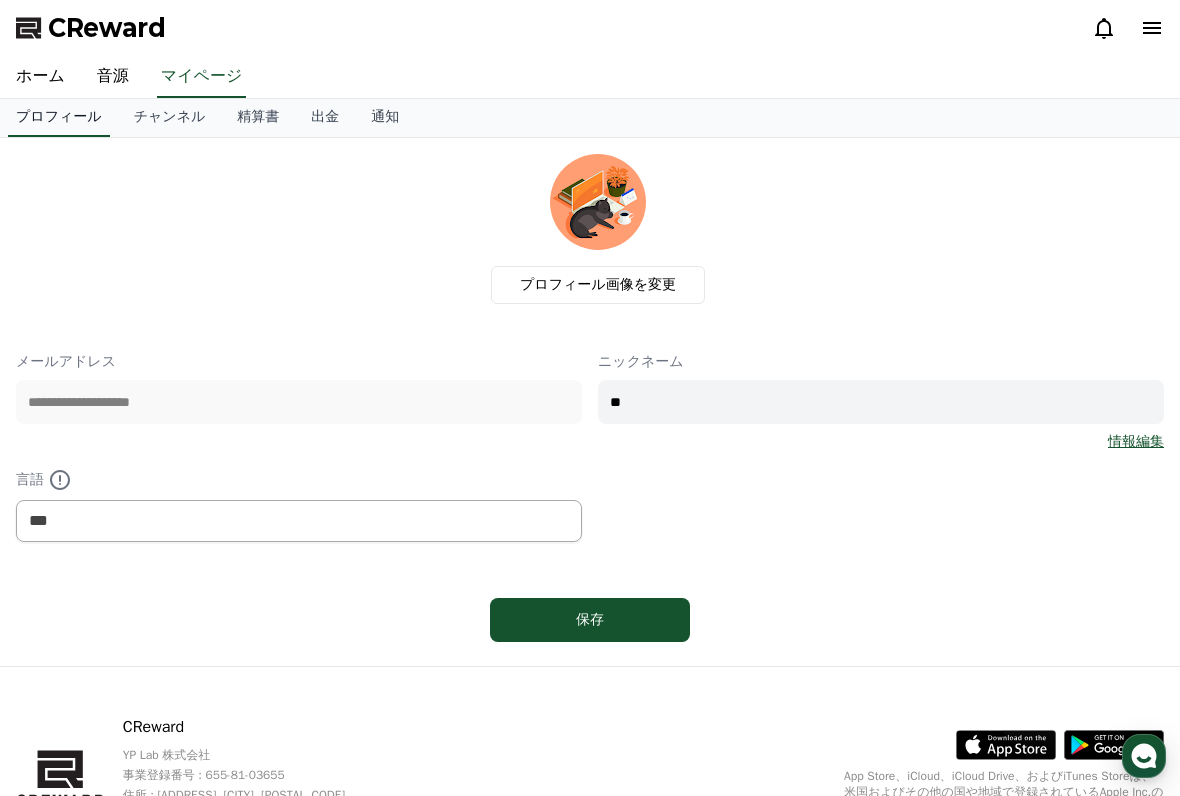 click on "プロフィール" at bounding box center [59, 118] 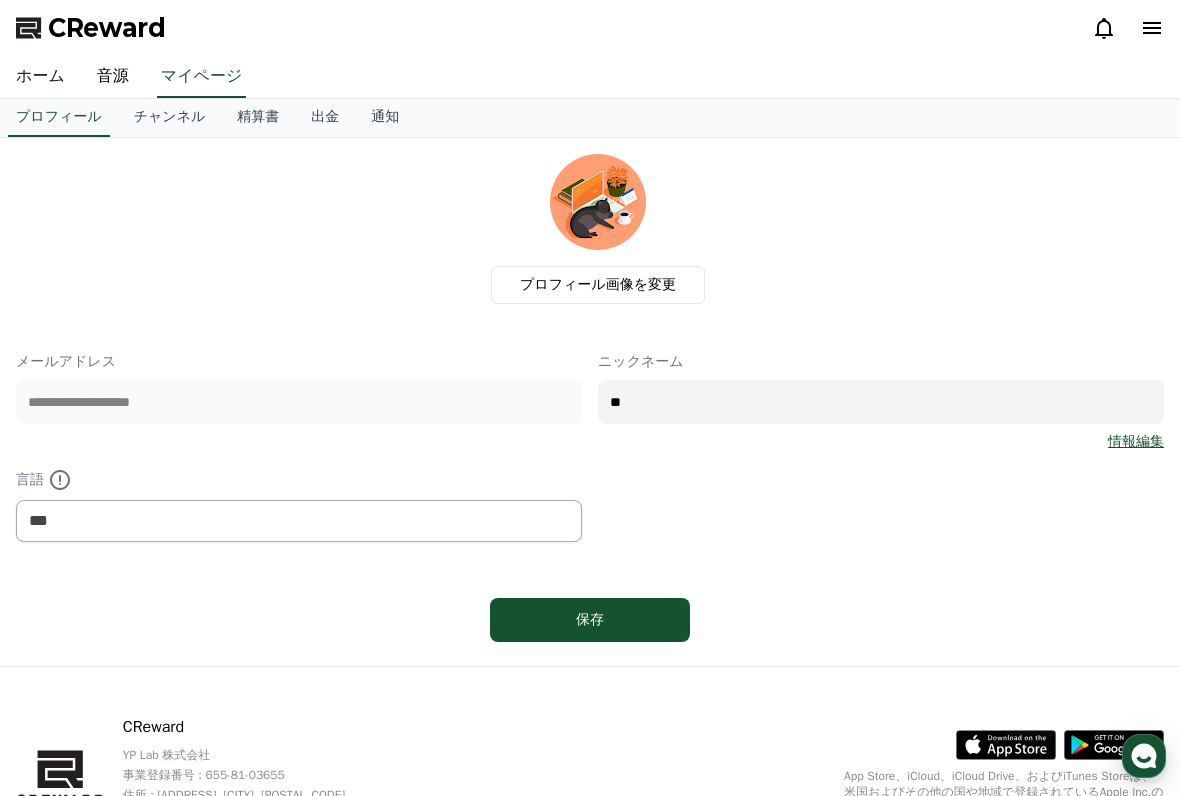 click on "ホーム" at bounding box center [40, 77] 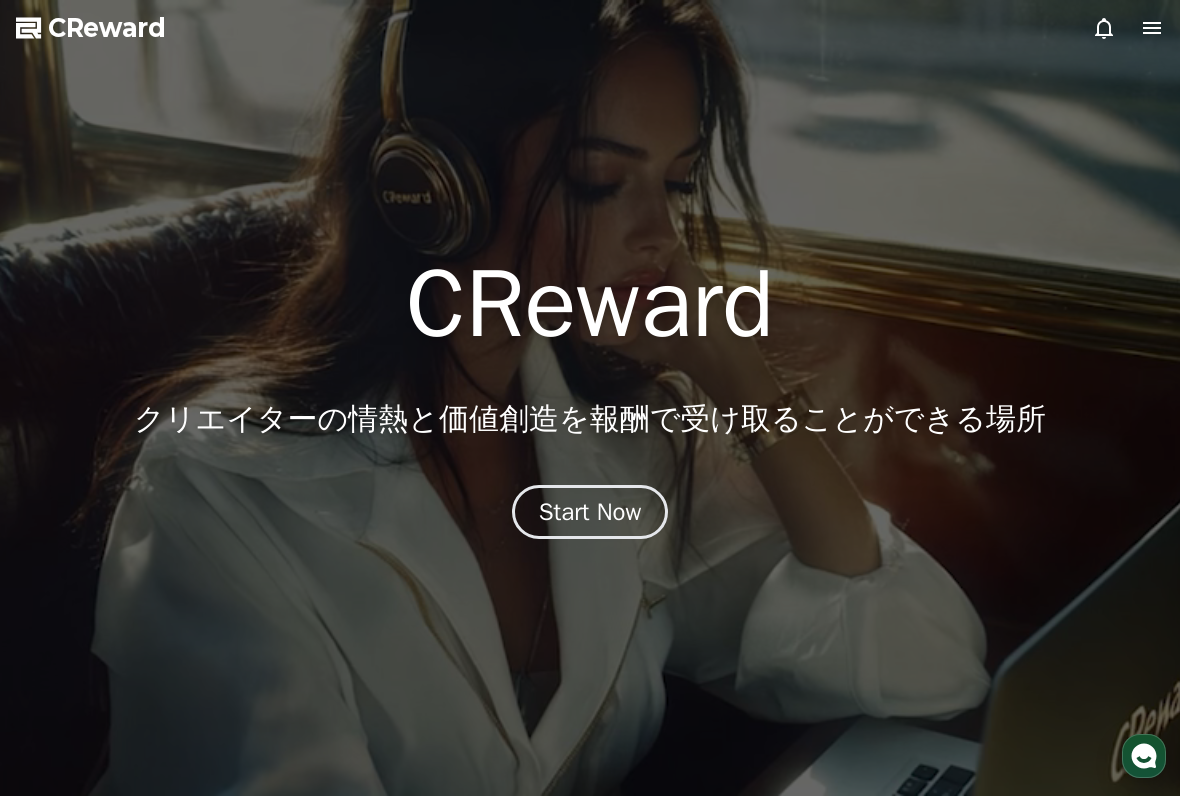 click 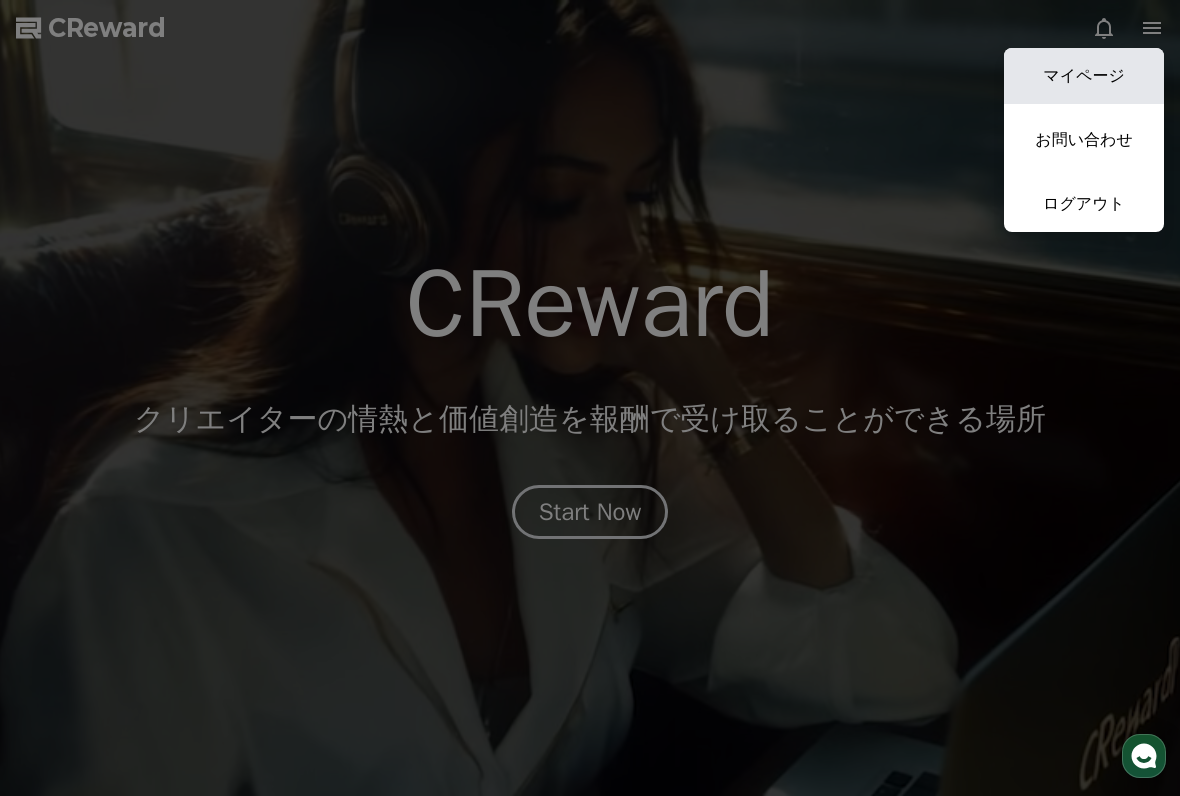 click on "マイページ" at bounding box center (1084, 76) 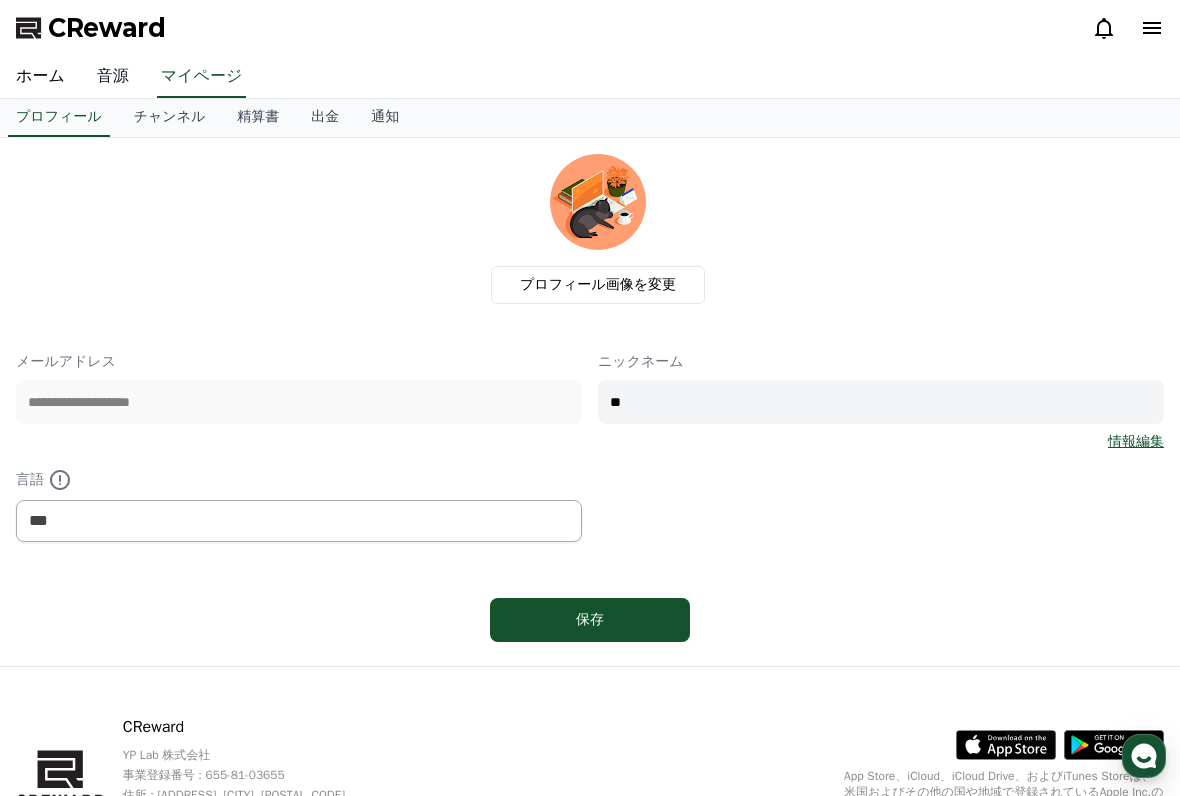 click on "音源" at bounding box center (113, 77) 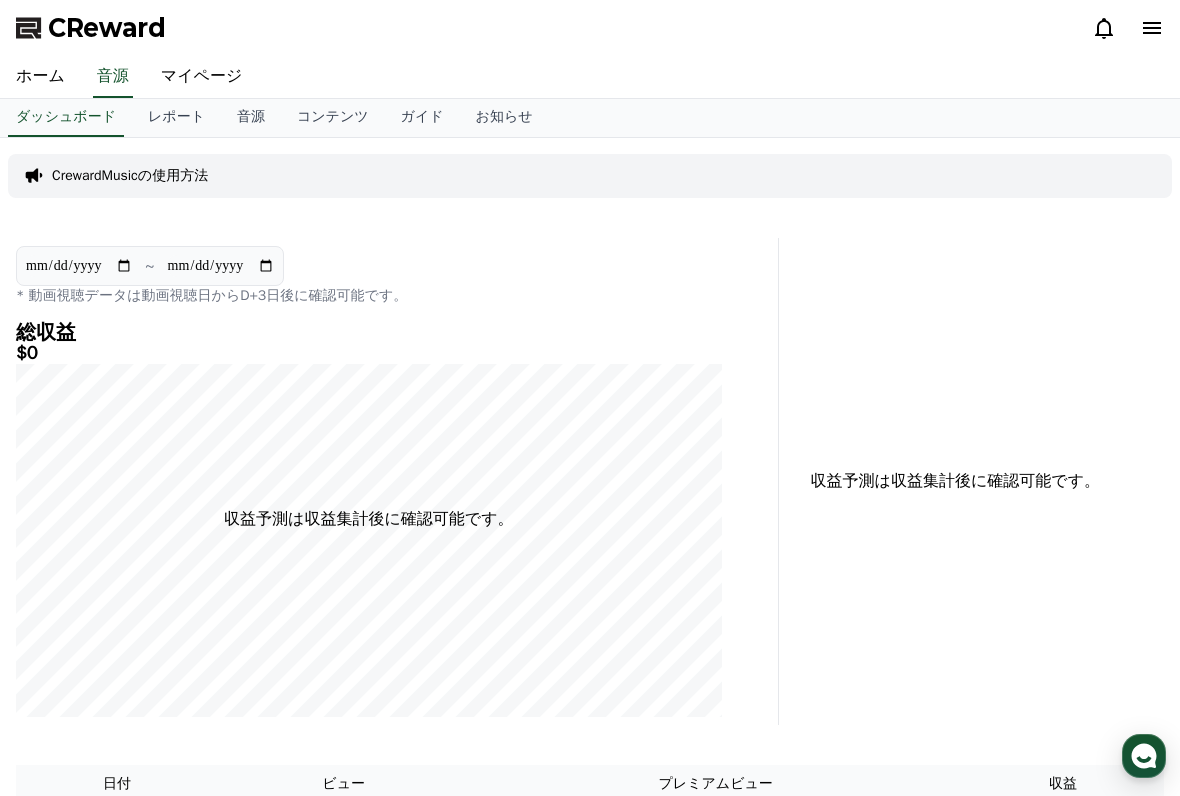 click on "CrewardMusicの使用方法" at bounding box center [590, 176] 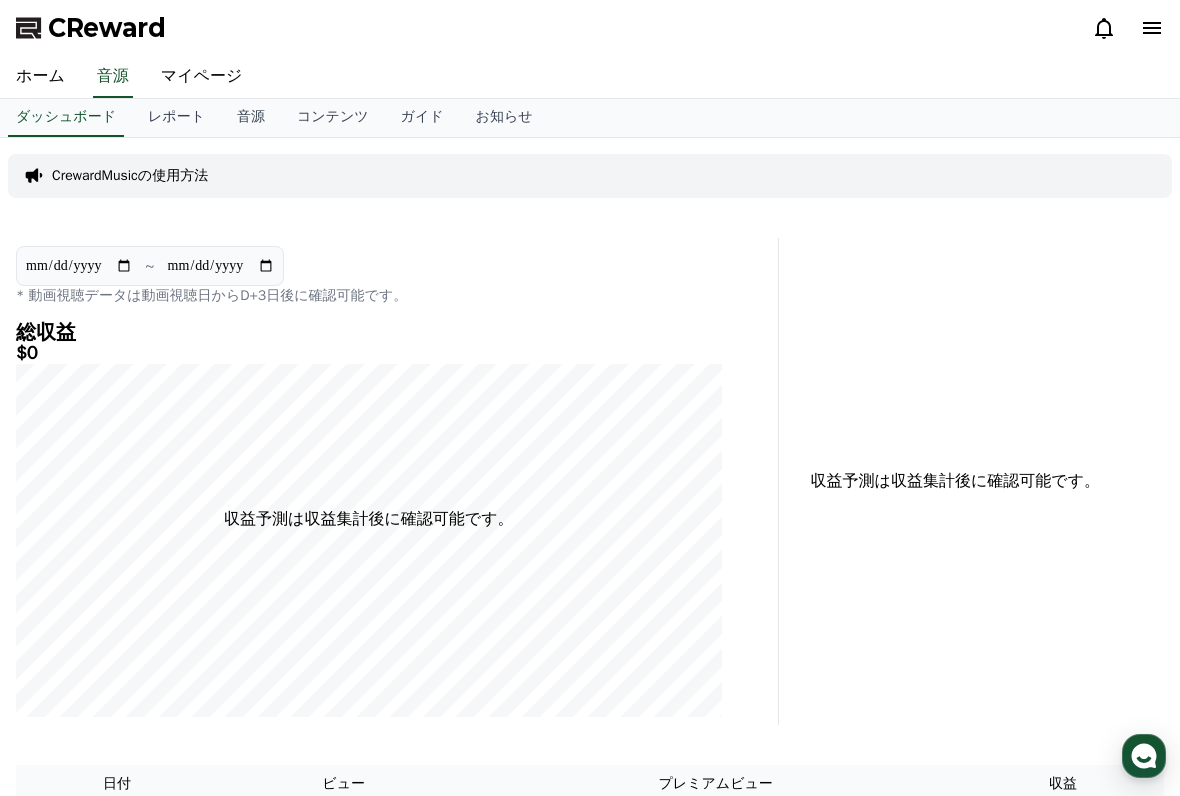 click on "CrewardMusicの使用方法" at bounding box center (590, 176) 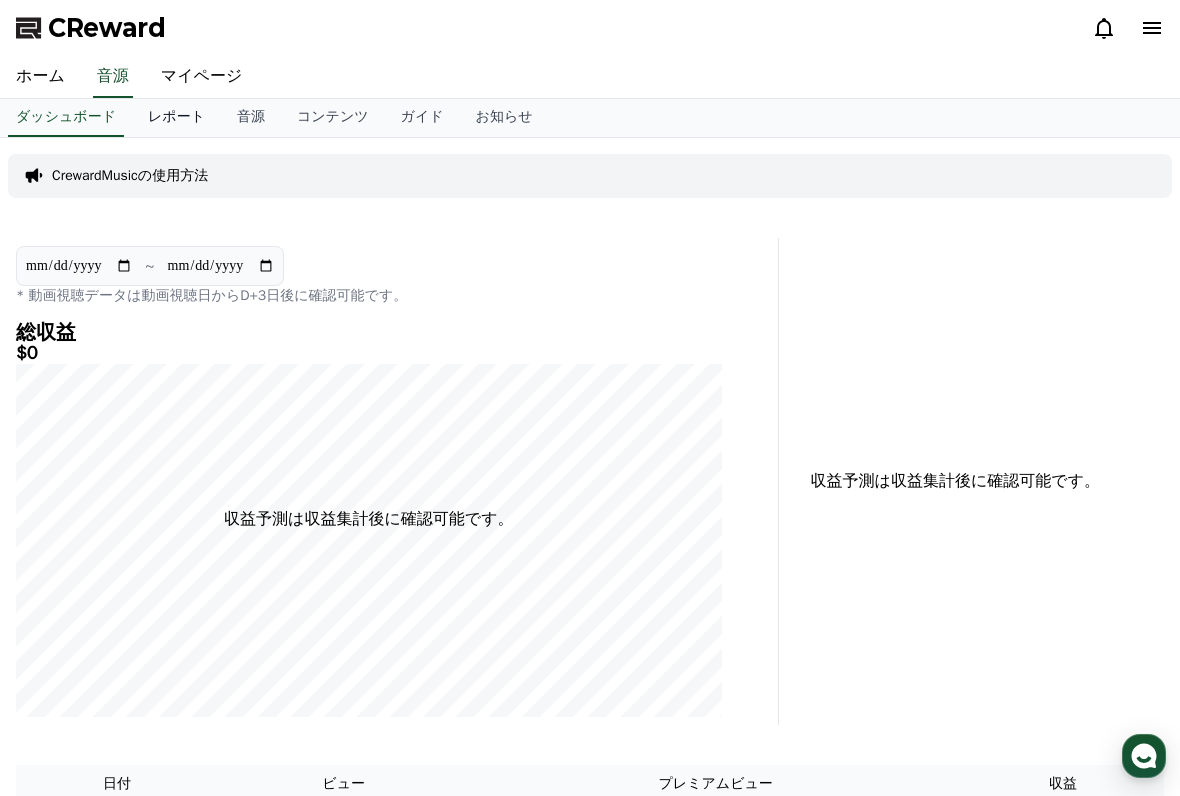 click on "レポート" at bounding box center [176, 118] 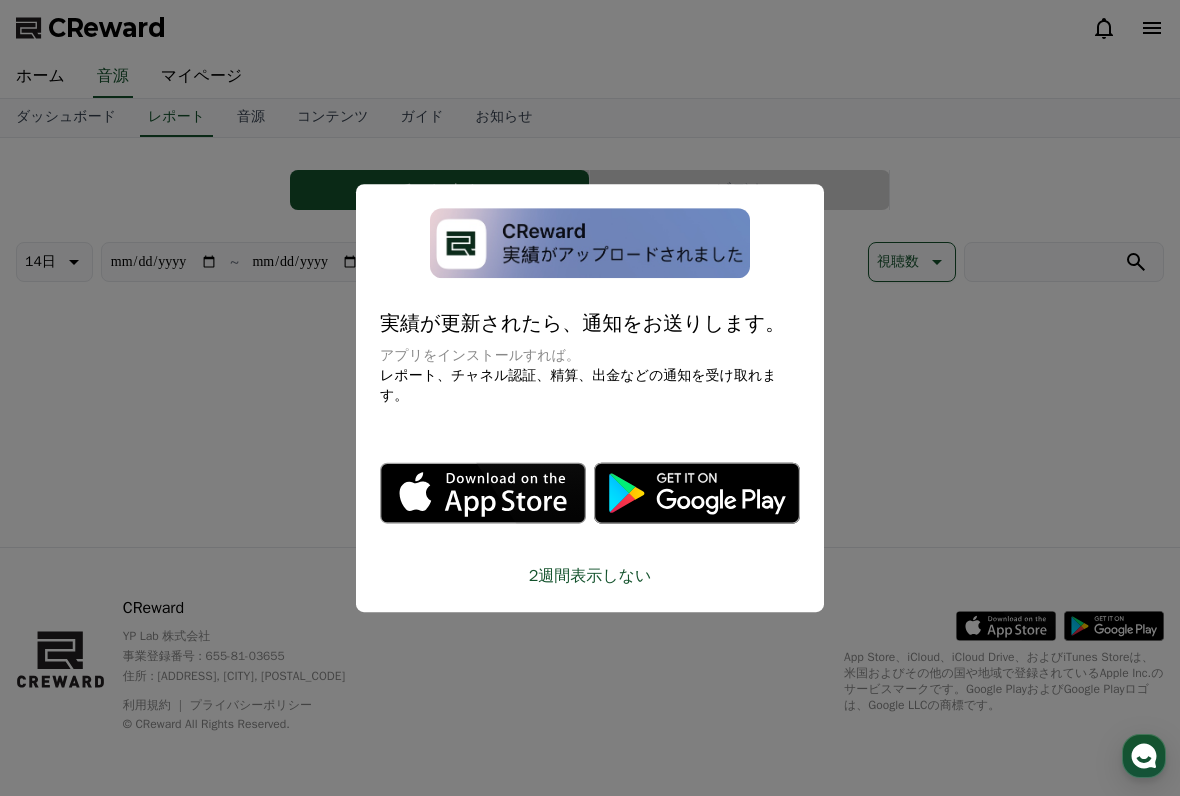 click at bounding box center (590, 398) 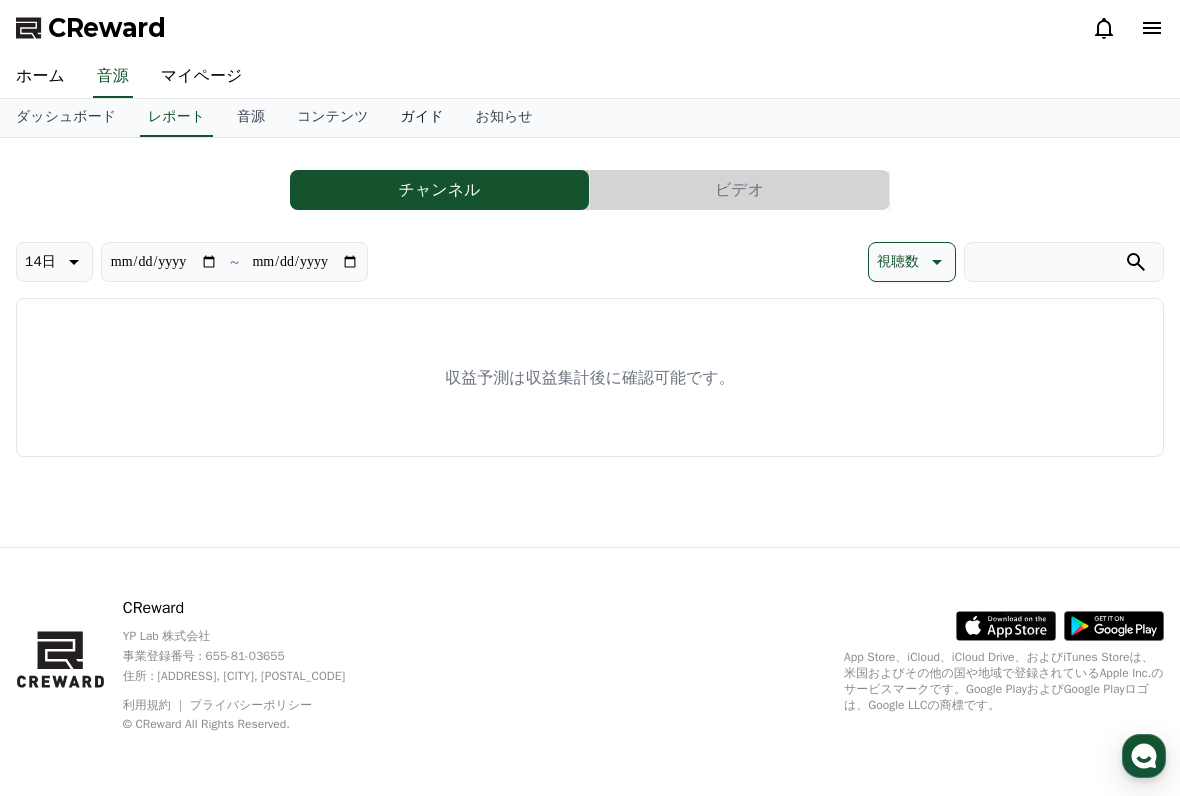 click on "ガイド" at bounding box center (422, 118) 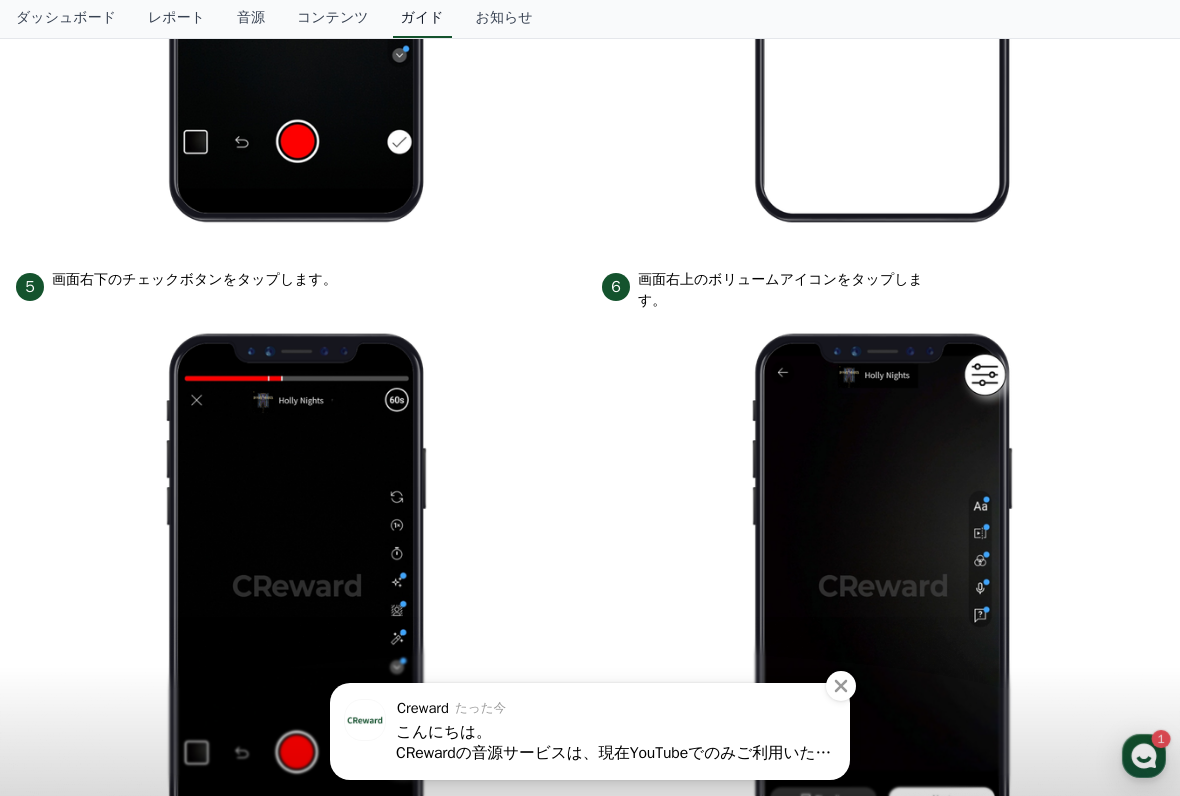 scroll, scrollTop: 1689, scrollLeft: 0, axis: vertical 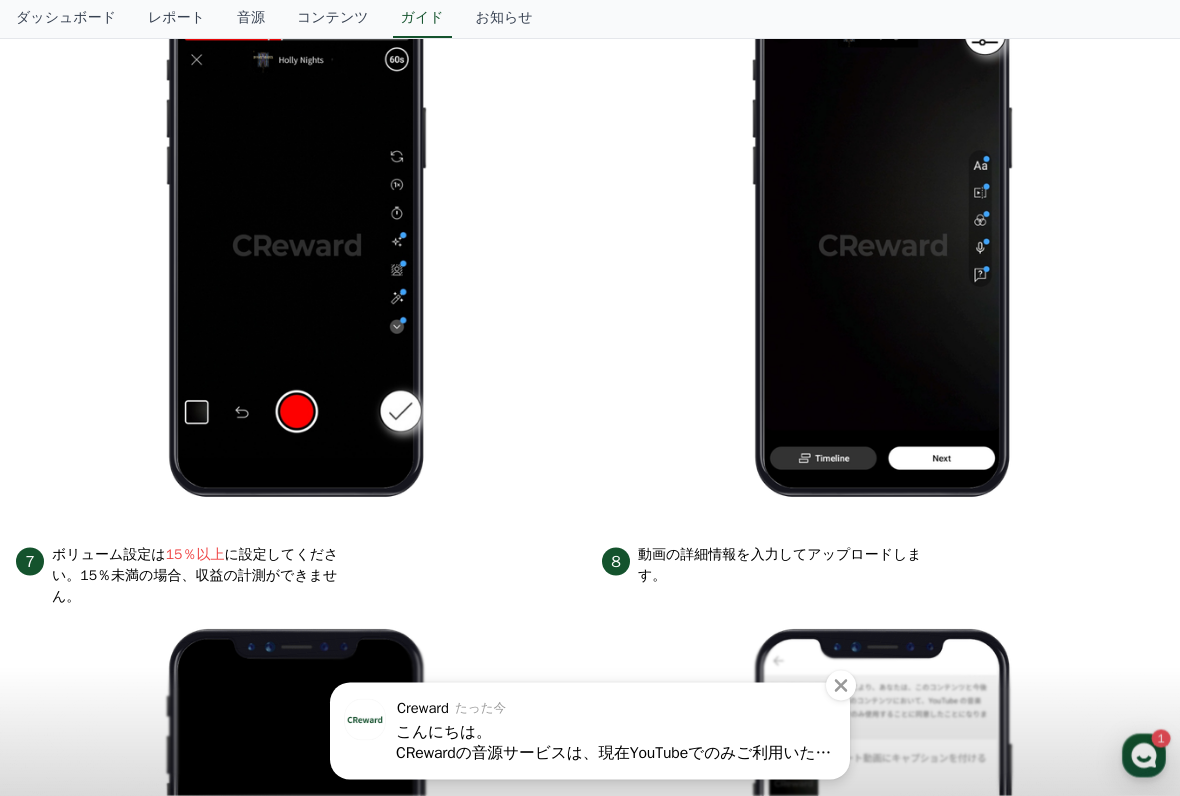 click on "こんにちは。" at bounding box center [615, 732] 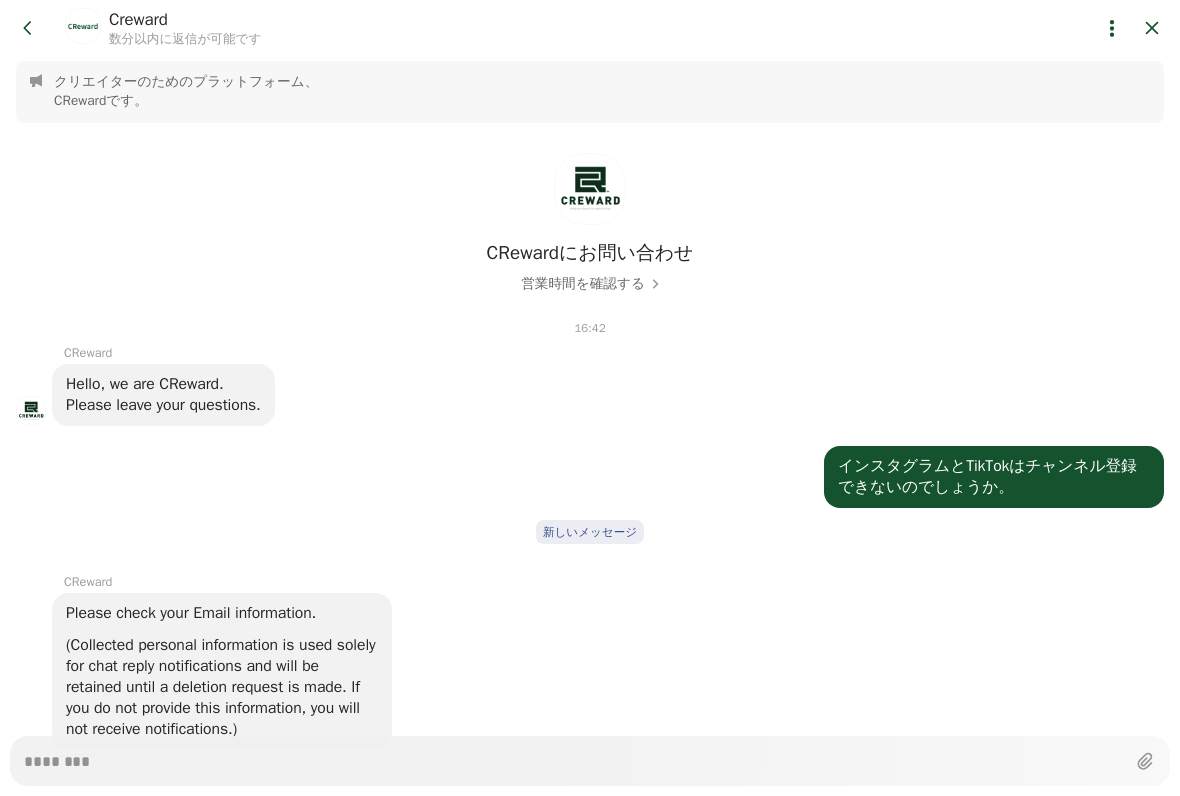 scroll, scrollTop: 461, scrollLeft: 0, axis: vertical 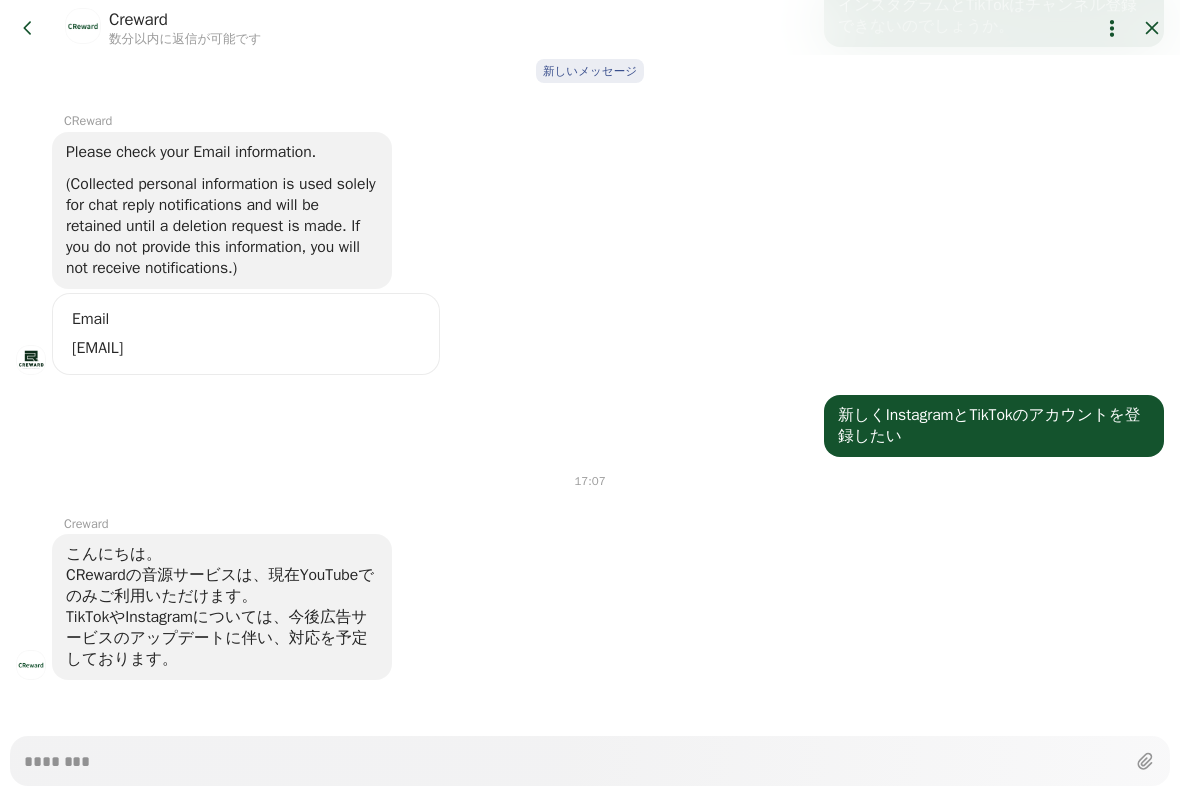 click on "Messenger Input Textarea" at bounding box center (574, 754) 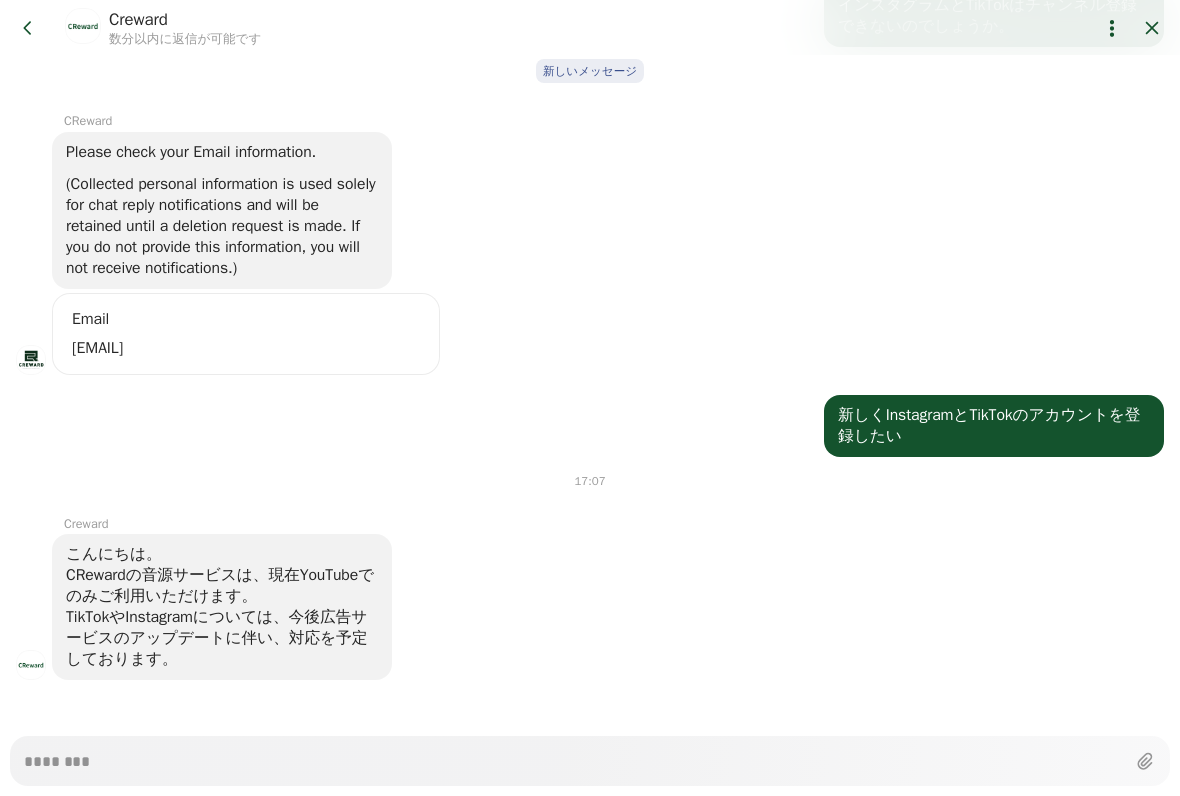 type on "*" 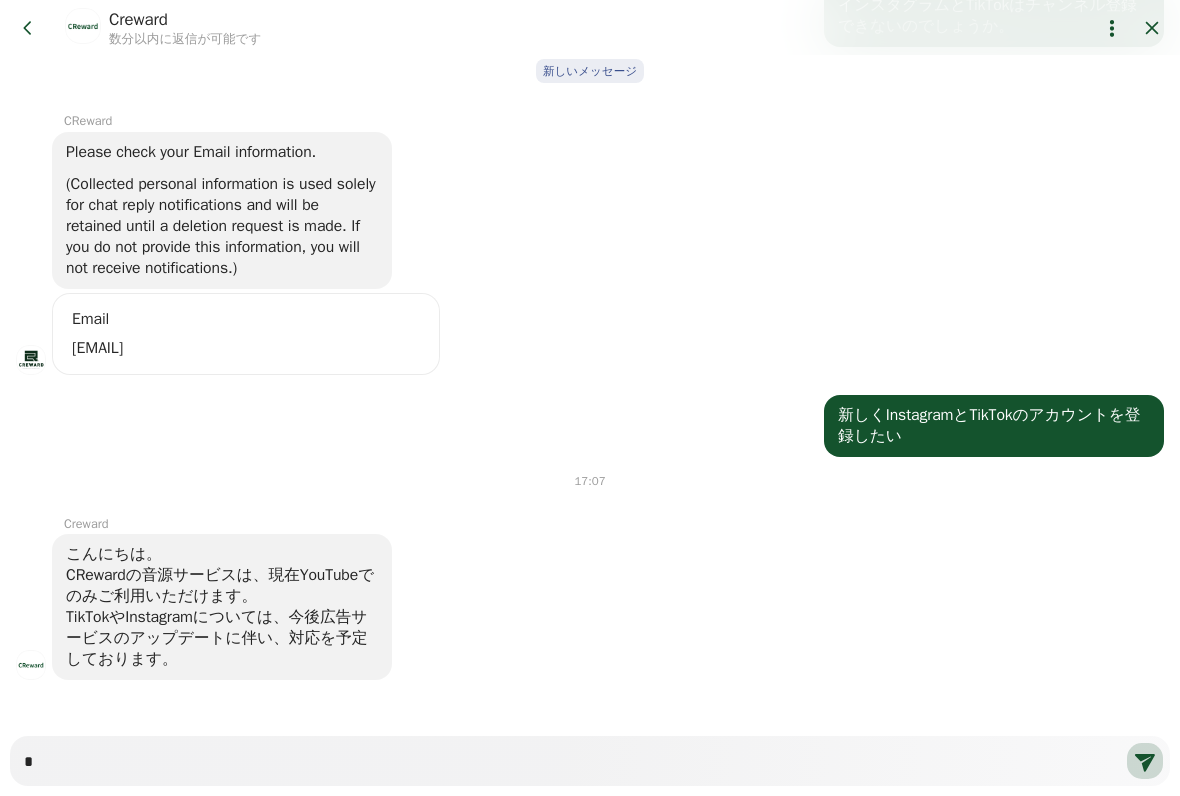 type on "**" 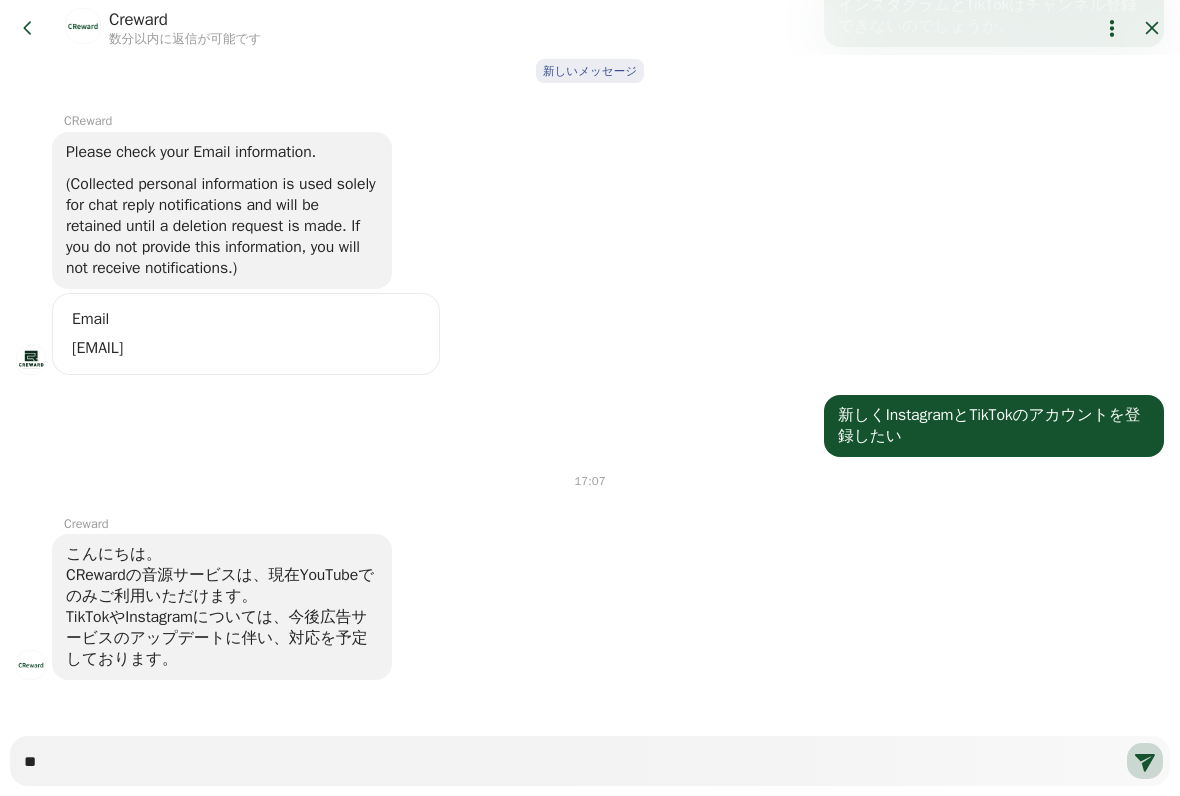 type on "*" 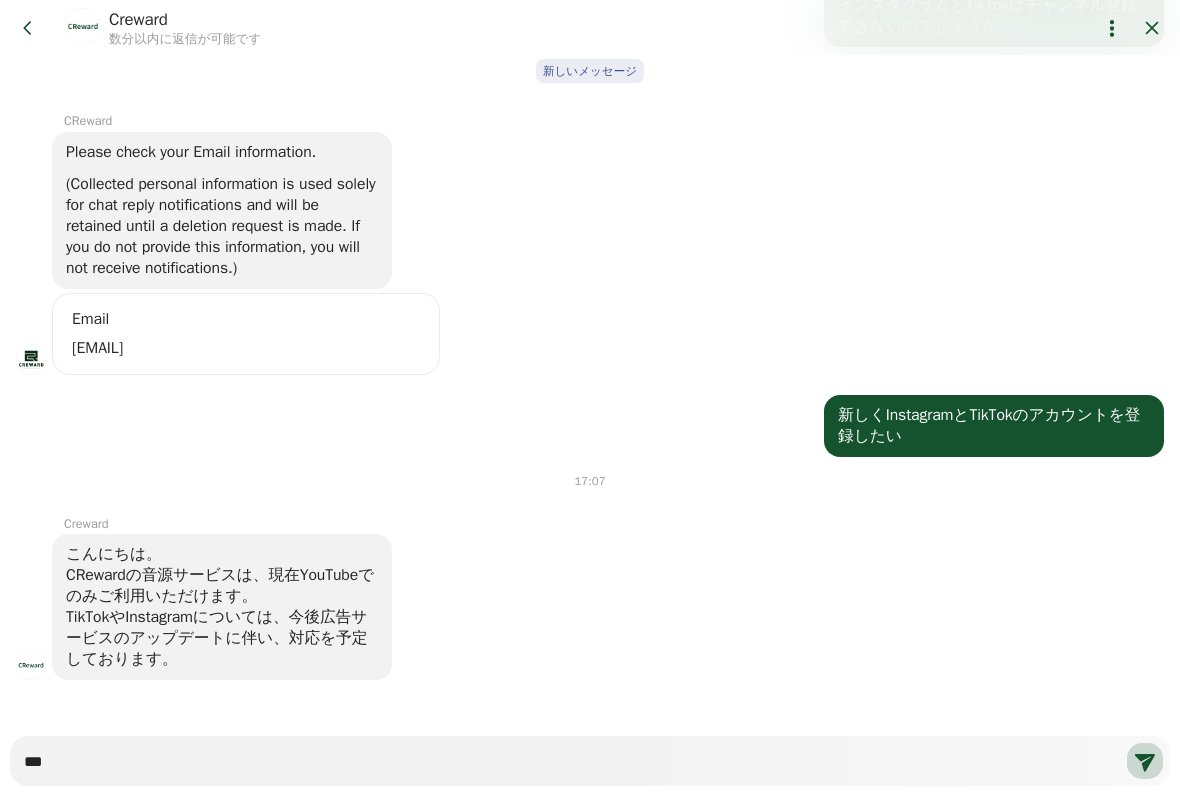 type on "*" 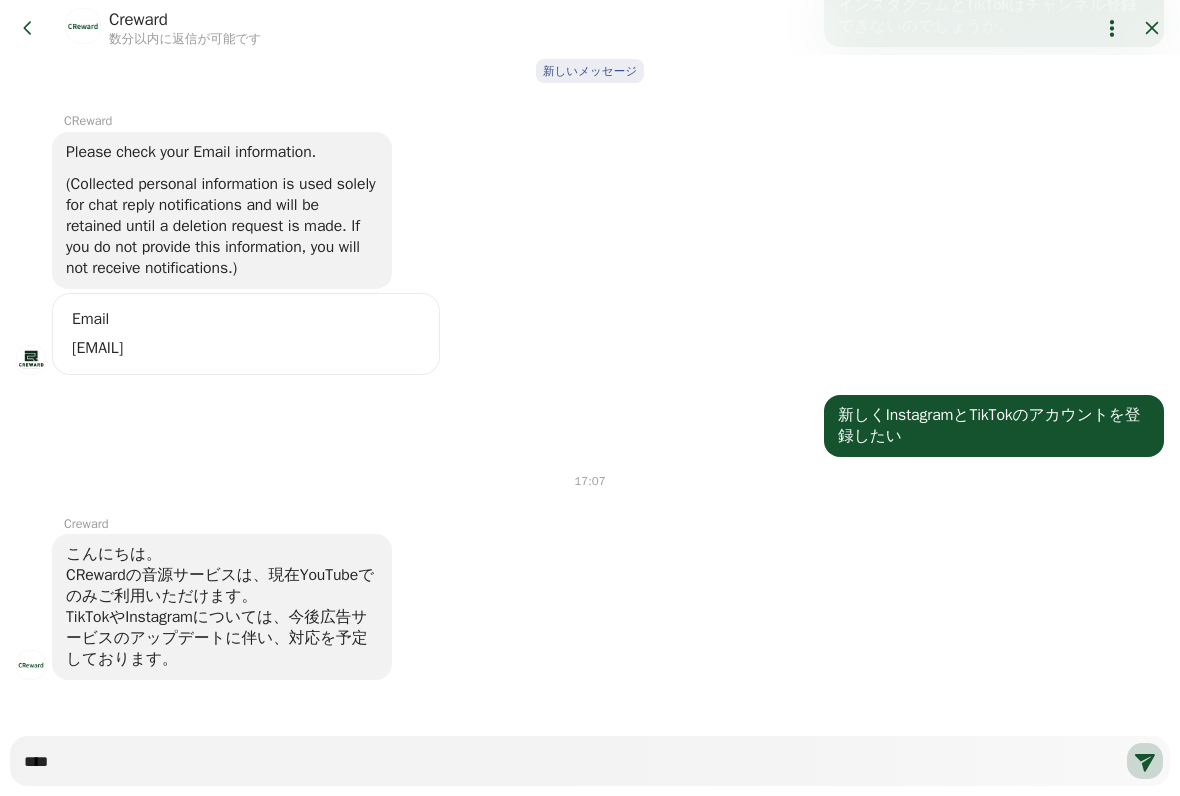 type on "*" 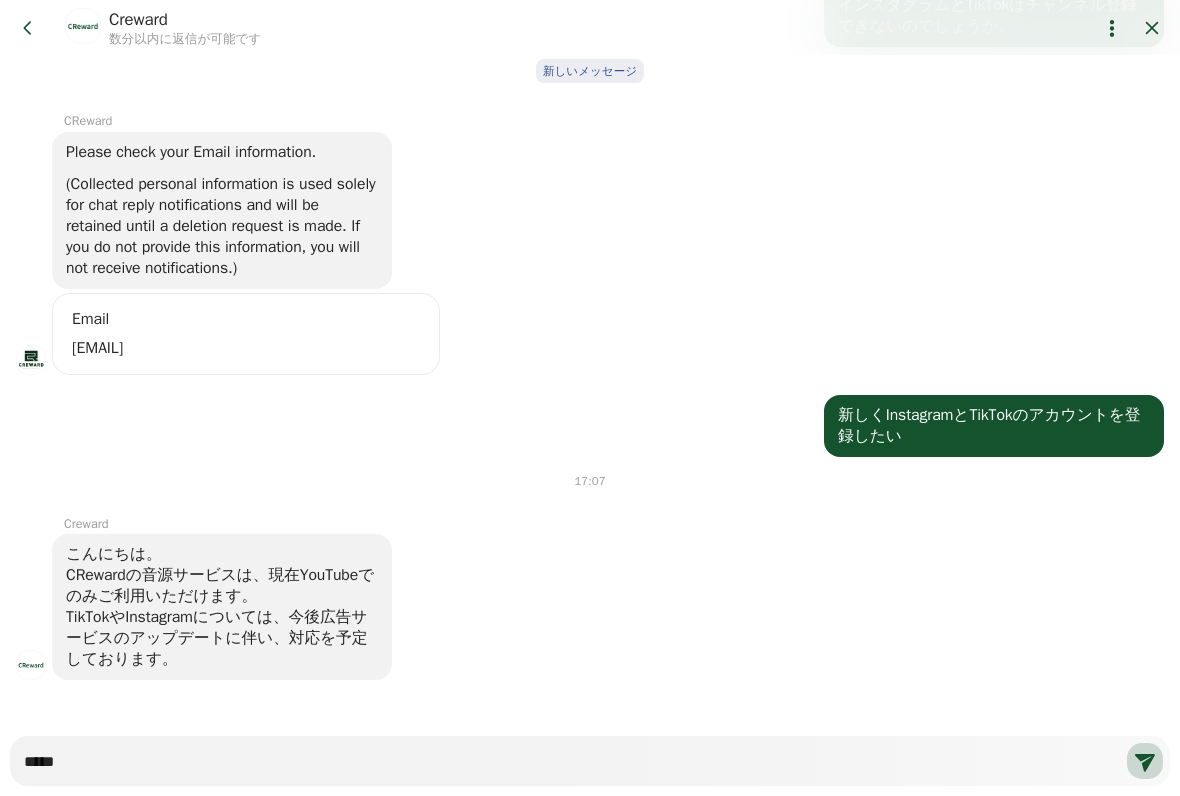 type on "******" 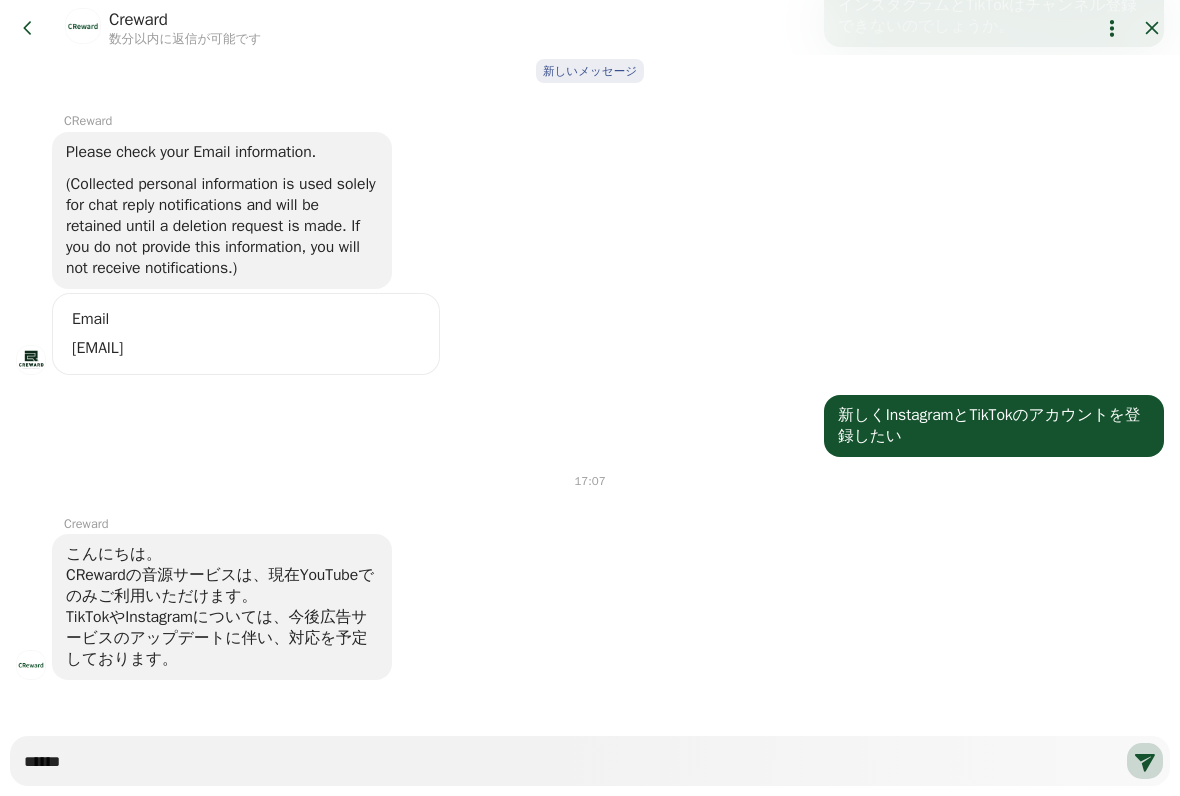 type on "*" 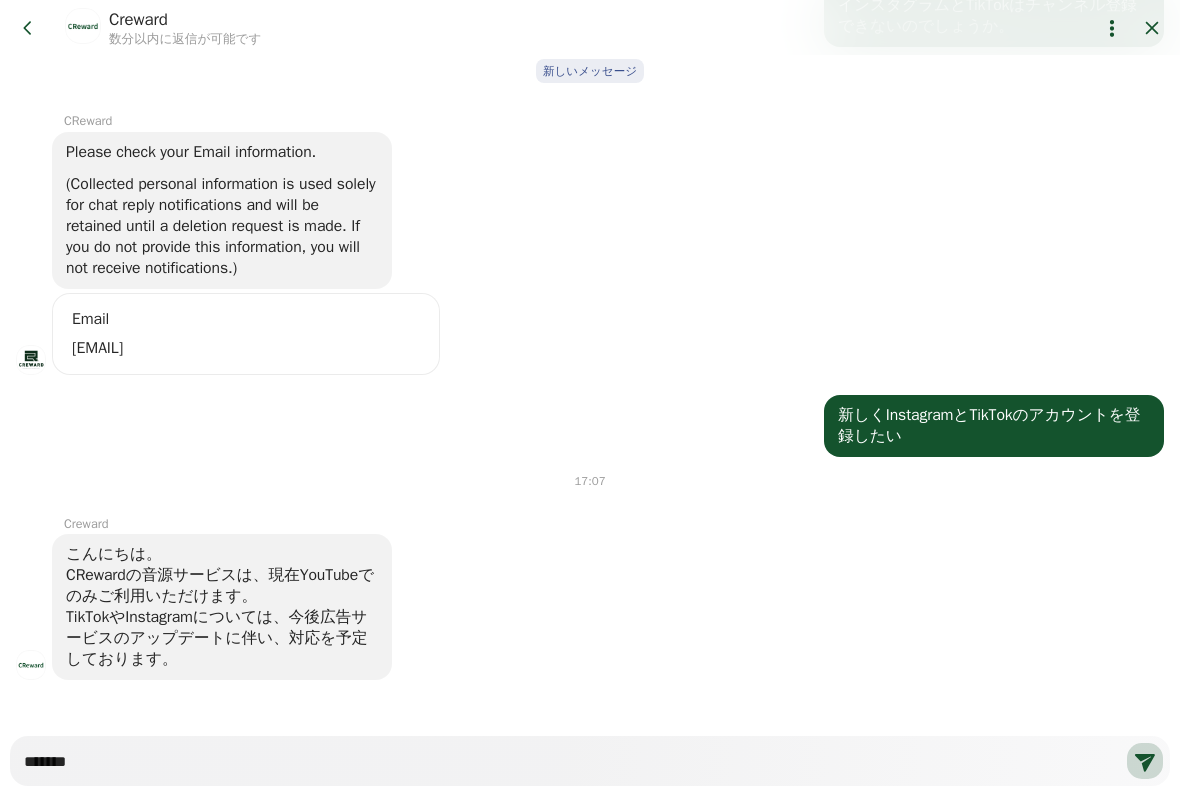 type on "*" 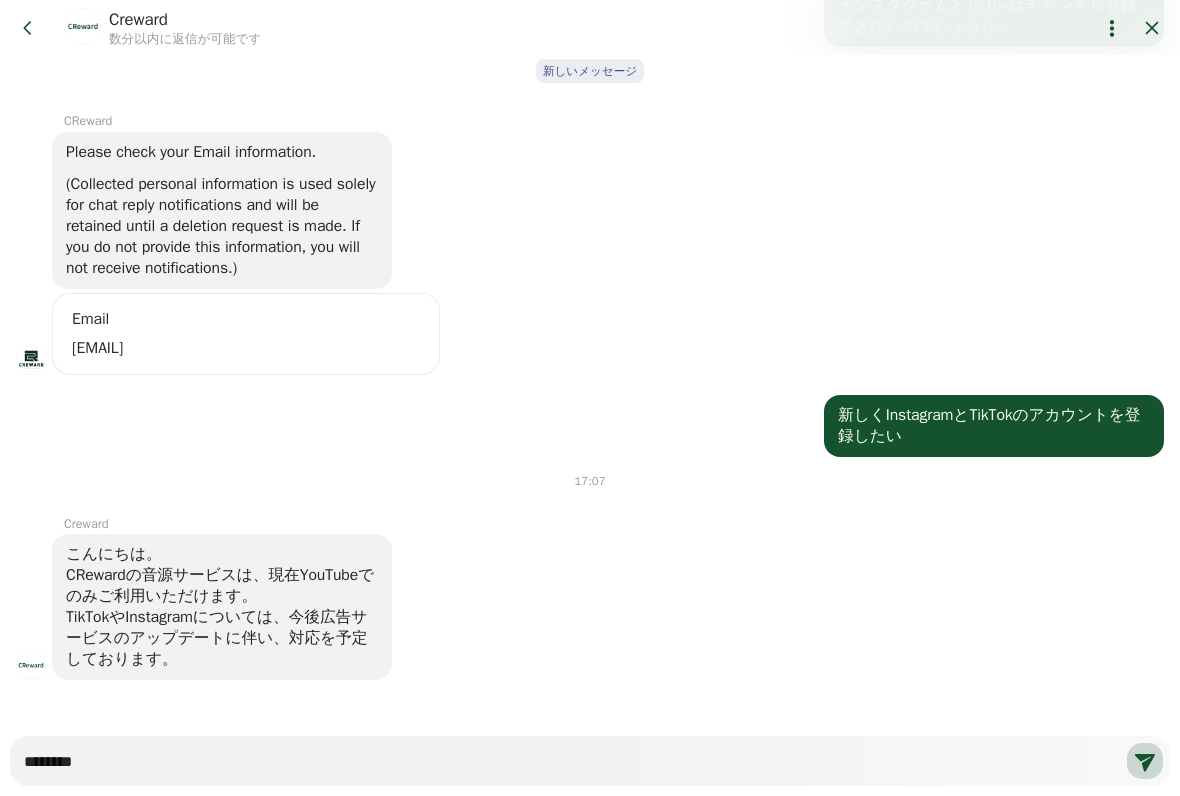 type on "*" 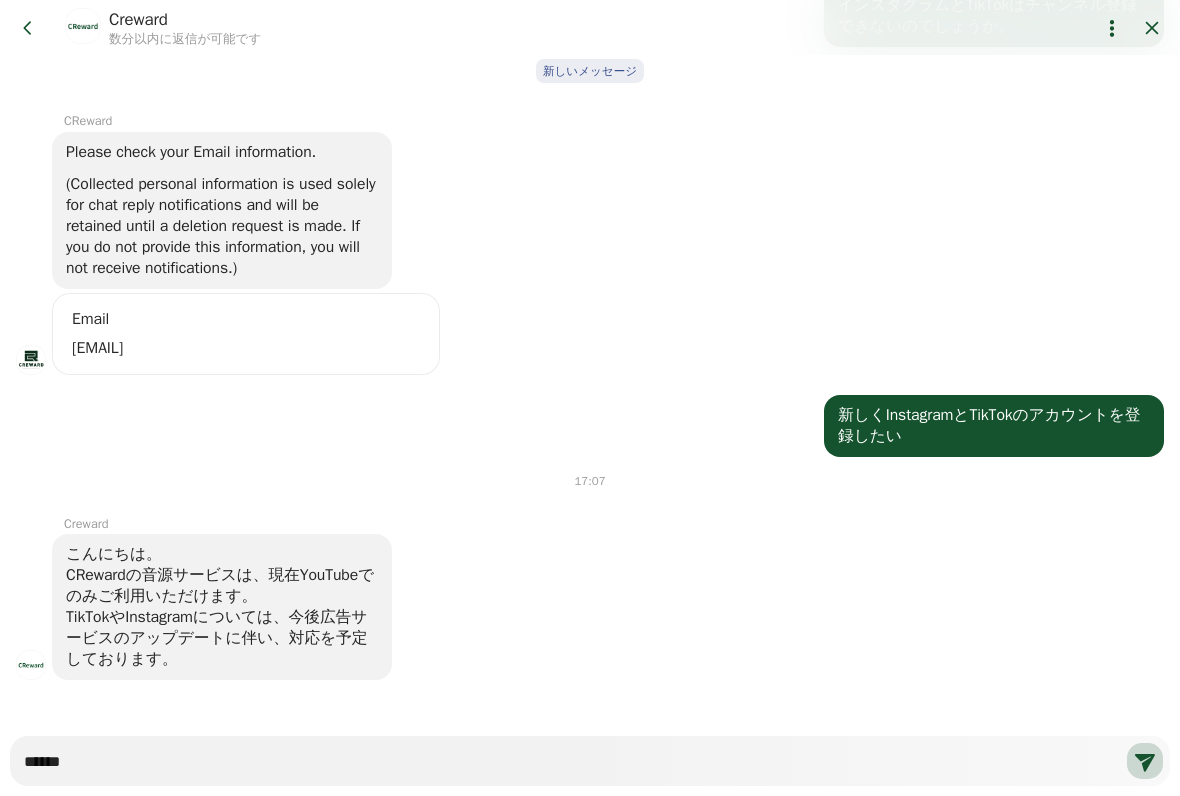 type on "*******" 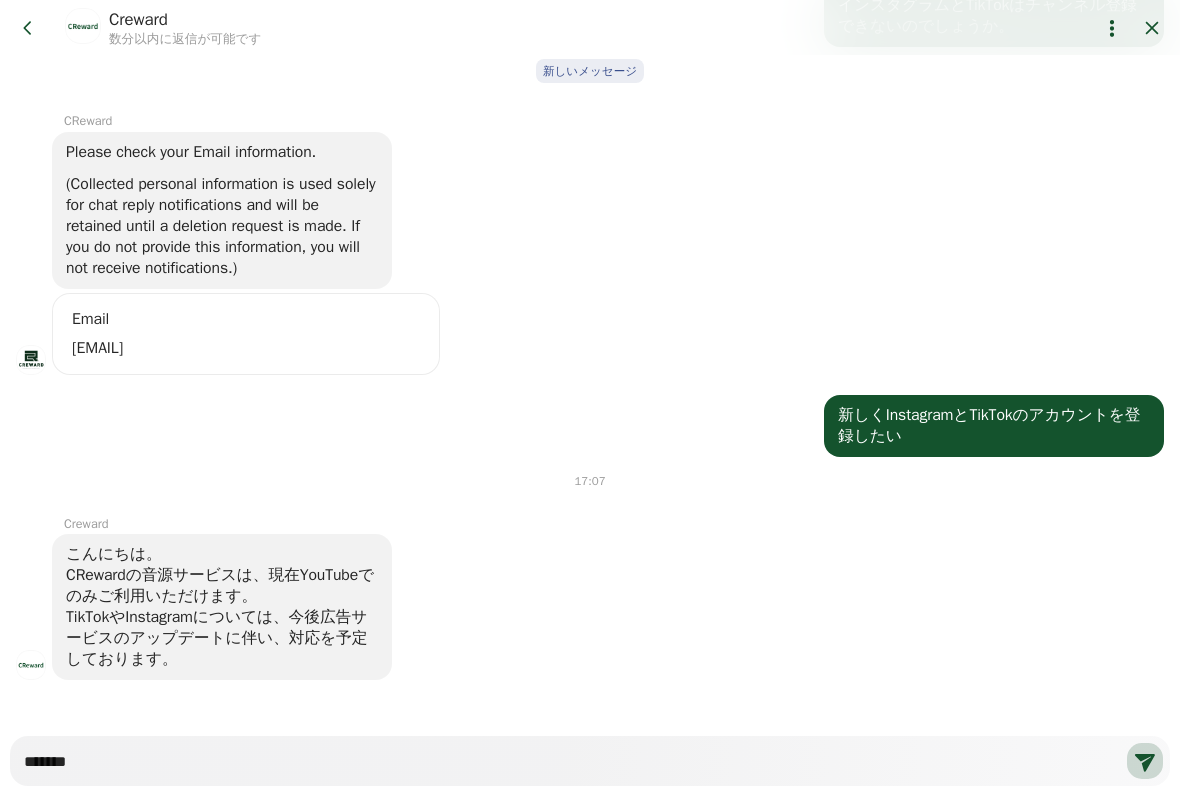 type on "*" 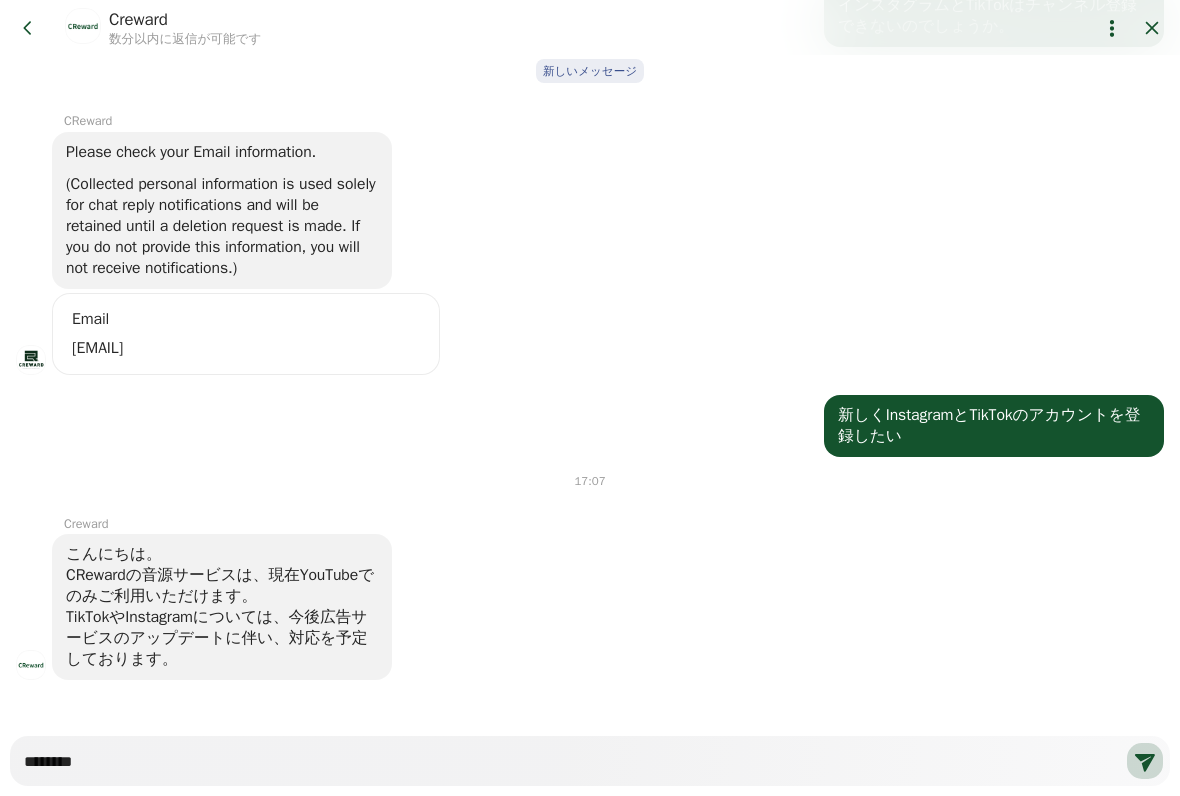 type on "*" 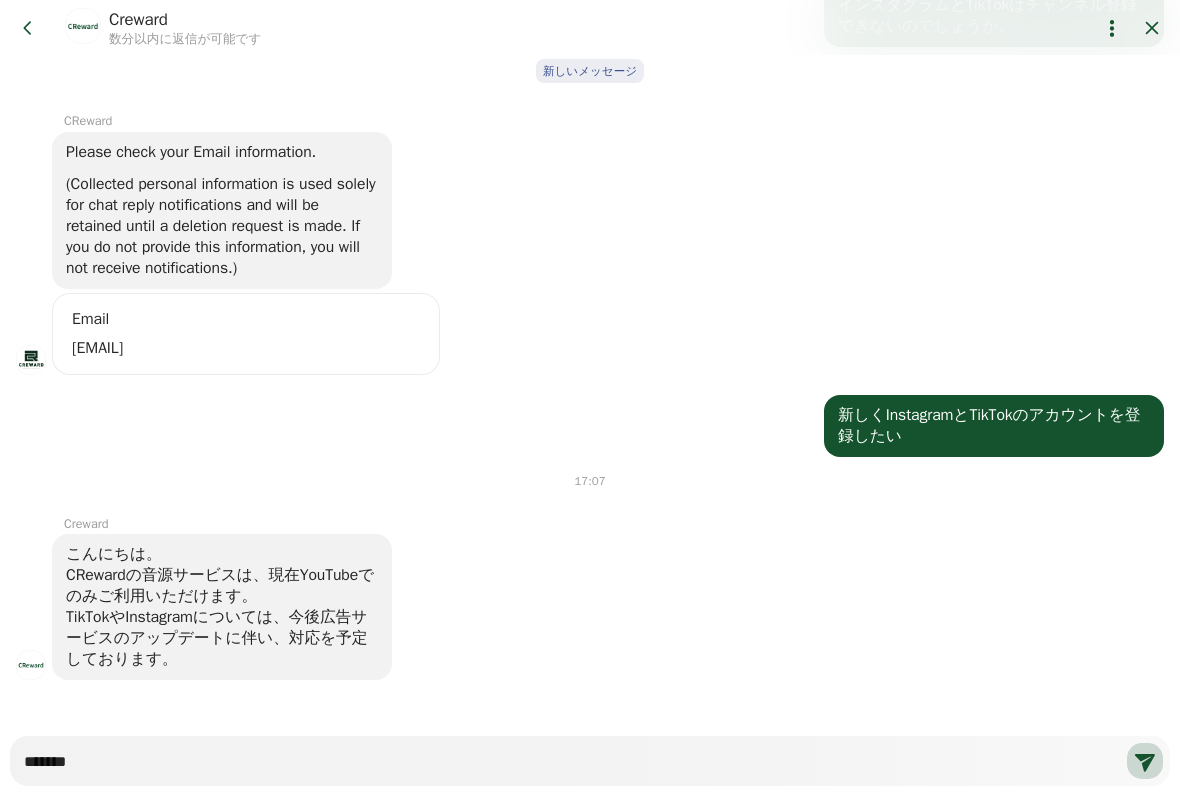 type on "*" 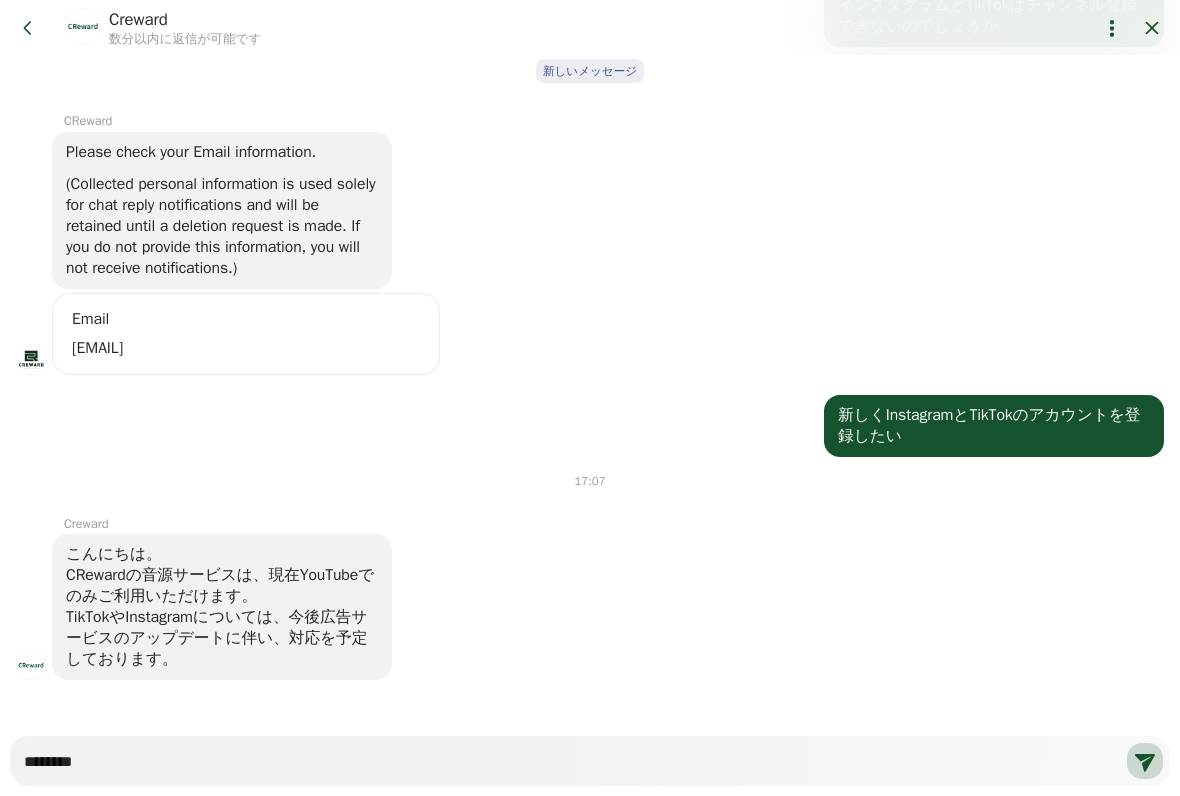 type on "*" 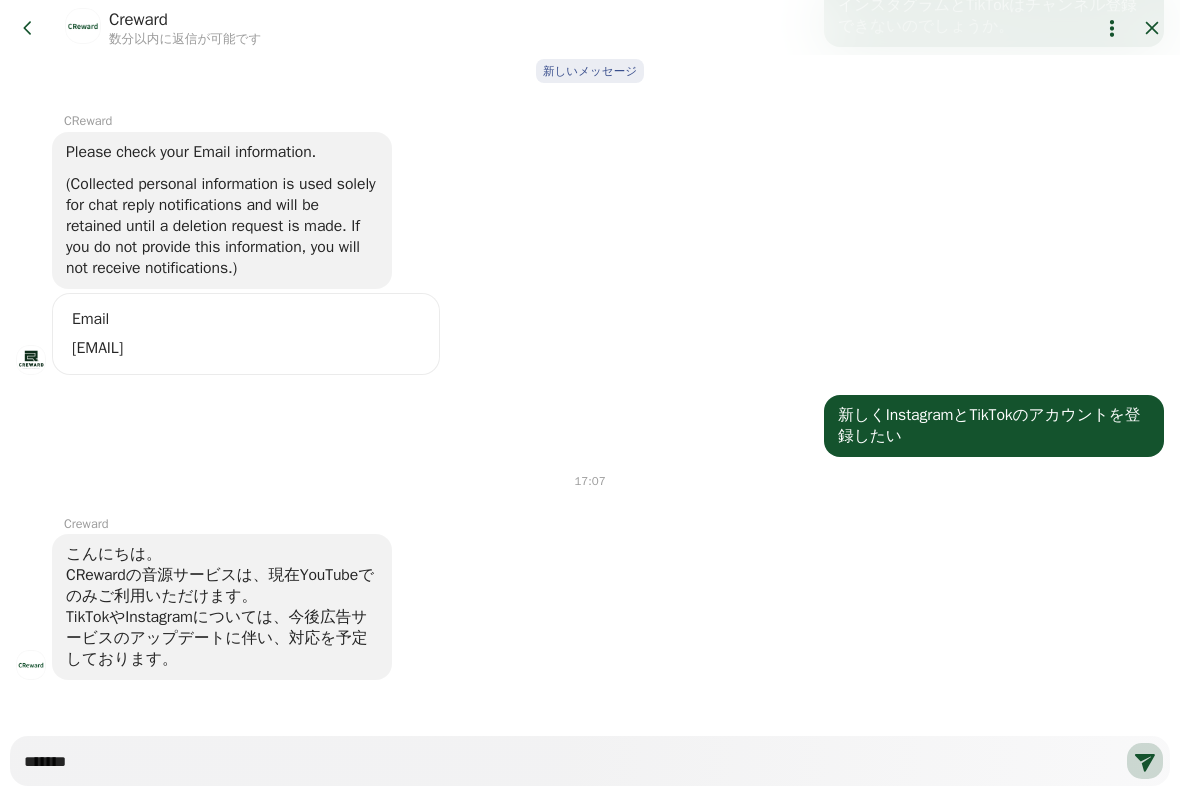 type on "*" 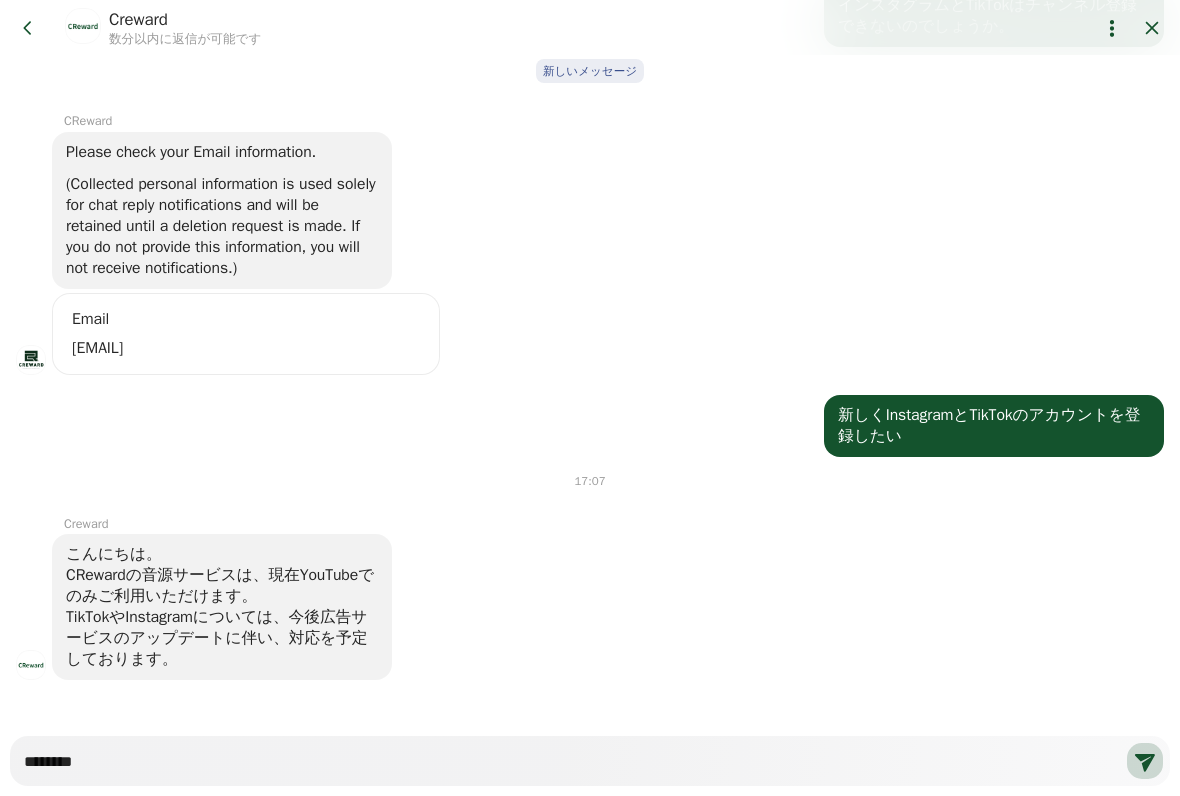 type on "*" 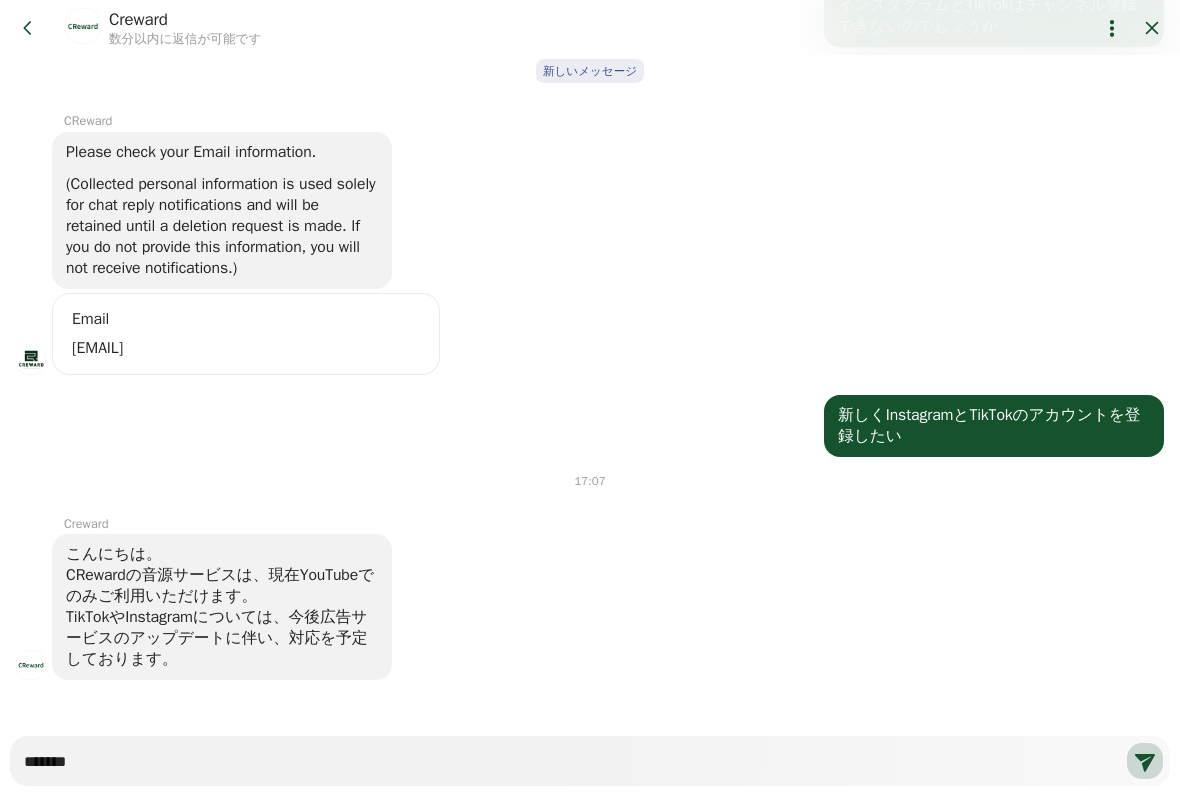 type on "*" 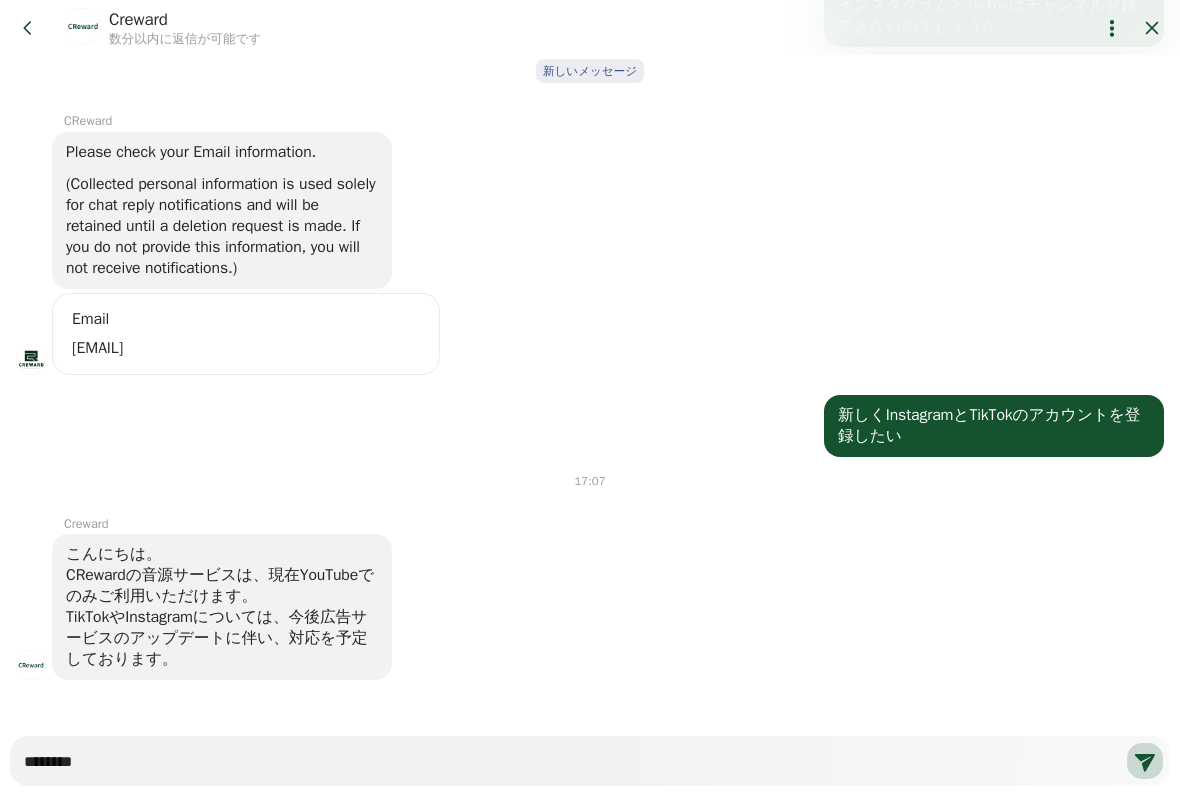 type on "*" 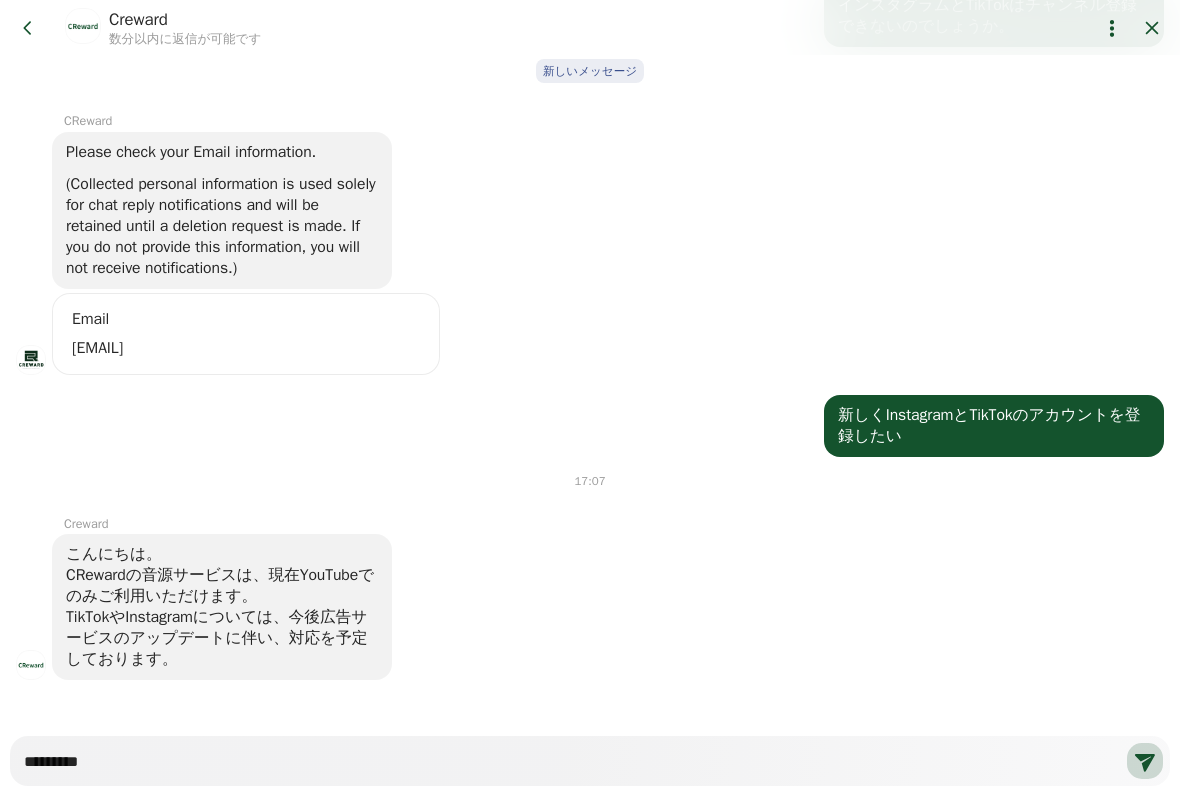 type on "*" 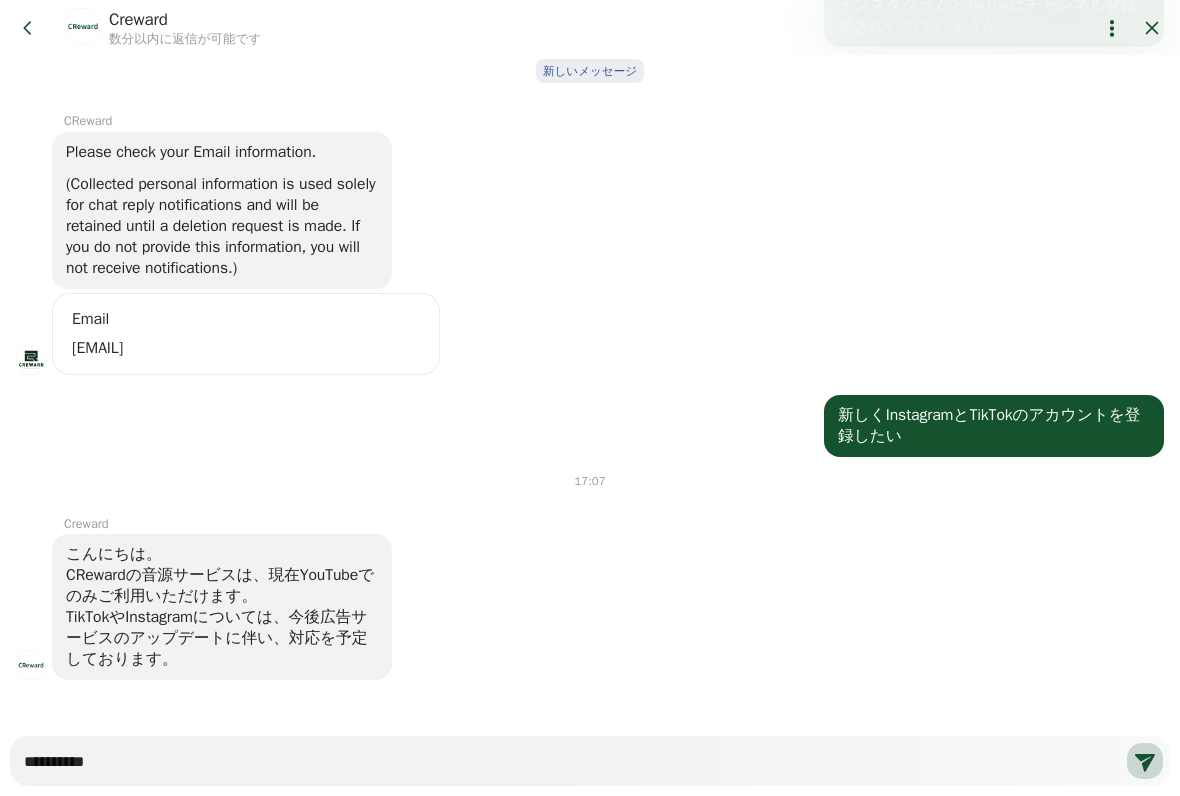type on "*" 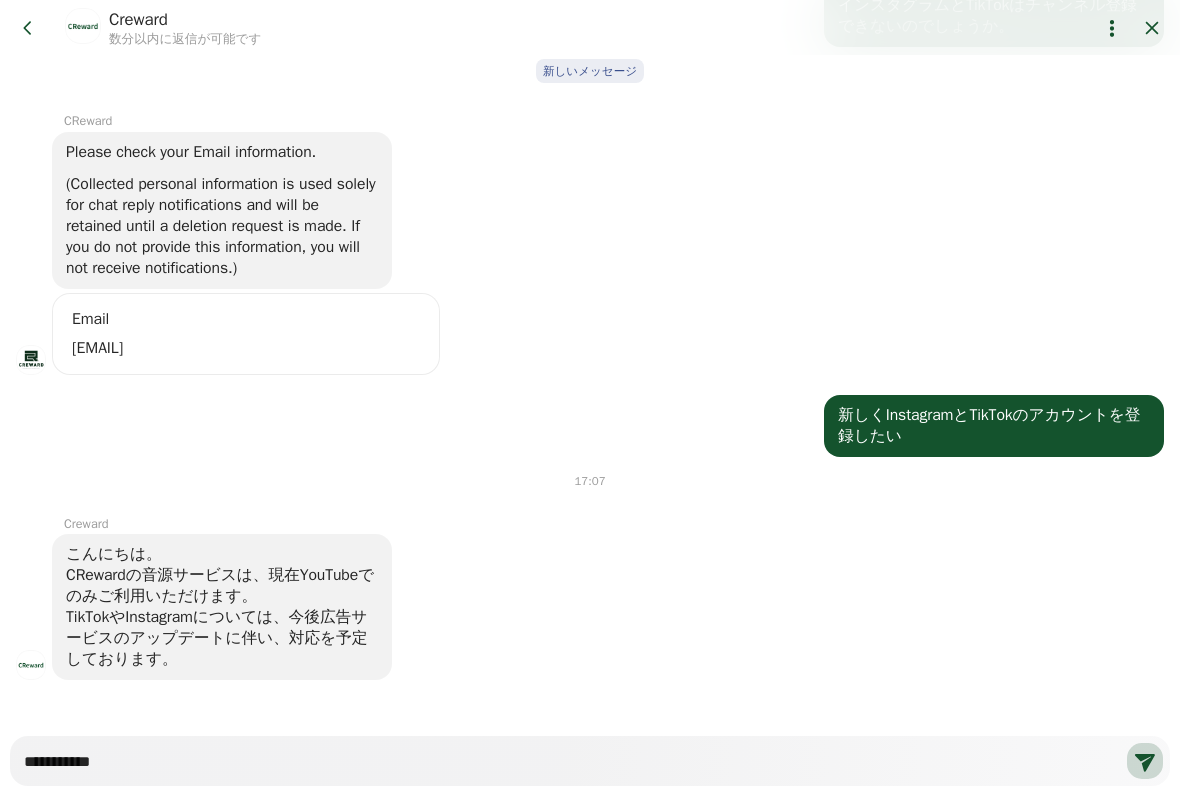 type on "**********" 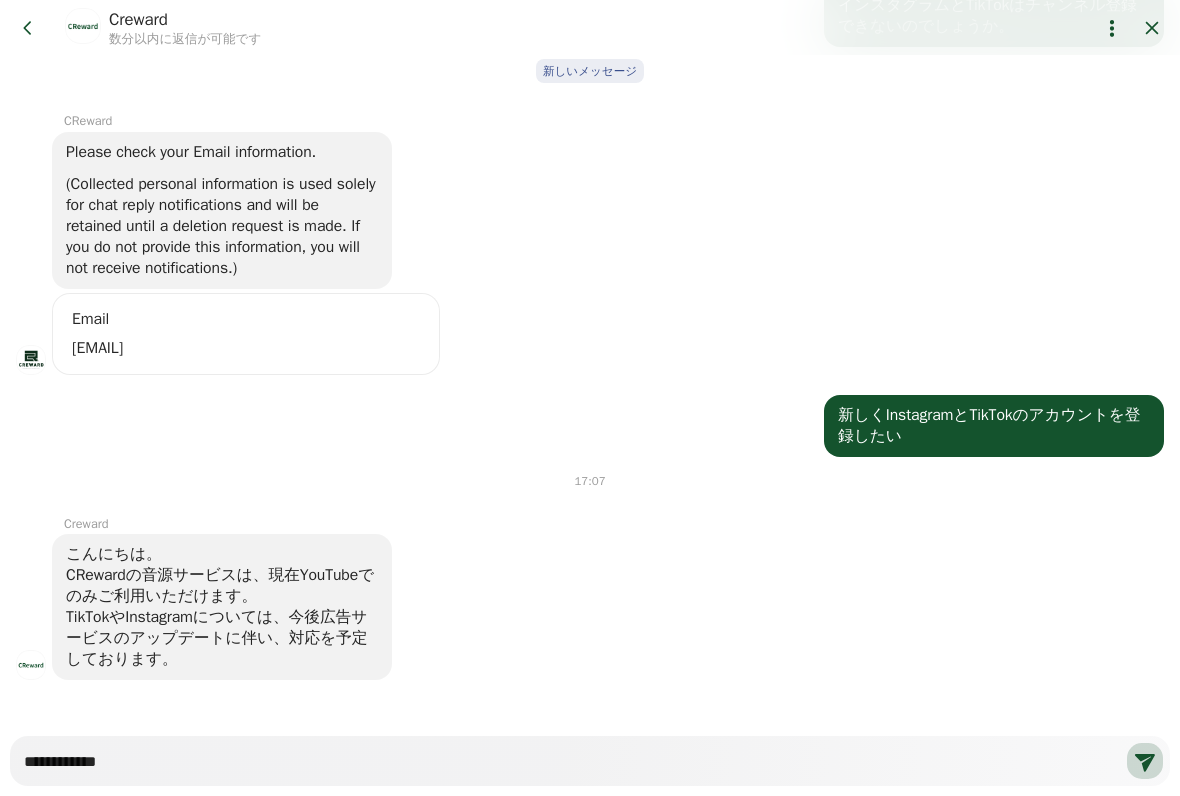 type on "*" 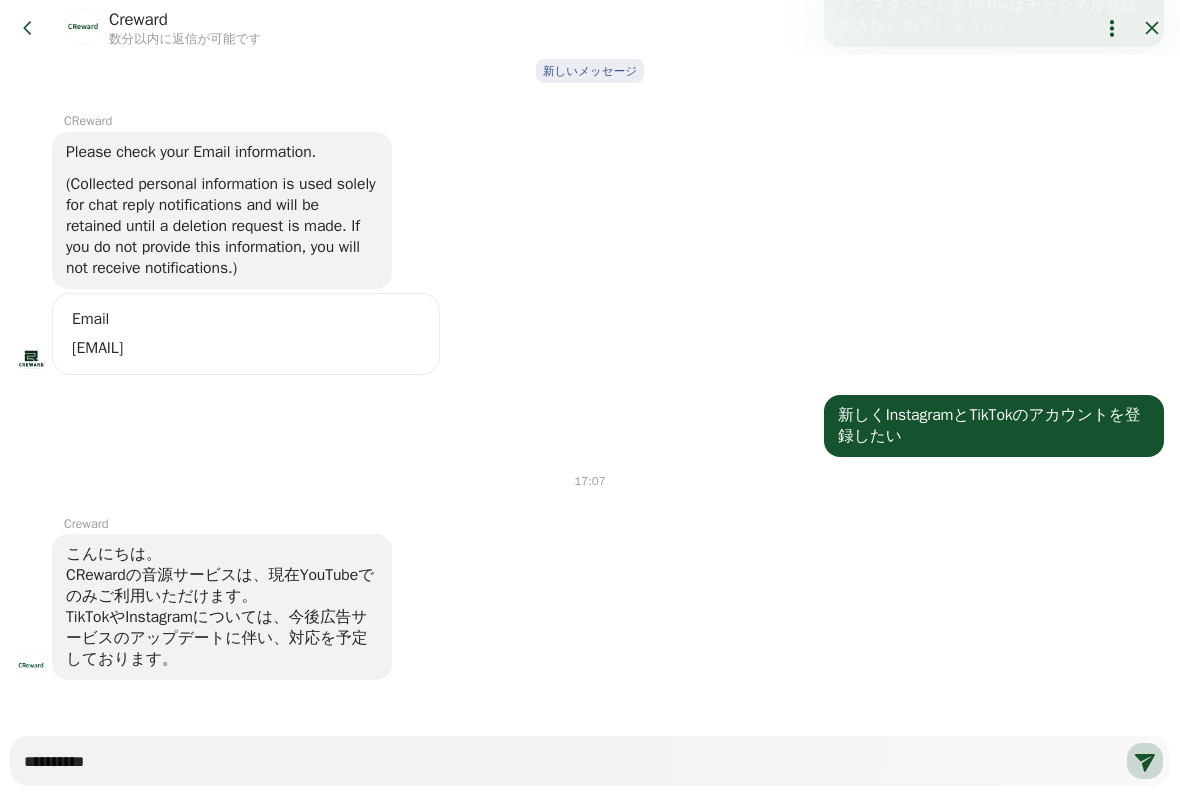 type on "*" 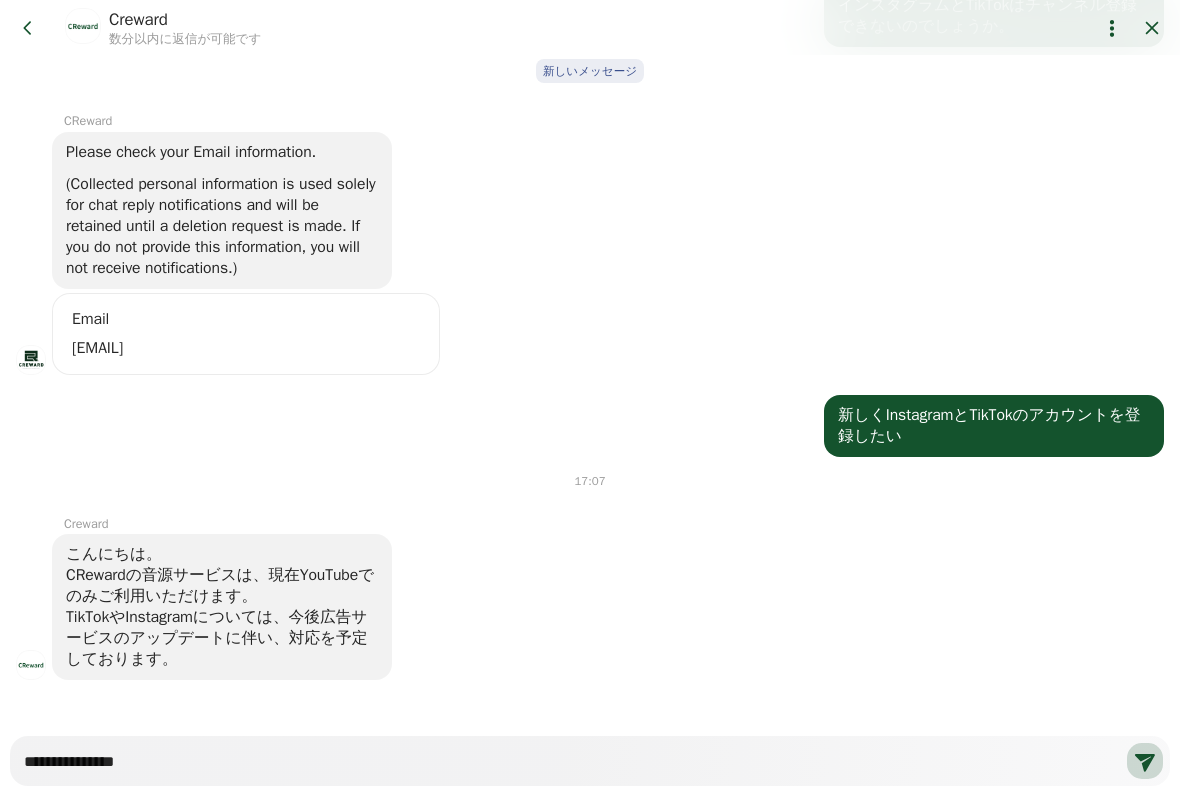 type on "*" 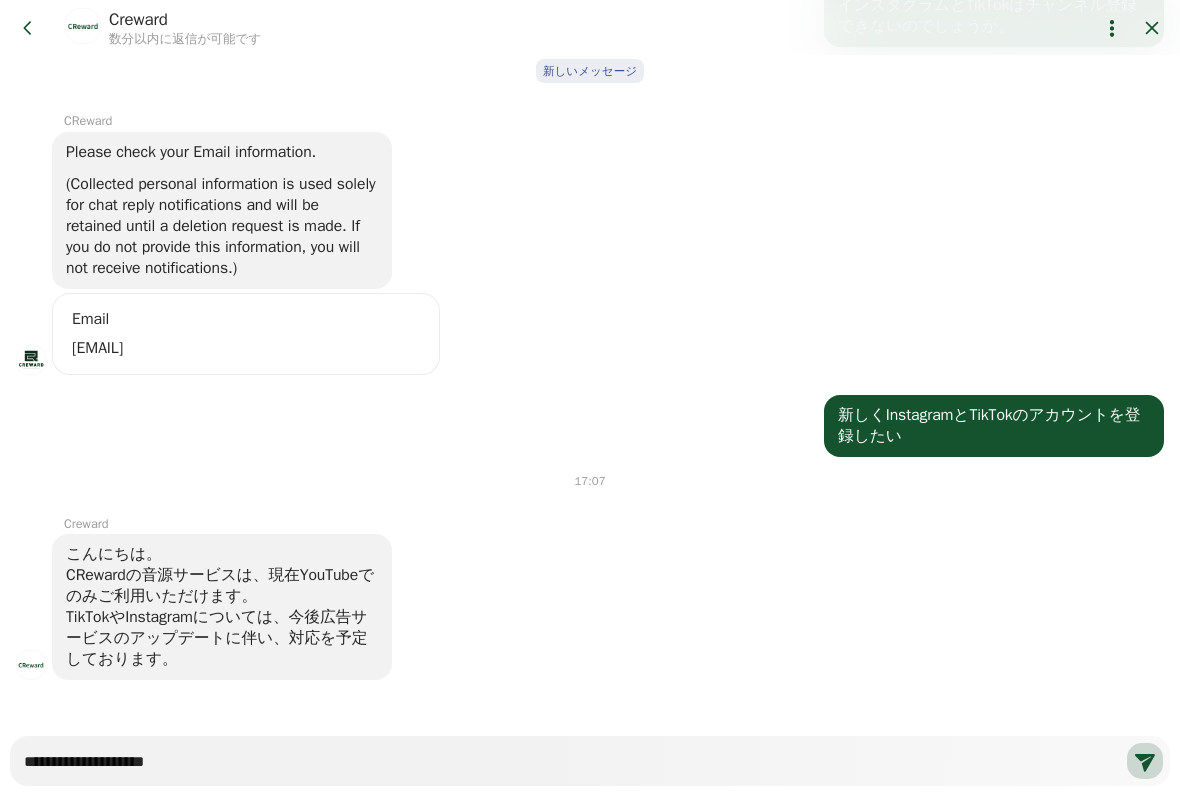 type on "*" 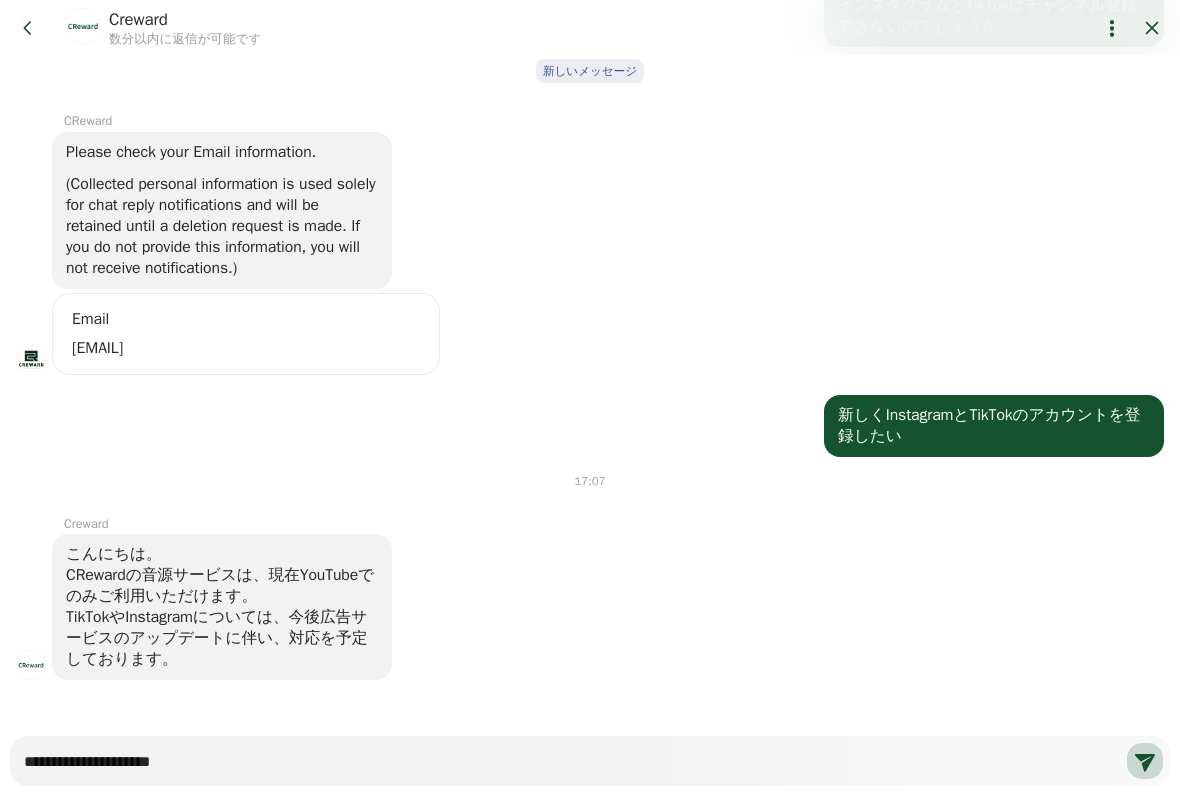 type on "**********" 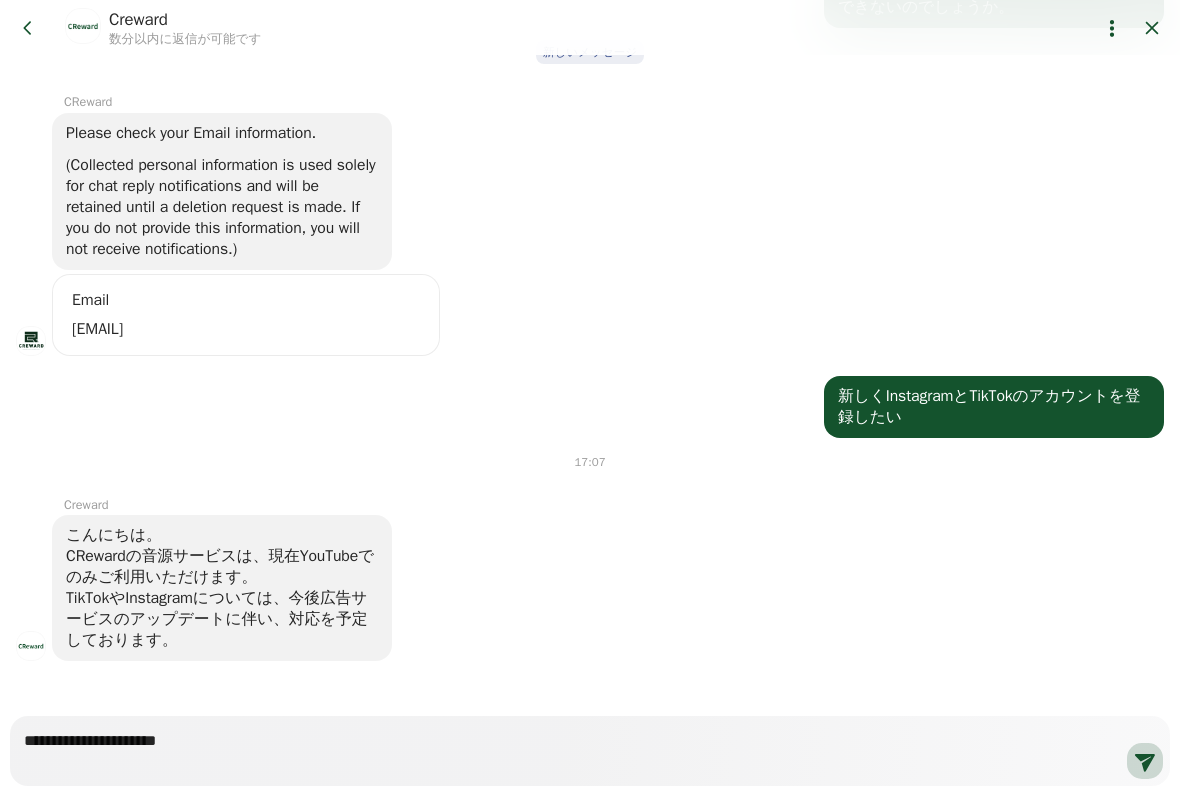 scroll, scrollTop: 481, scrollLeft: 0, axis: vertical 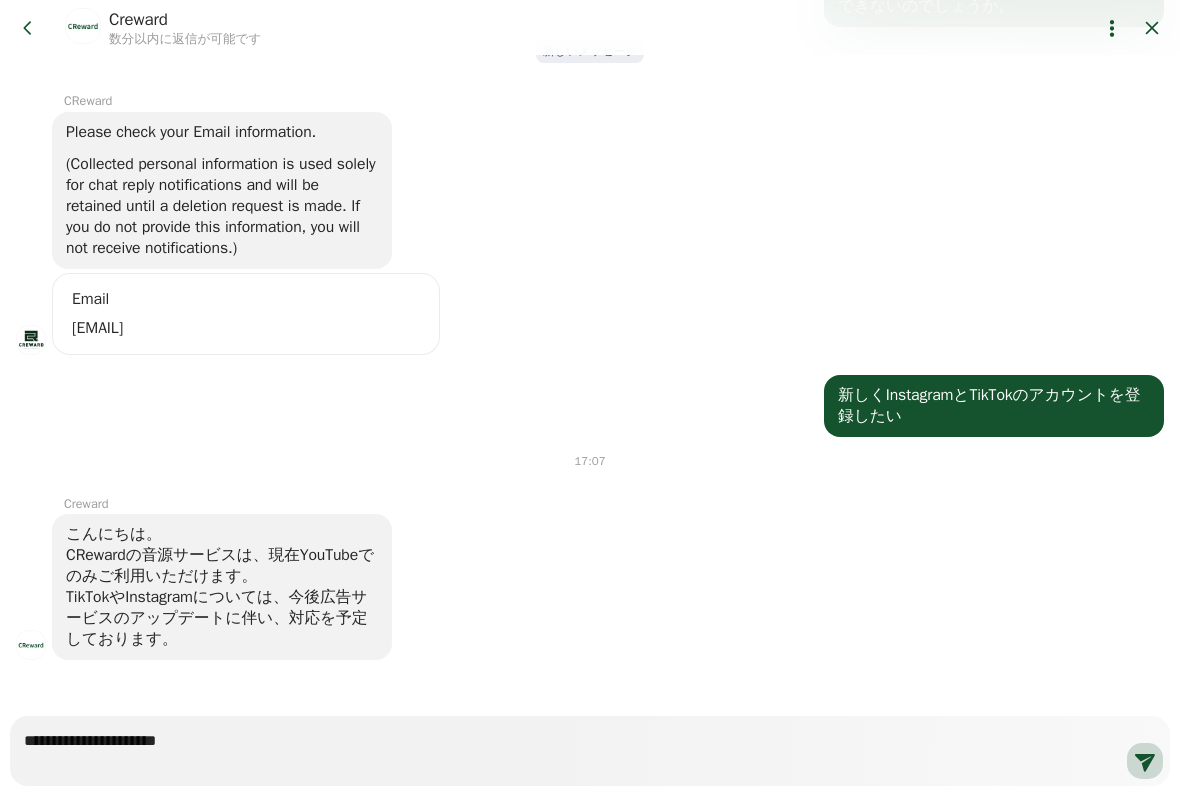 type on "*" 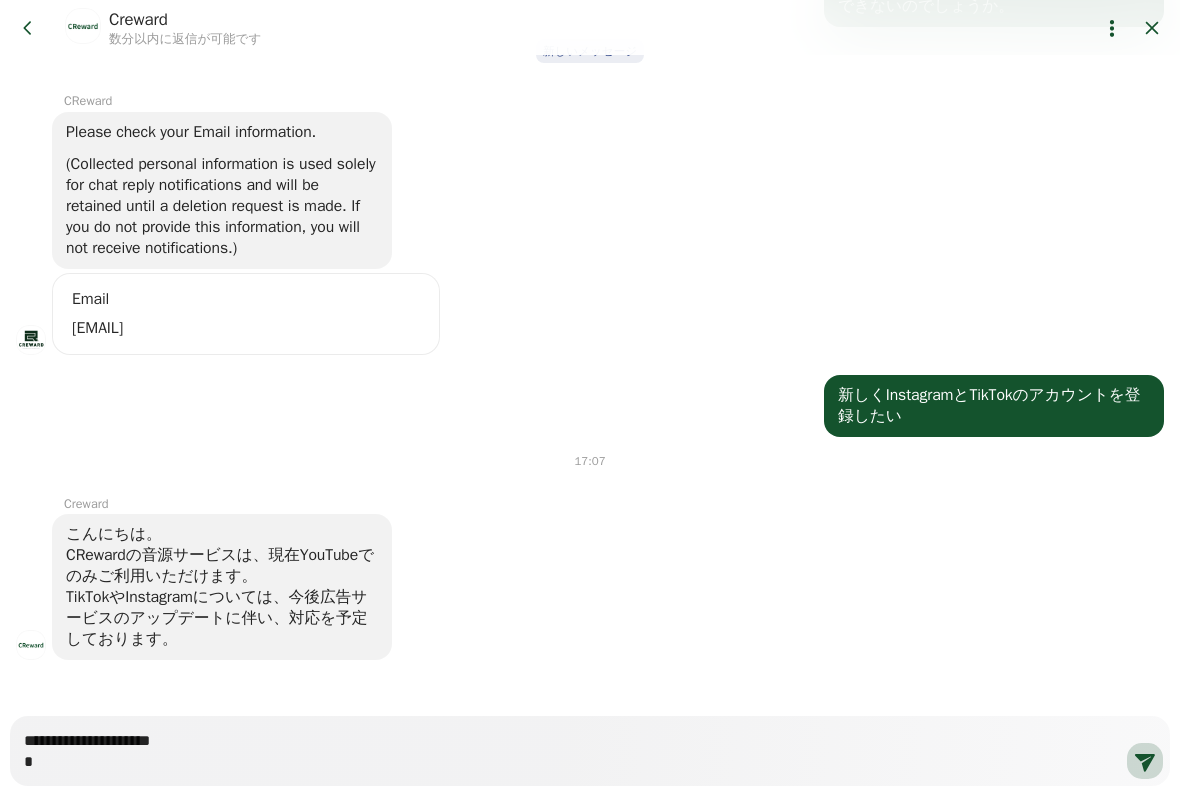type on "*" 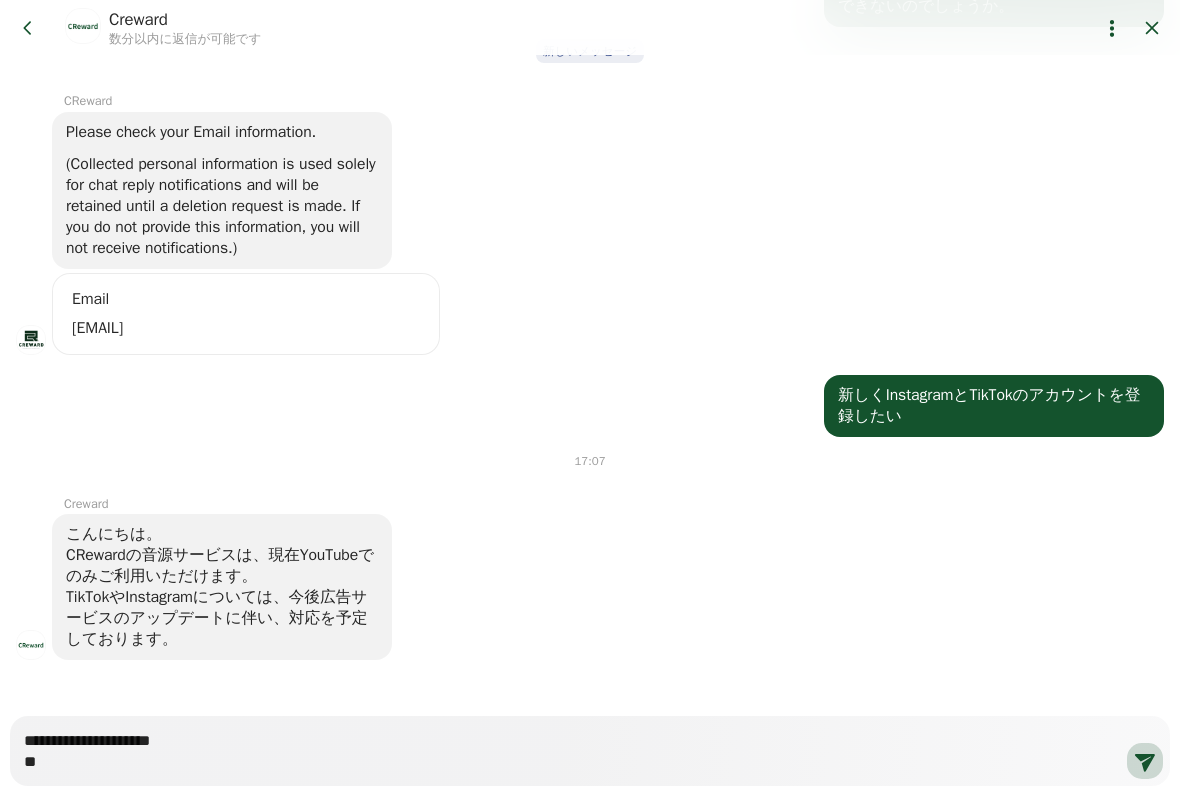 type on "*" 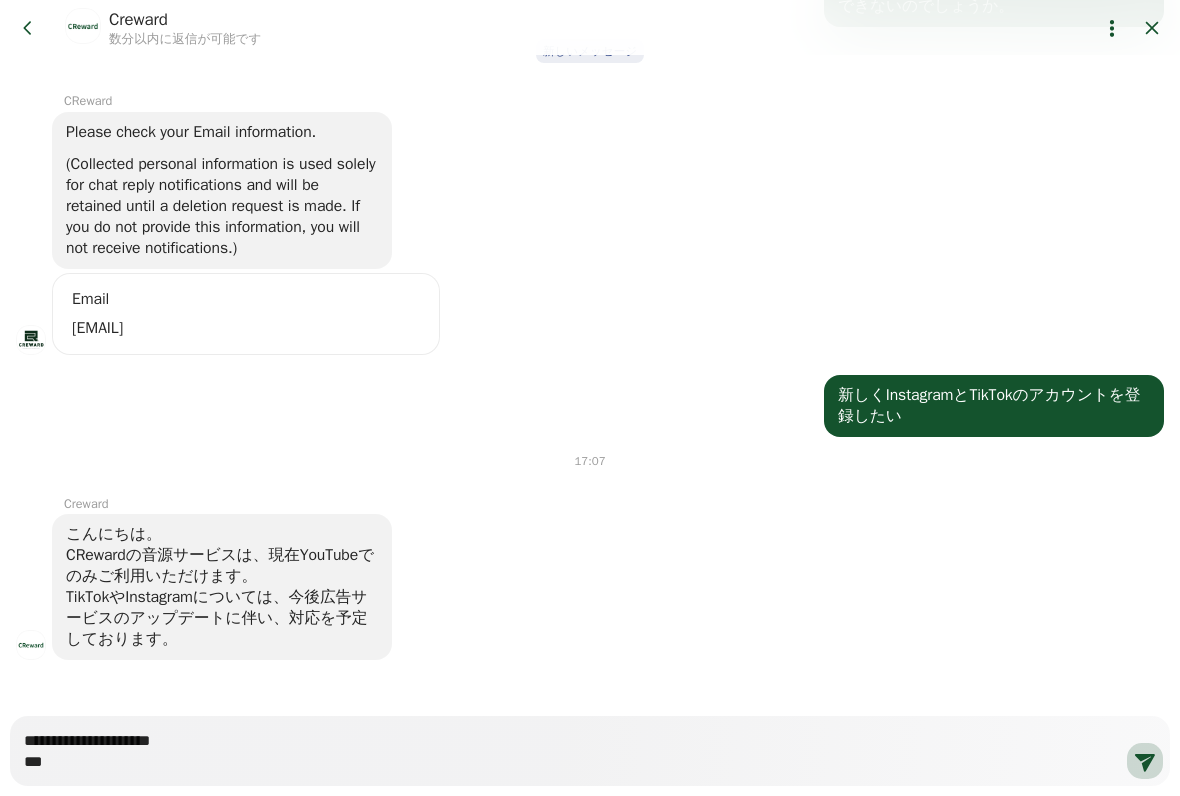 type on "*" 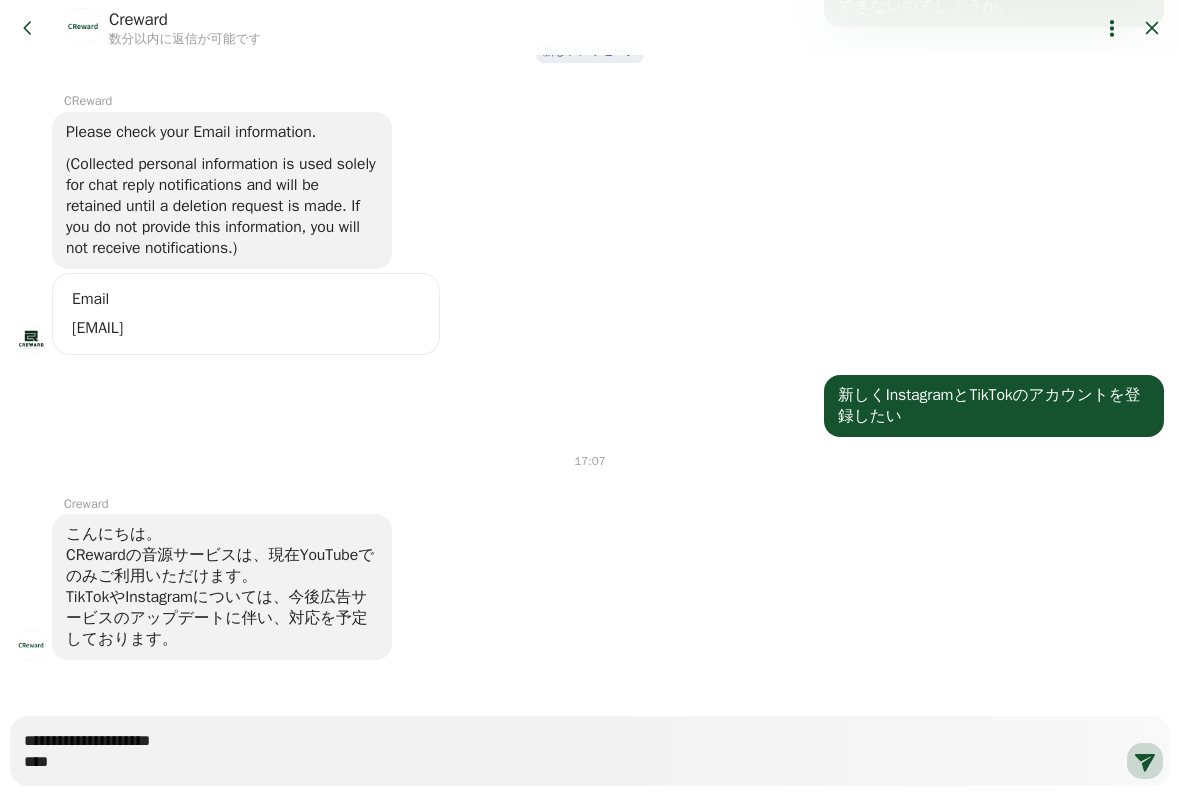 type on "*" 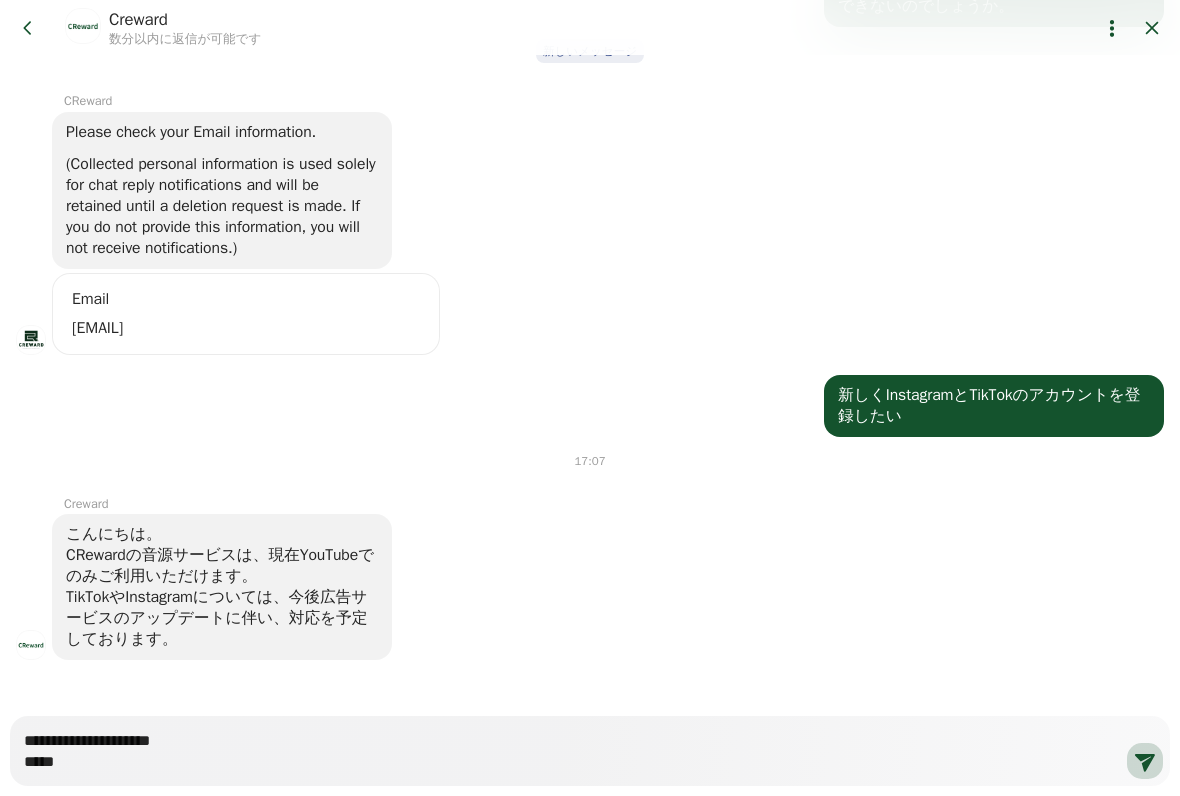 type on "*" 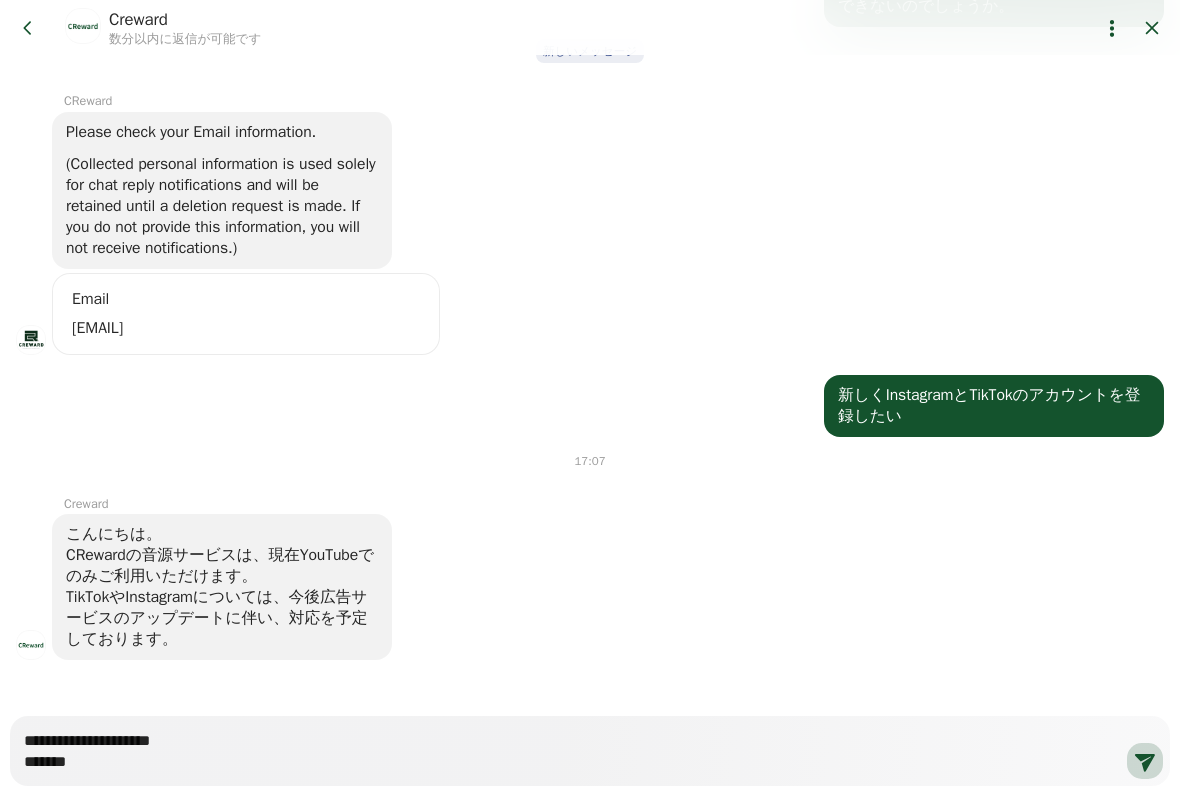type on "*" 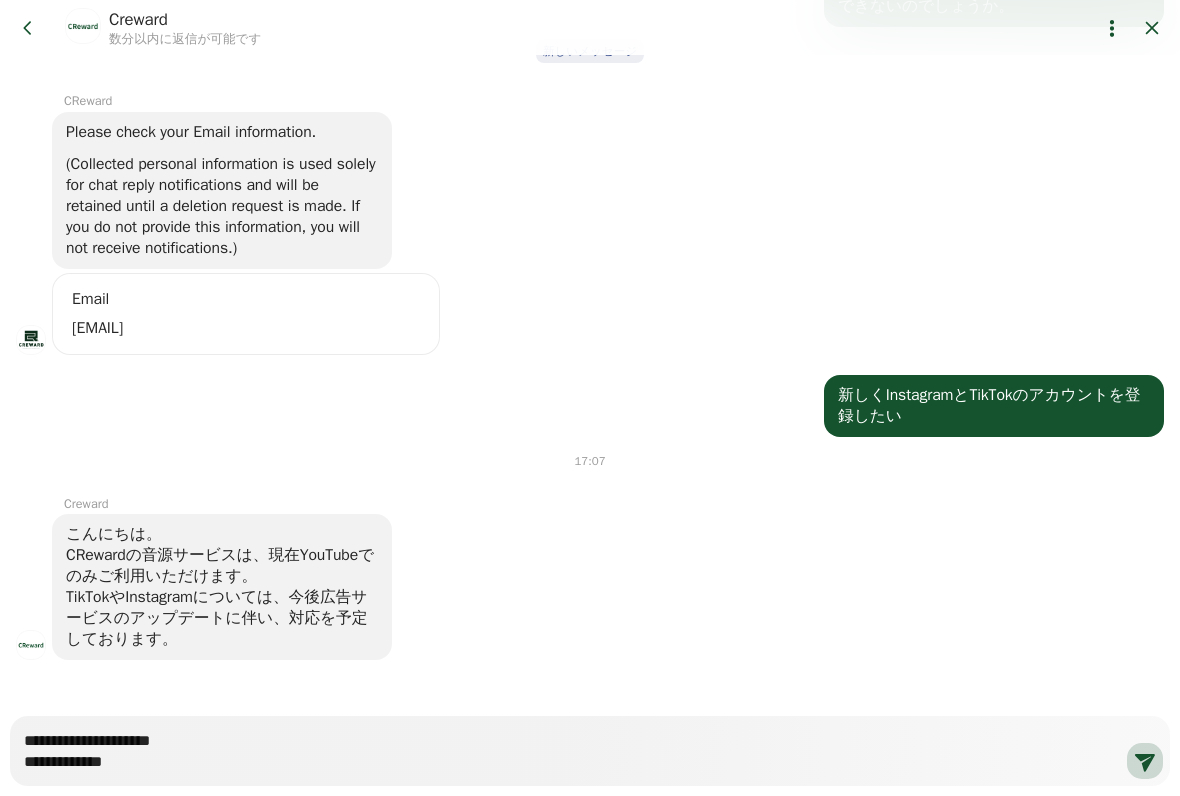 type on "*" 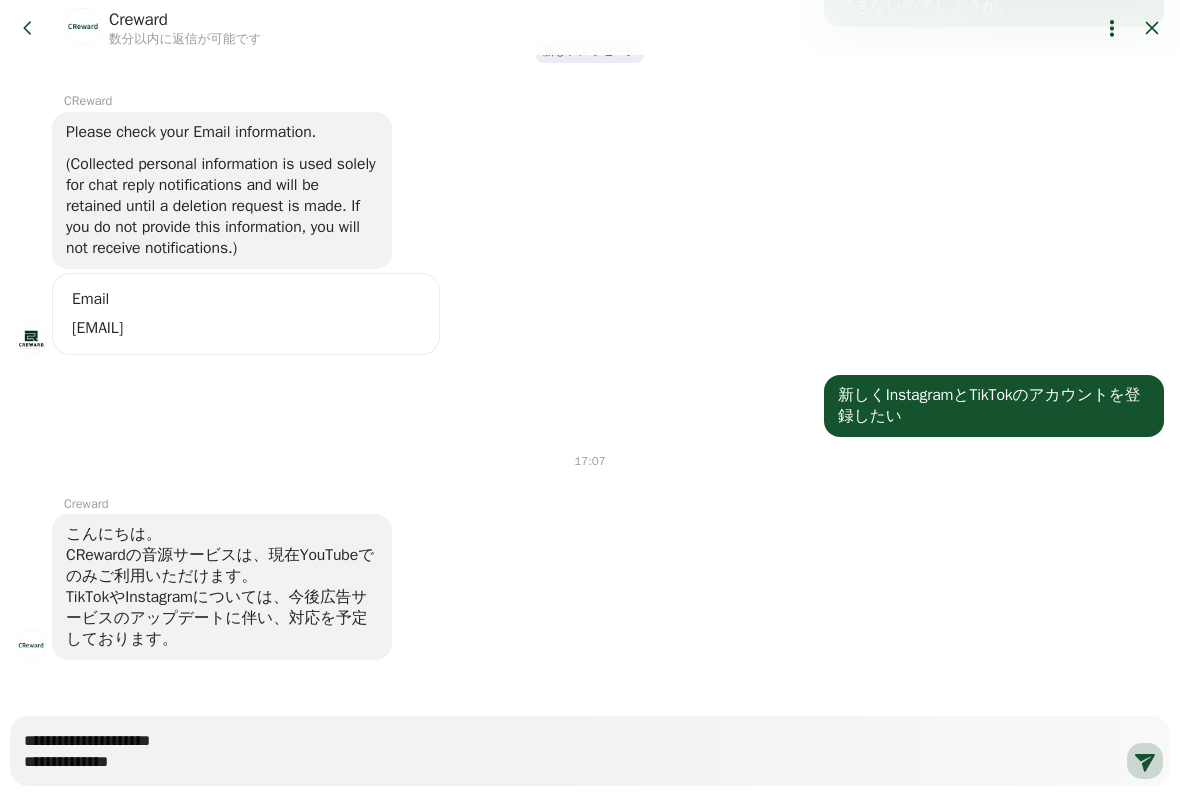 type on "*" 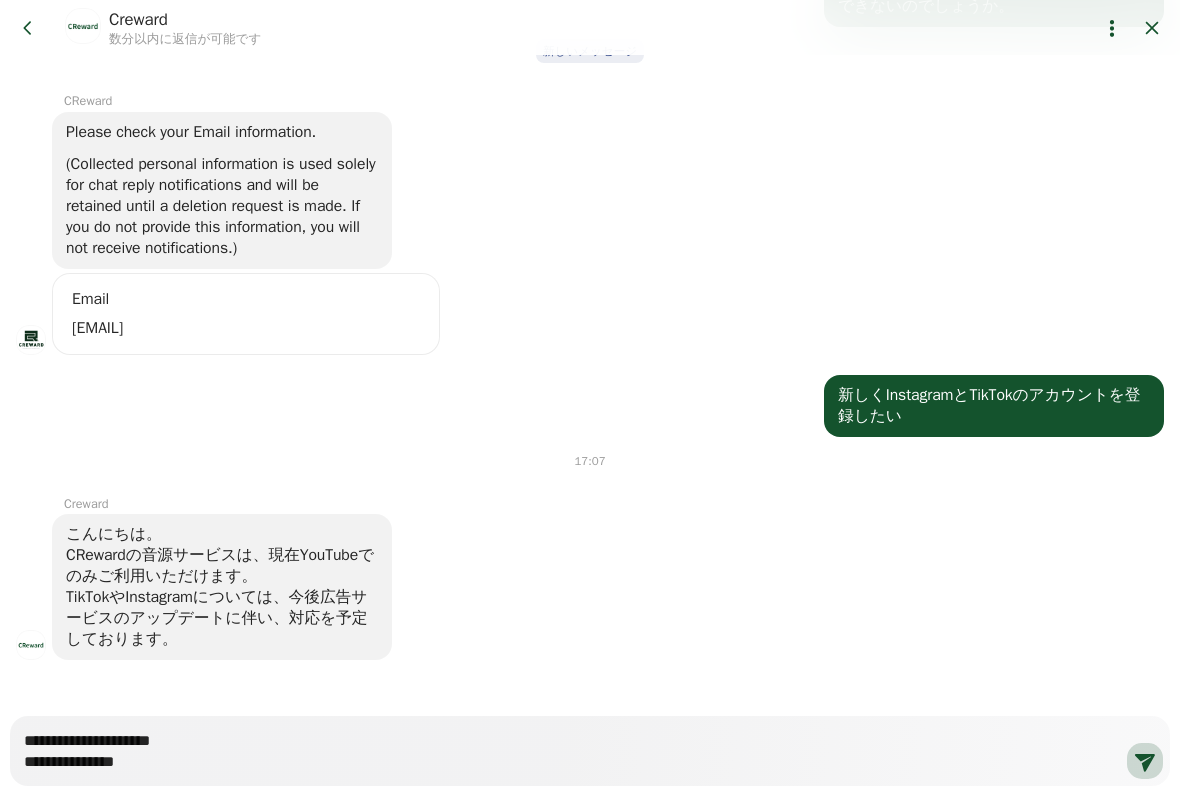 type on "*" 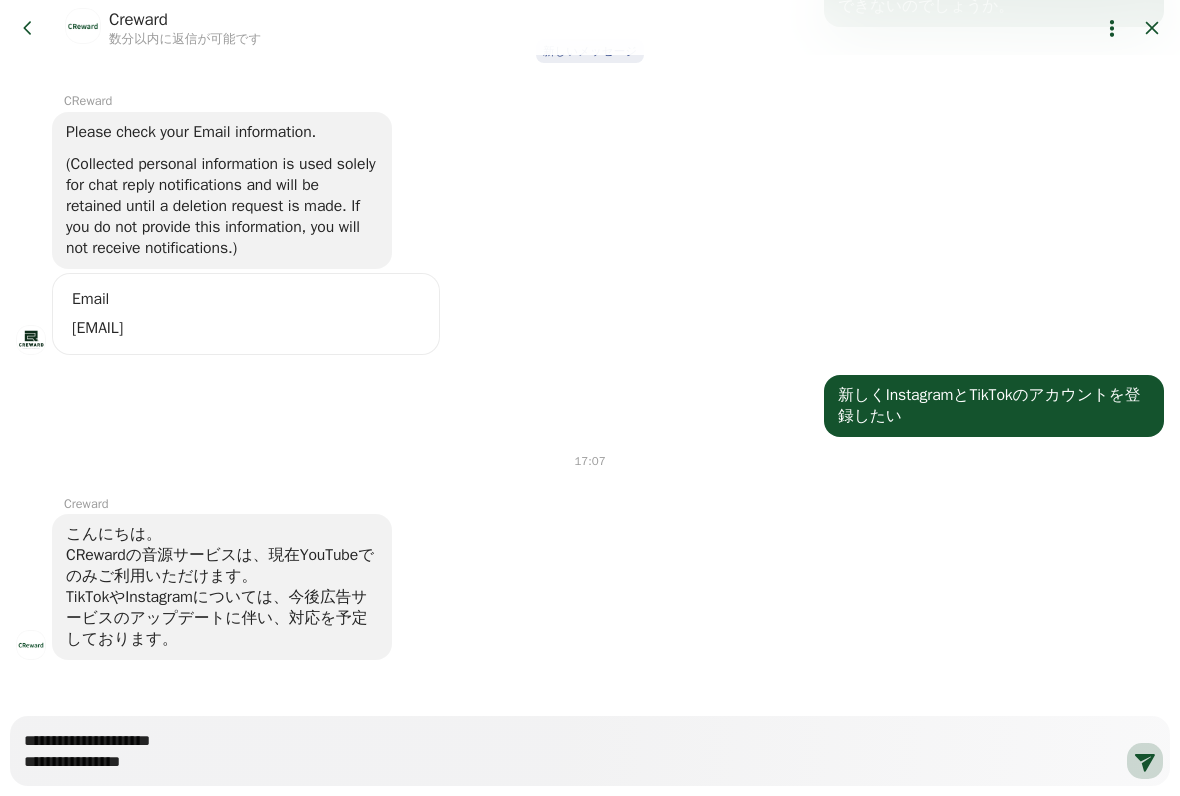 type on "*" 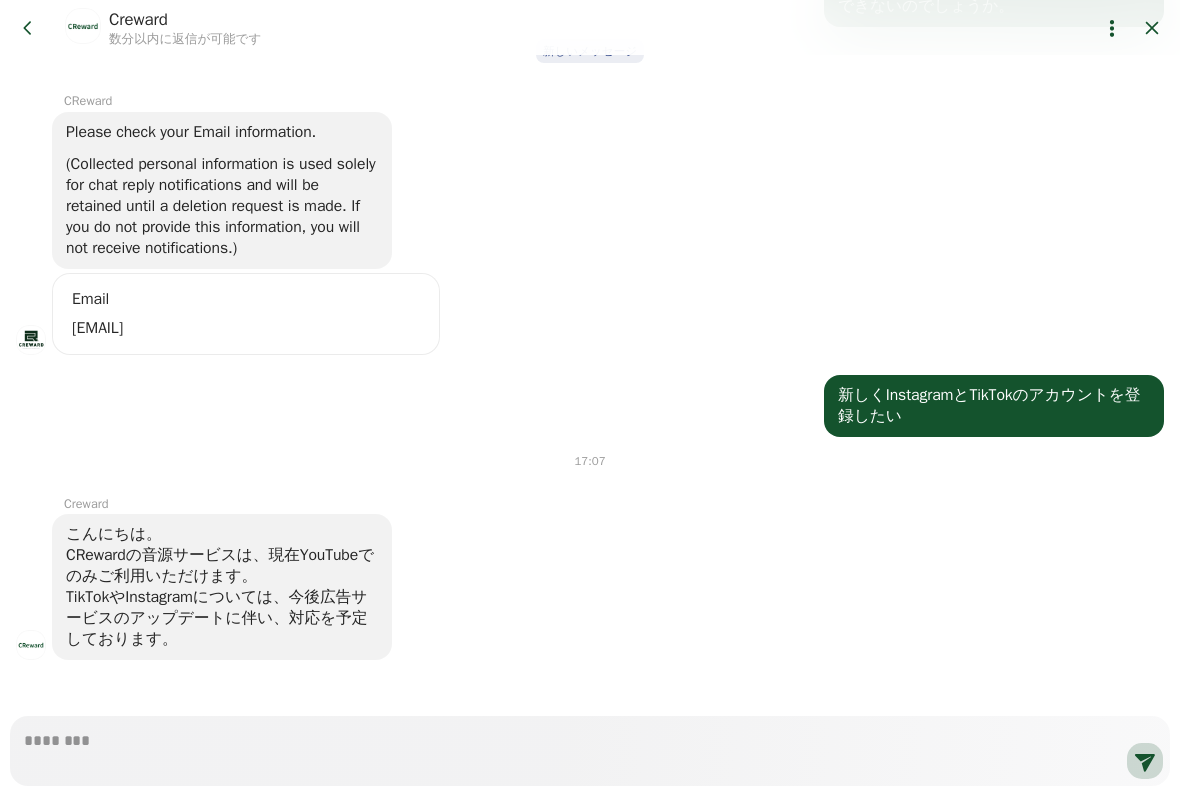 scroll, scrollTop: 543, scrollLeft: 0, axis: vertical 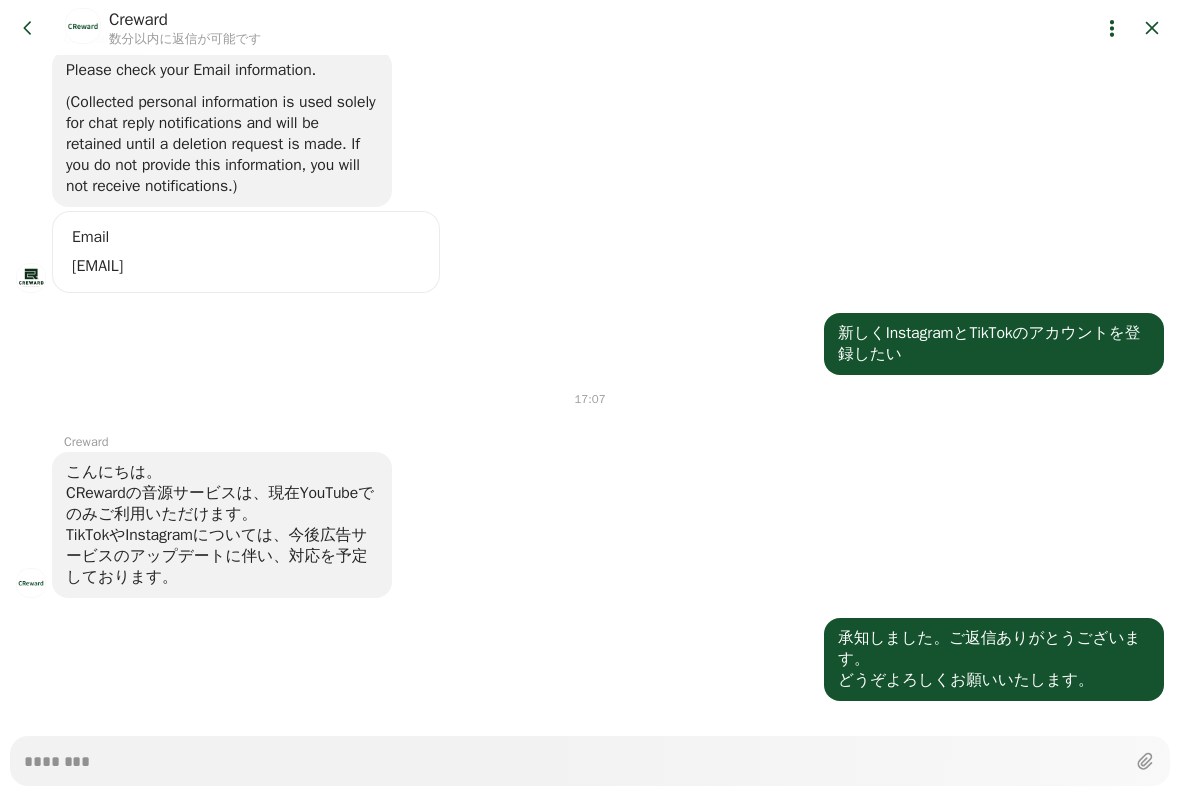click 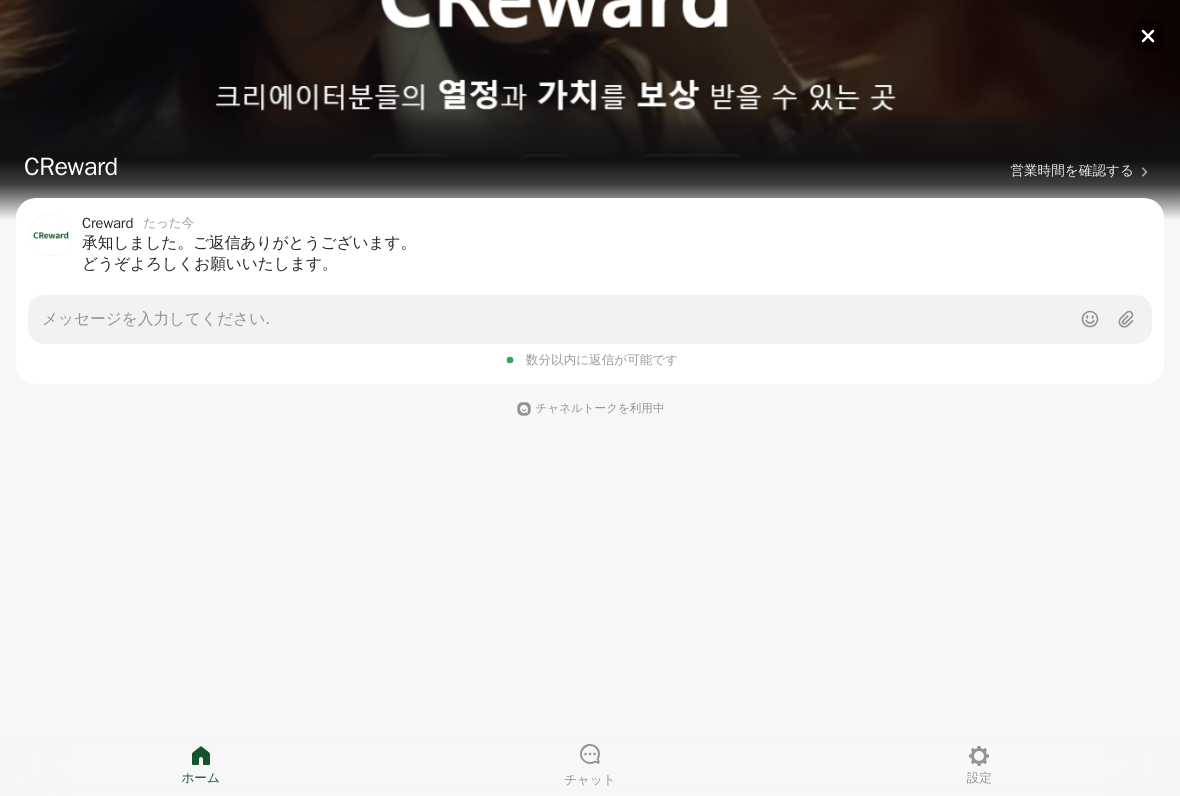 click at bounding box center (1148, 36) 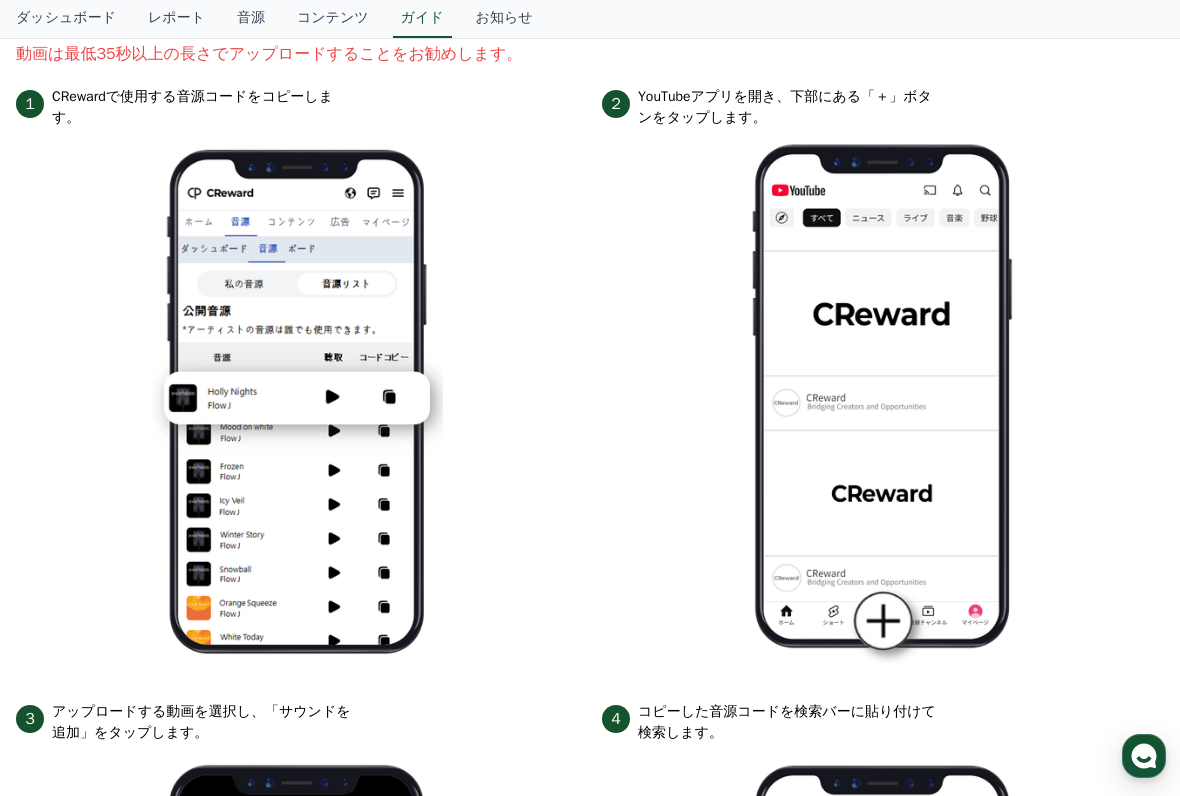 scroll, scrollTop: 0, scrollLeft: 0, axis: both 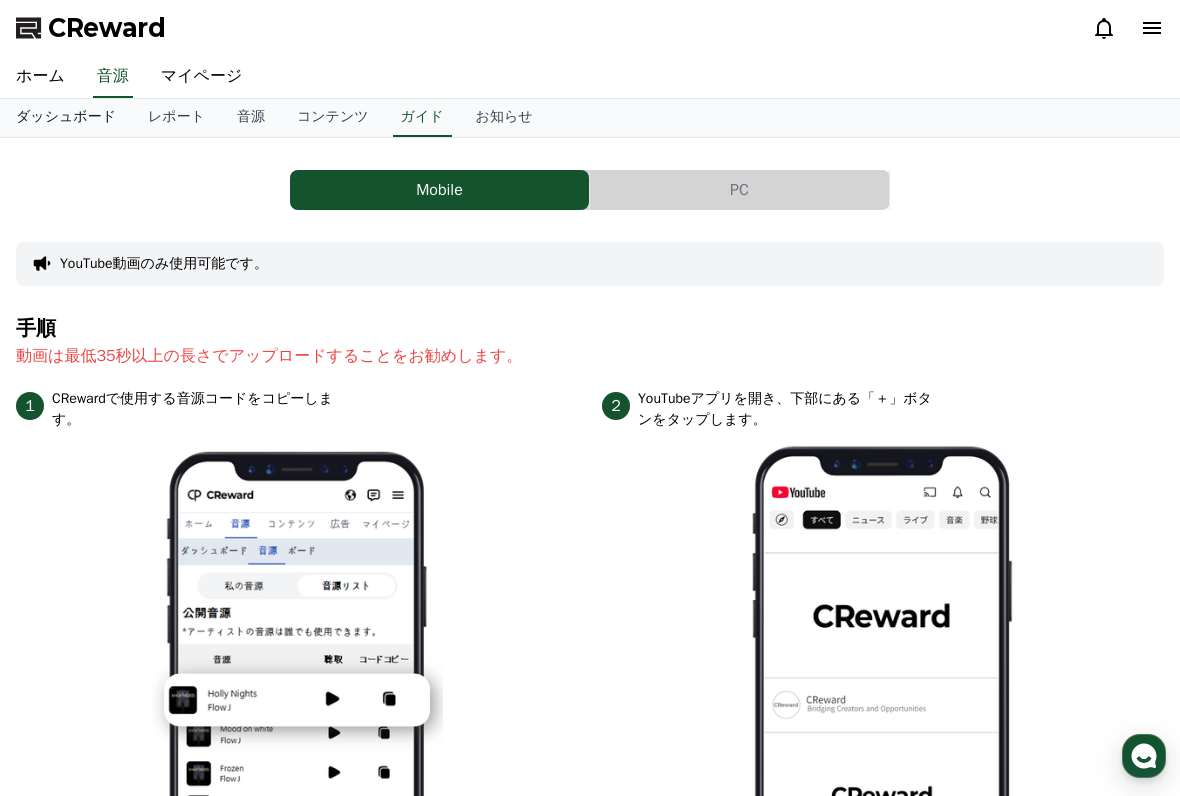 click on "ダッシュボード" at bounding box center [66, 118] 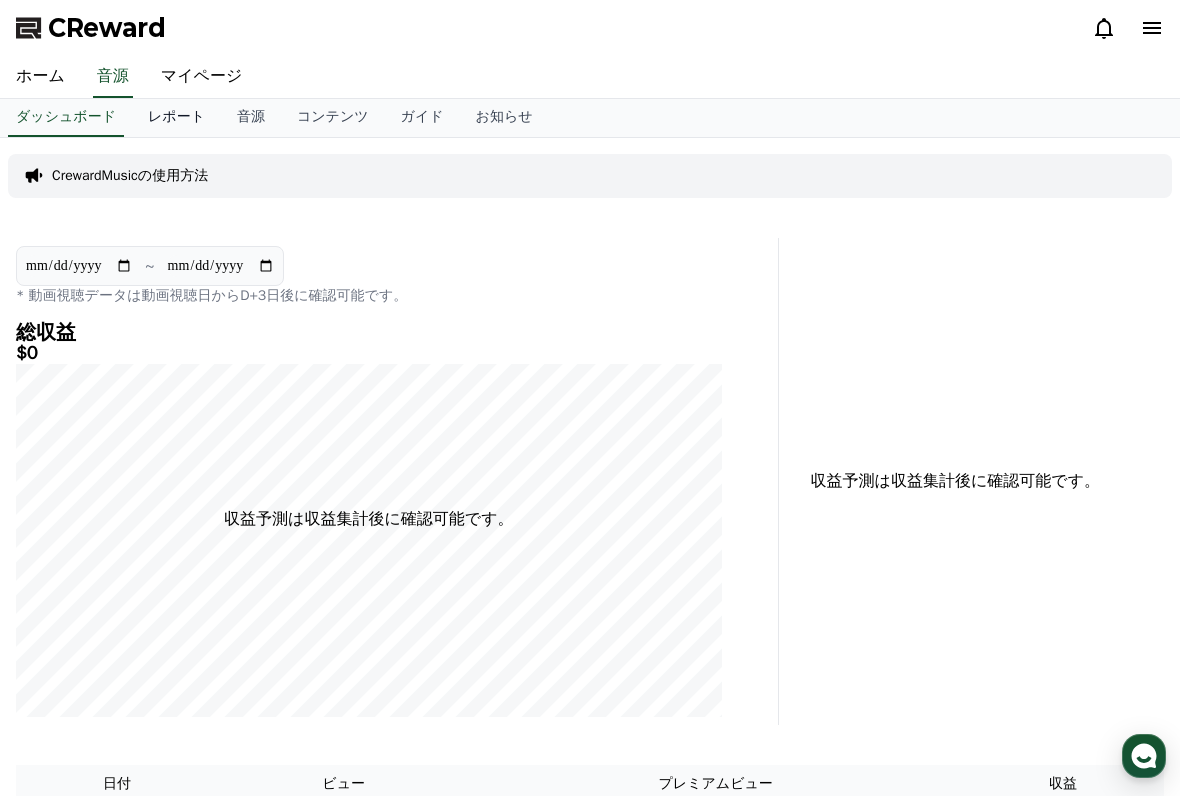 click on "レポート" at bounding box center [176, 118] 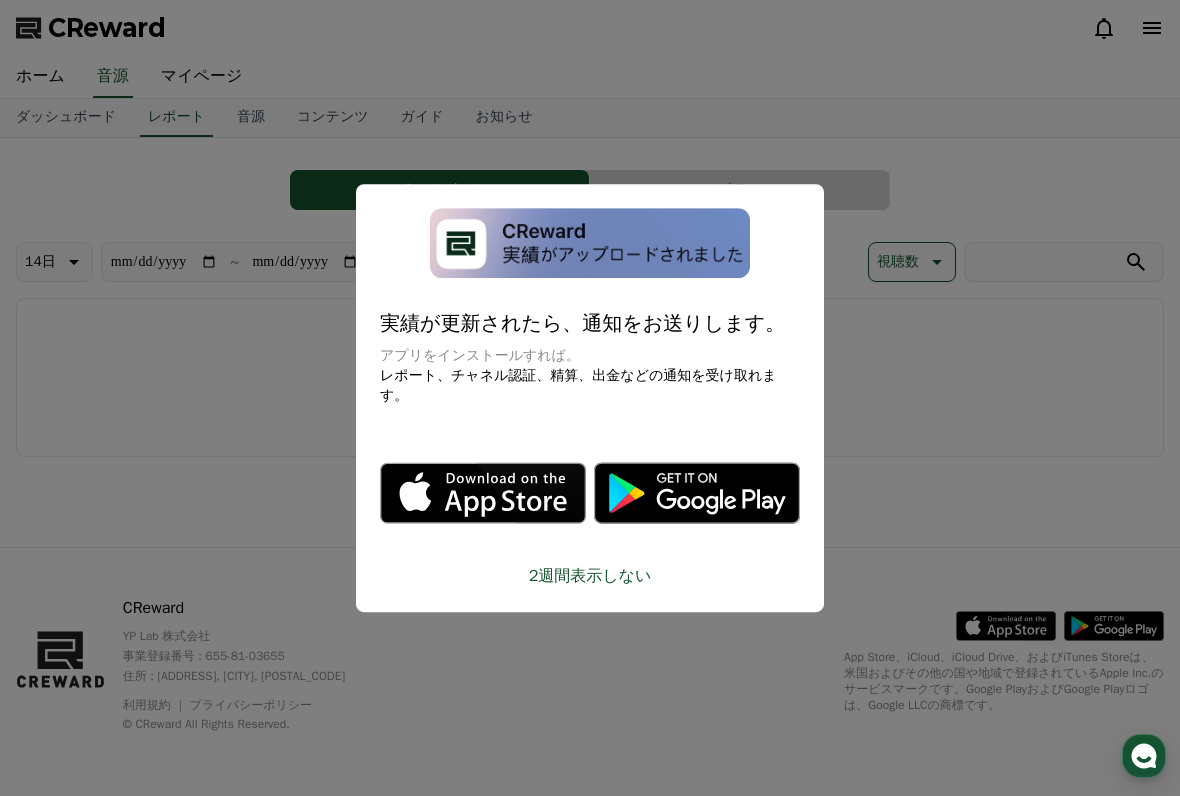 click at bounding box center [590, 398] 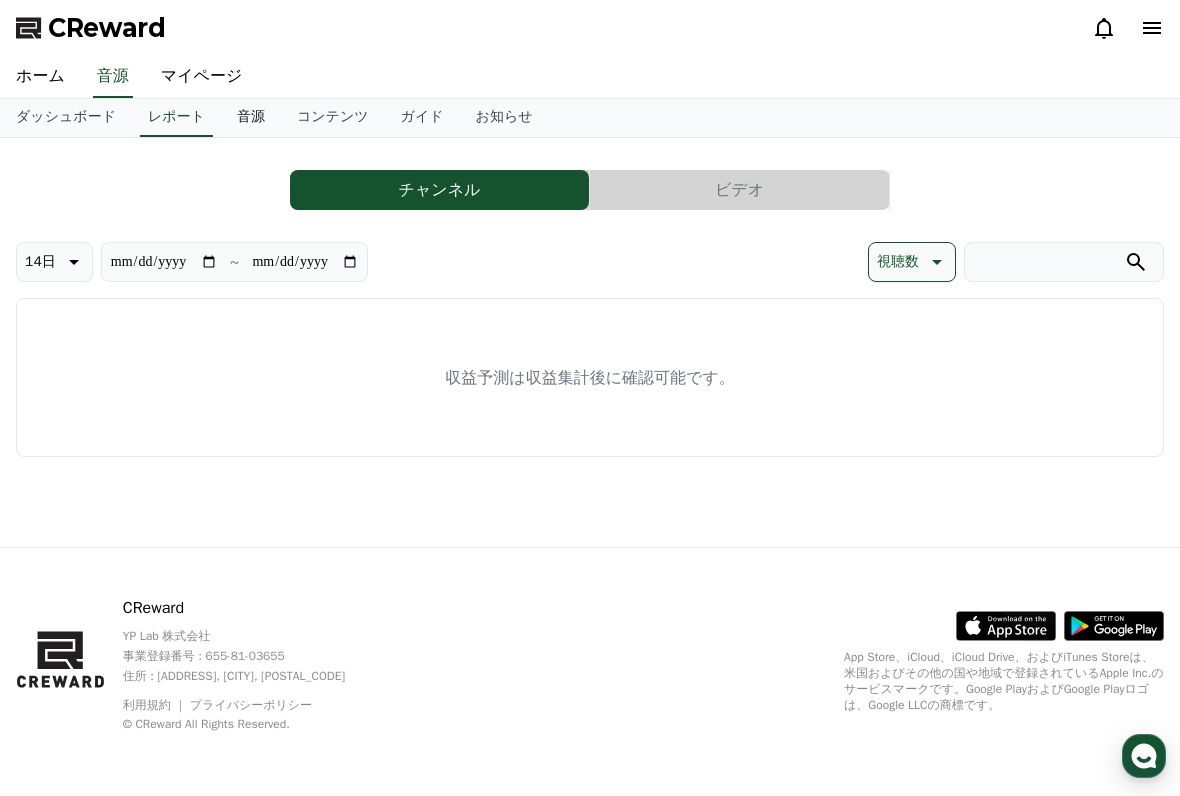 click on "音源" at bounding box center [251, 118] 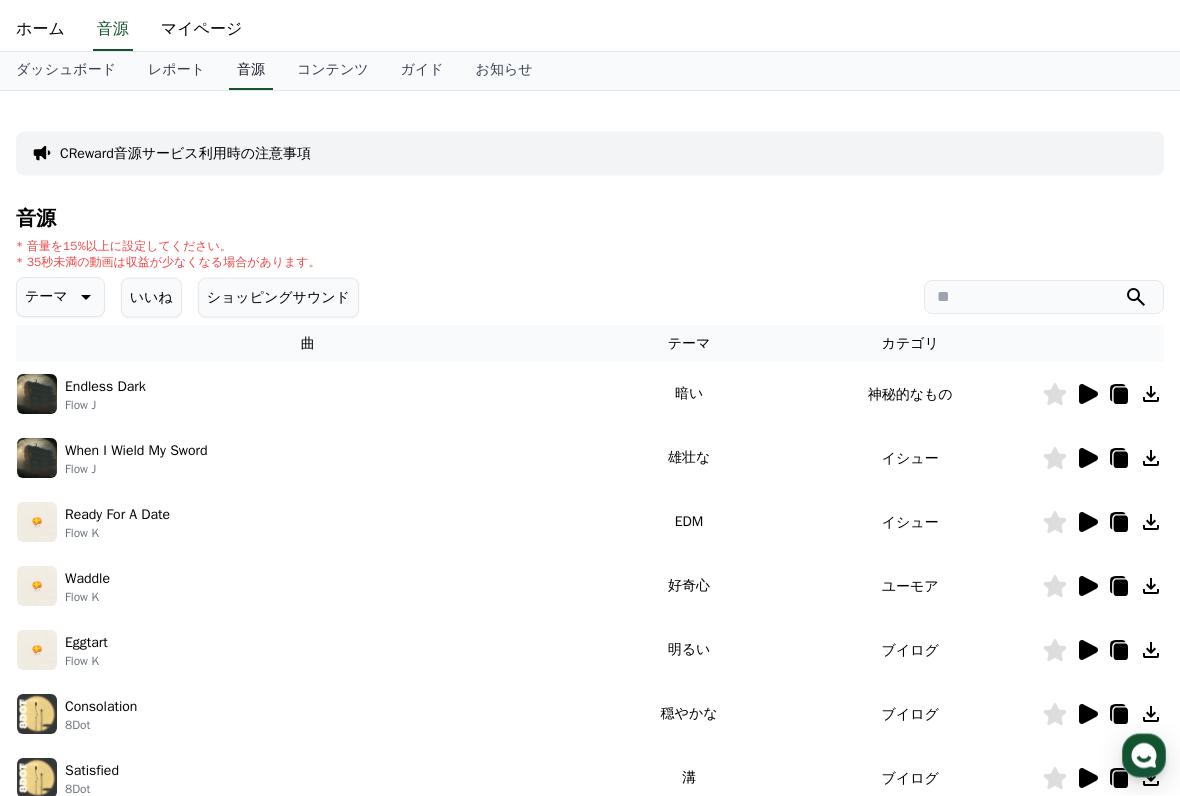 scroll, scrollTop: 0, scrollLeft: 0, axis: both 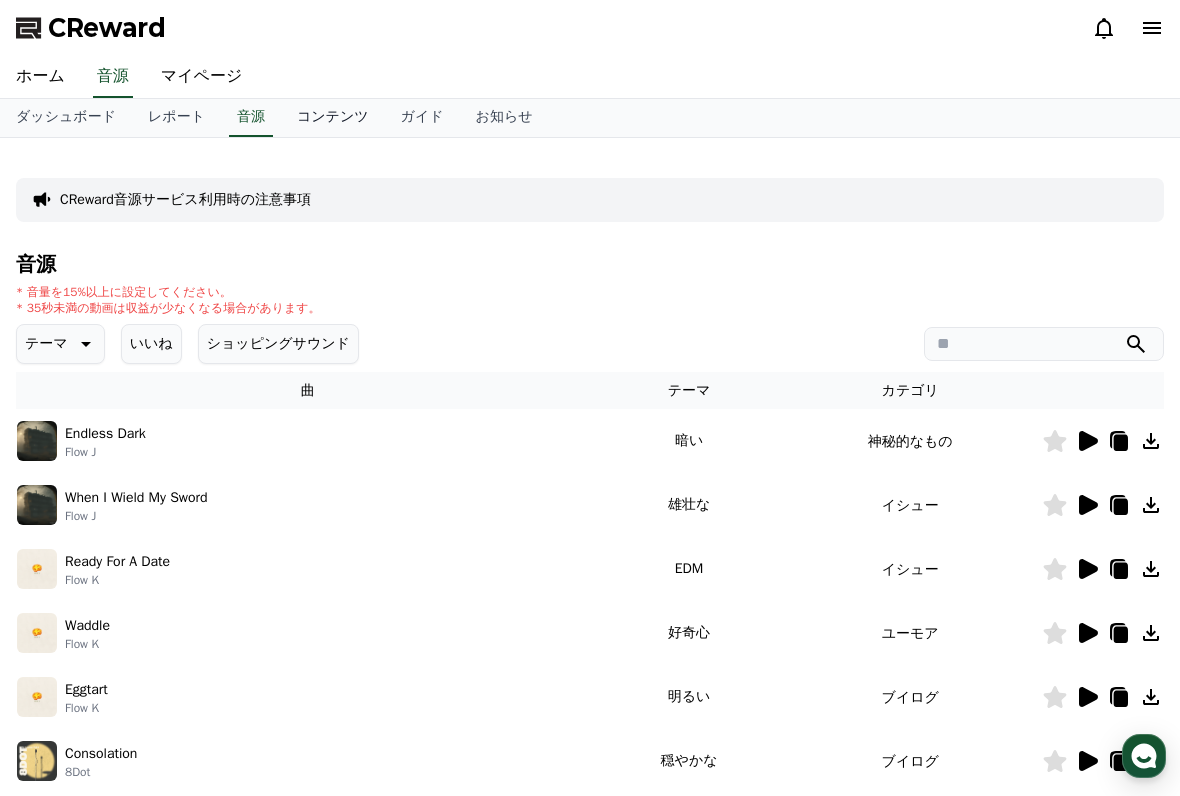 click on "コンテンツ" at bounding box center [333, 118] 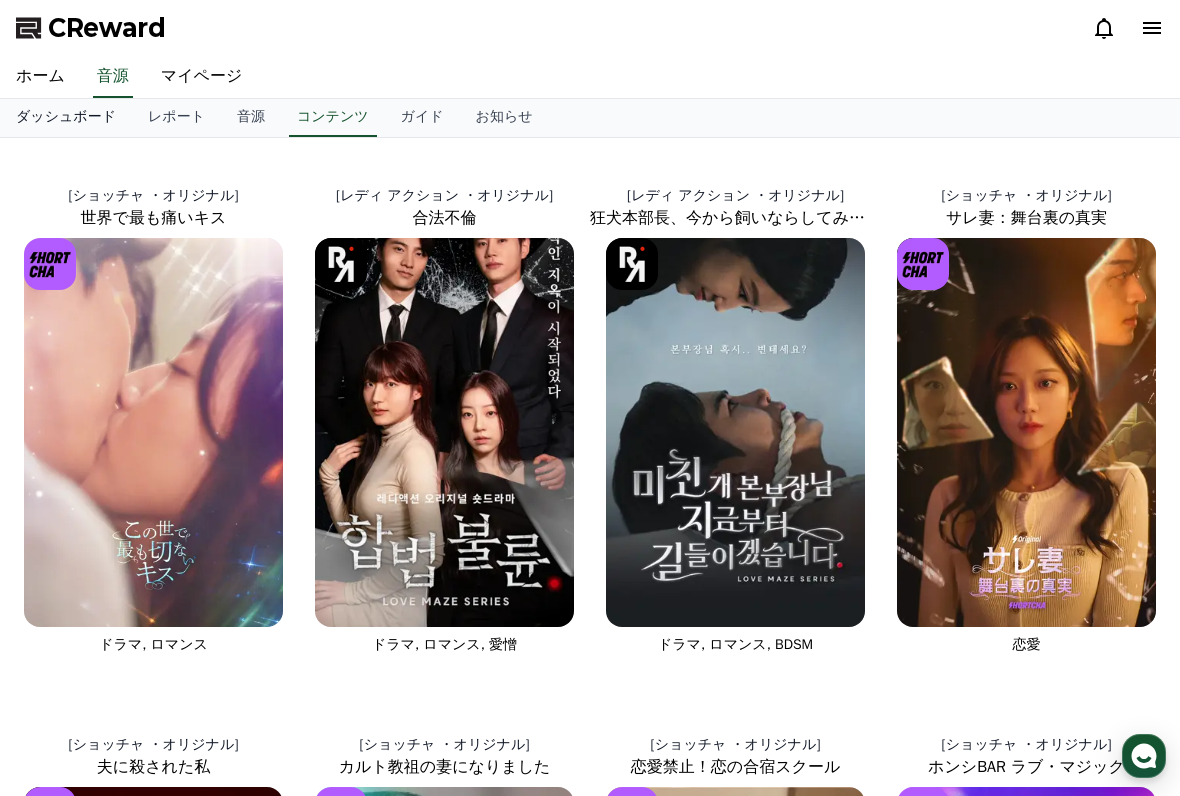 click on "ダッシュボード" at bounding box center (66, 118) 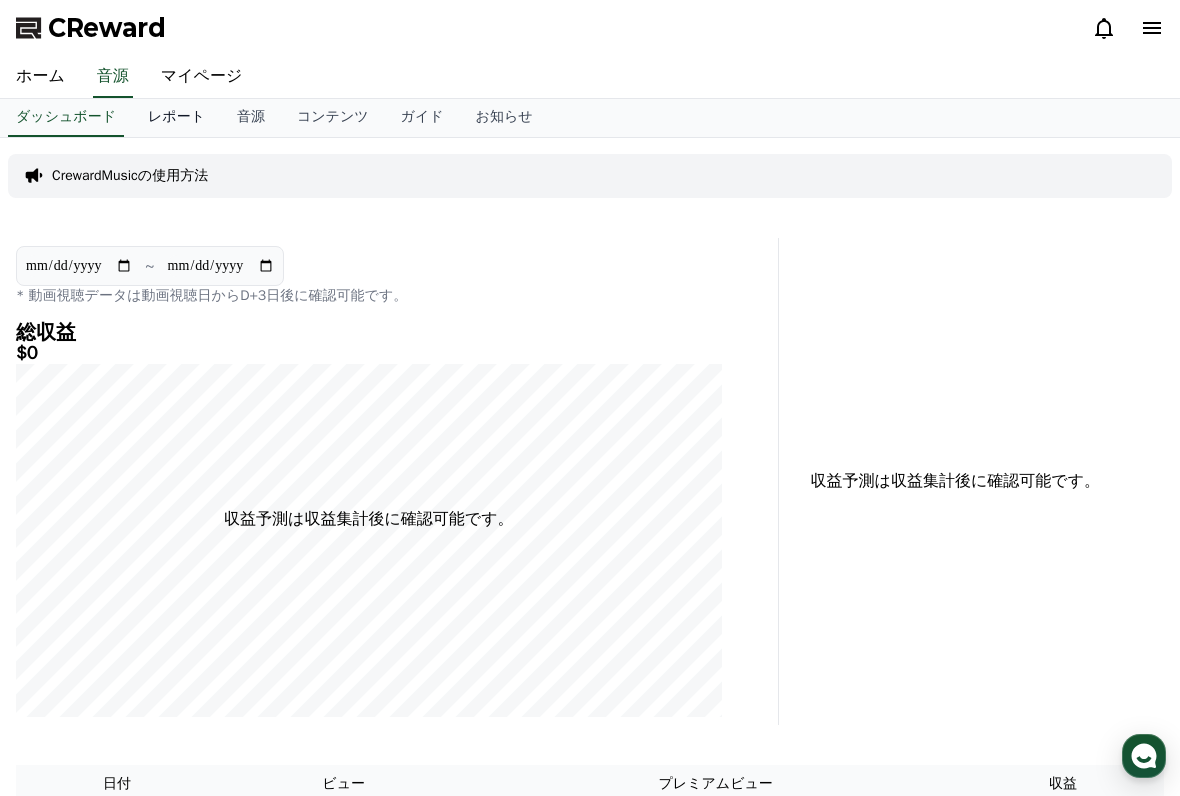 click on "レポート" at bounding box center (176, 118) 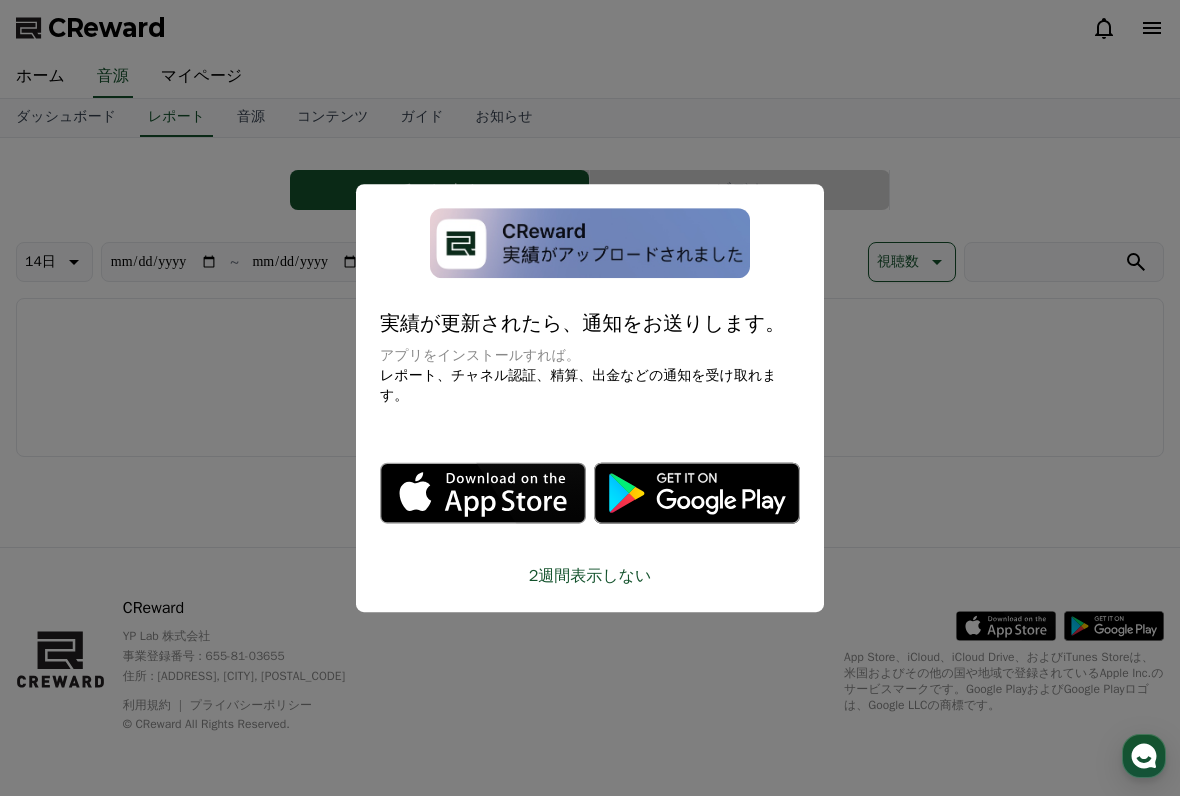 click on "2週間表示しない" at bounding box center (590, 576) 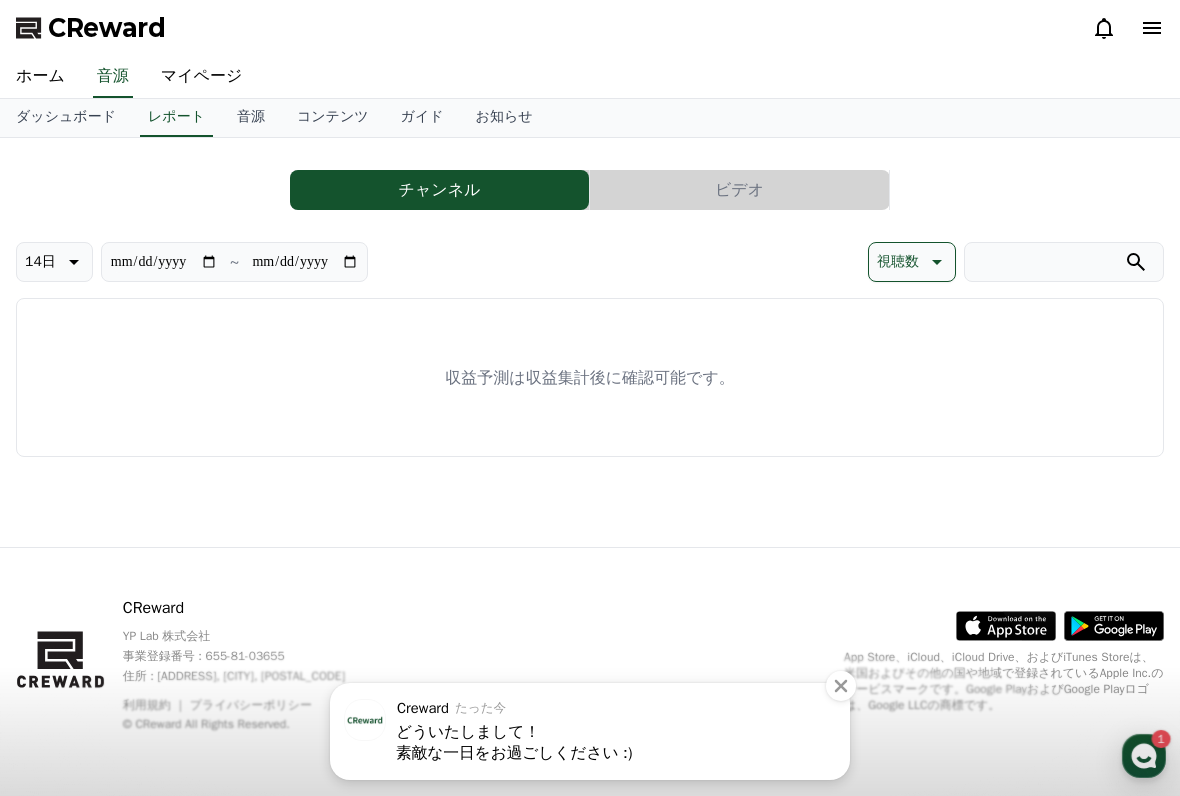 click 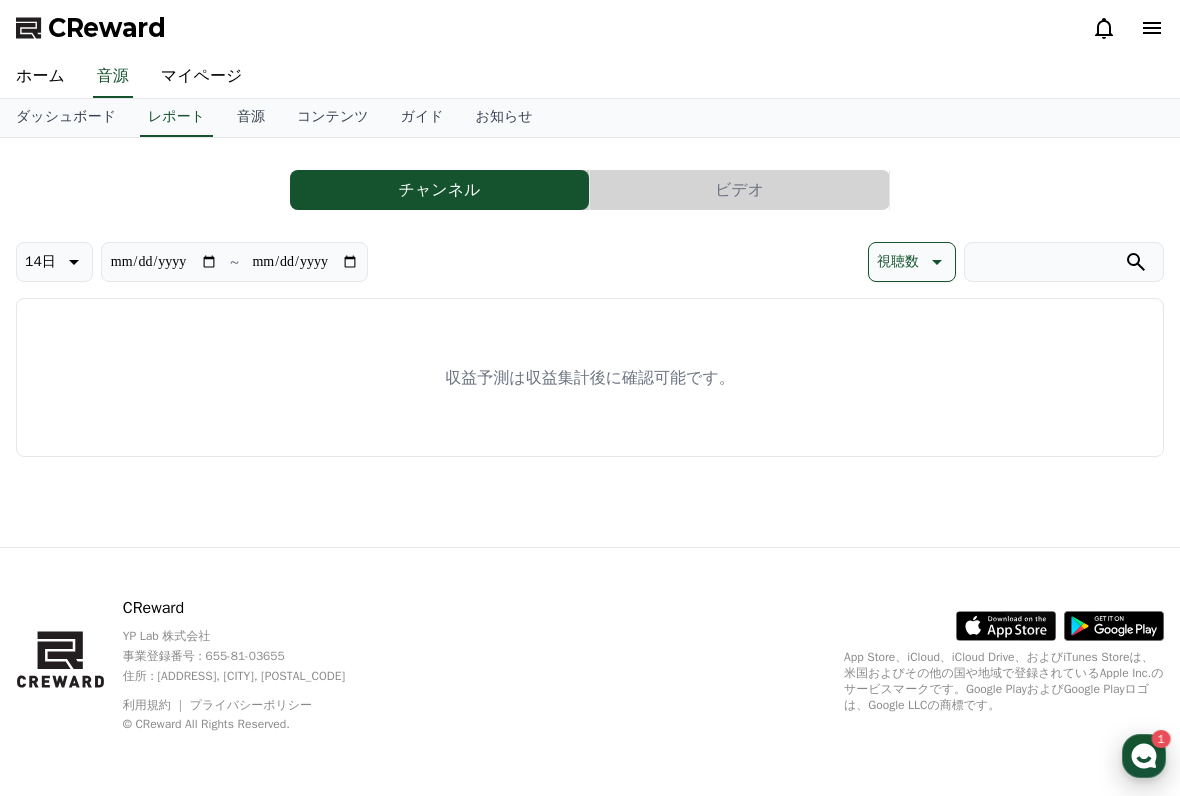 click 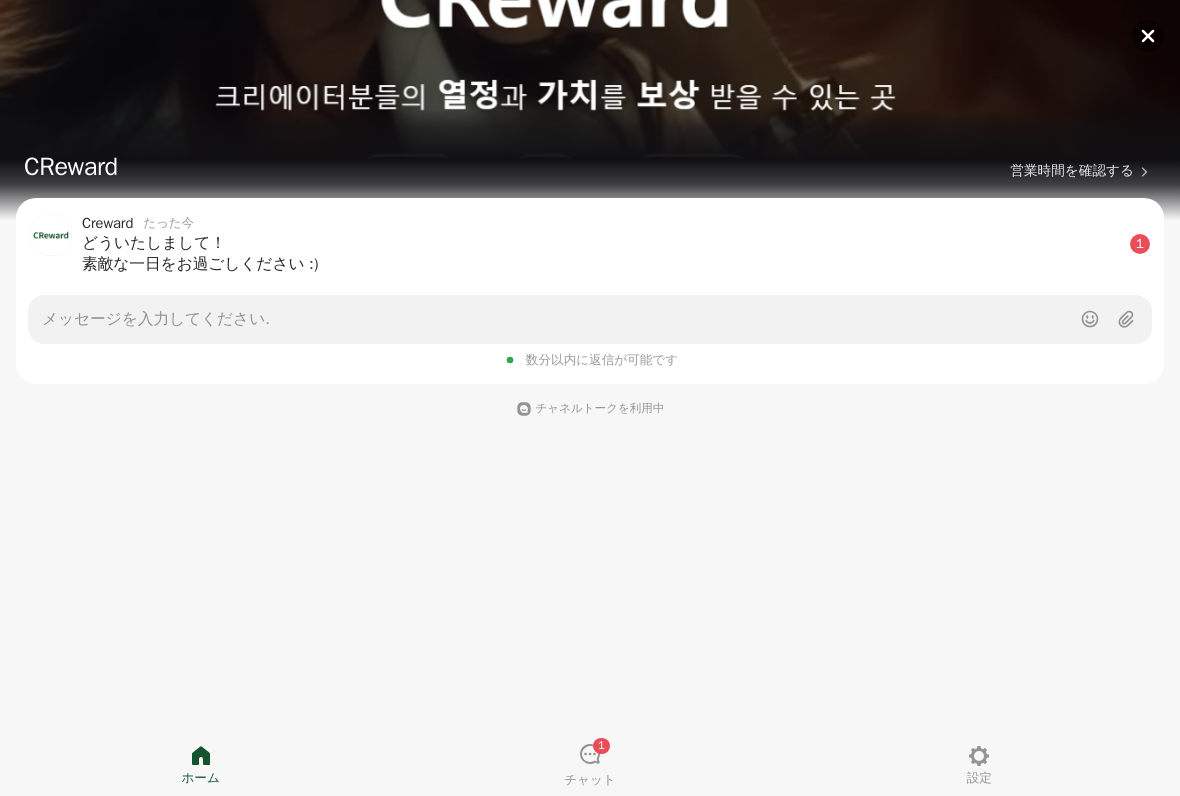 click on "どういたしまして！
素敵な一日をお過ごしください :)" at bounding box center (602, 254) 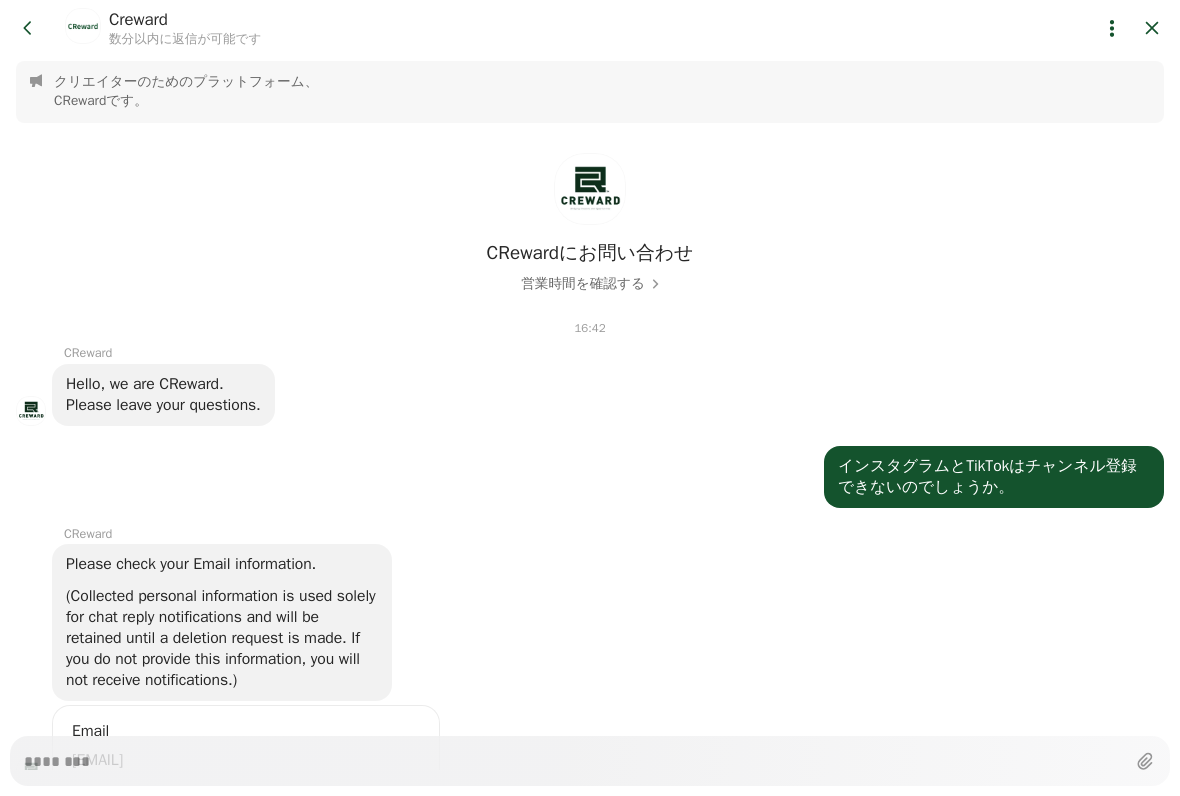 scroll, scrollTop: 593, scrollLeft: 0, axis: vertical 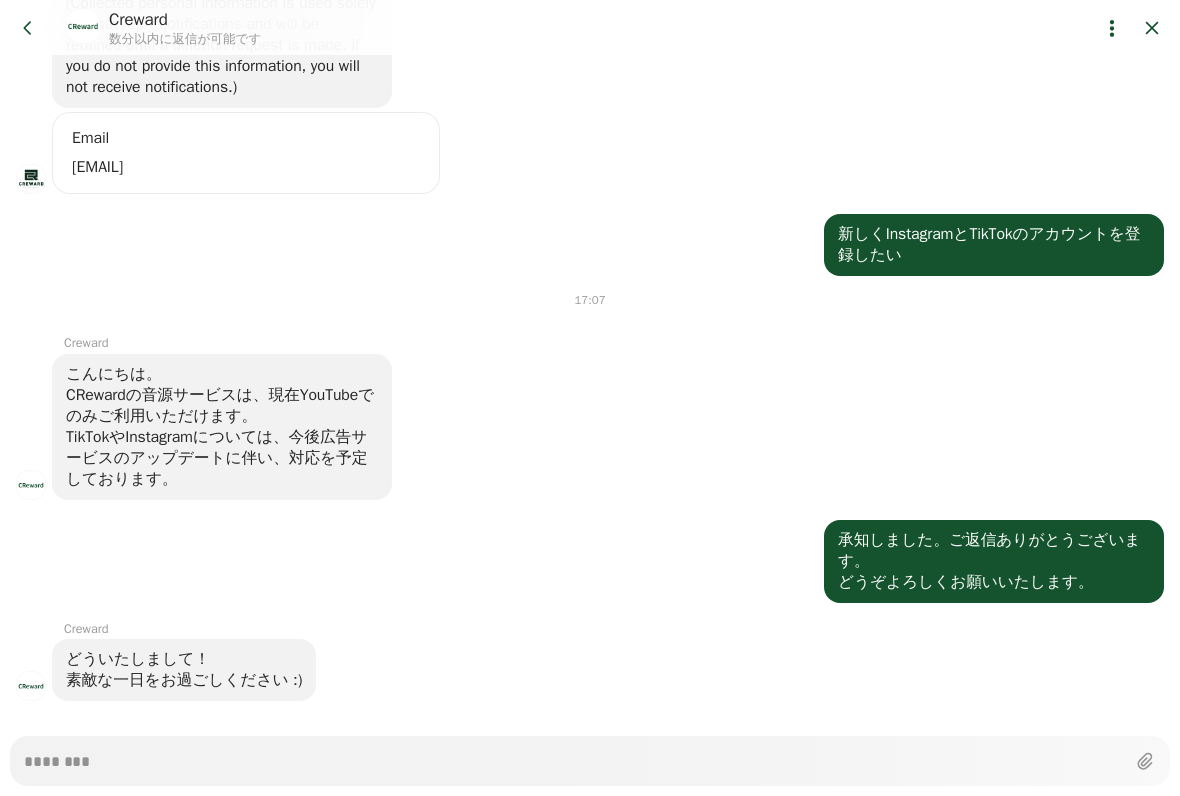 click 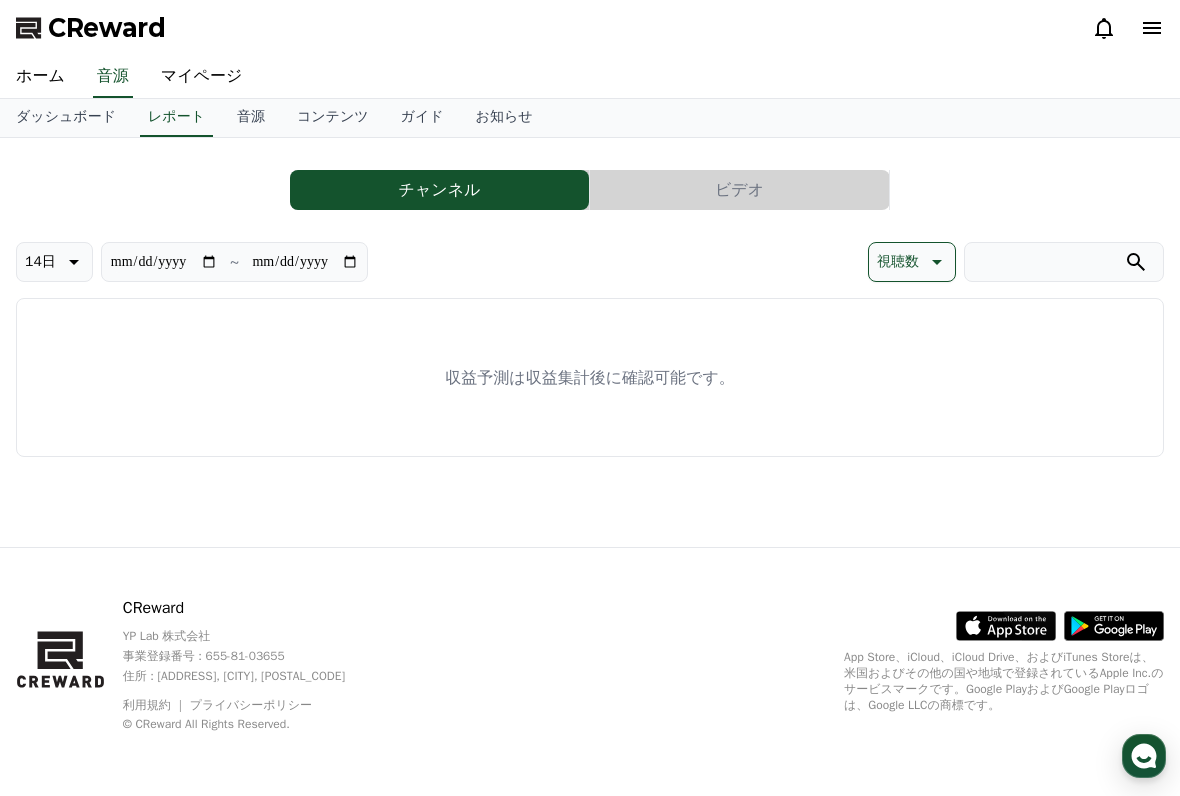 click on "Close chat" at bounding box center (1152, 28) 